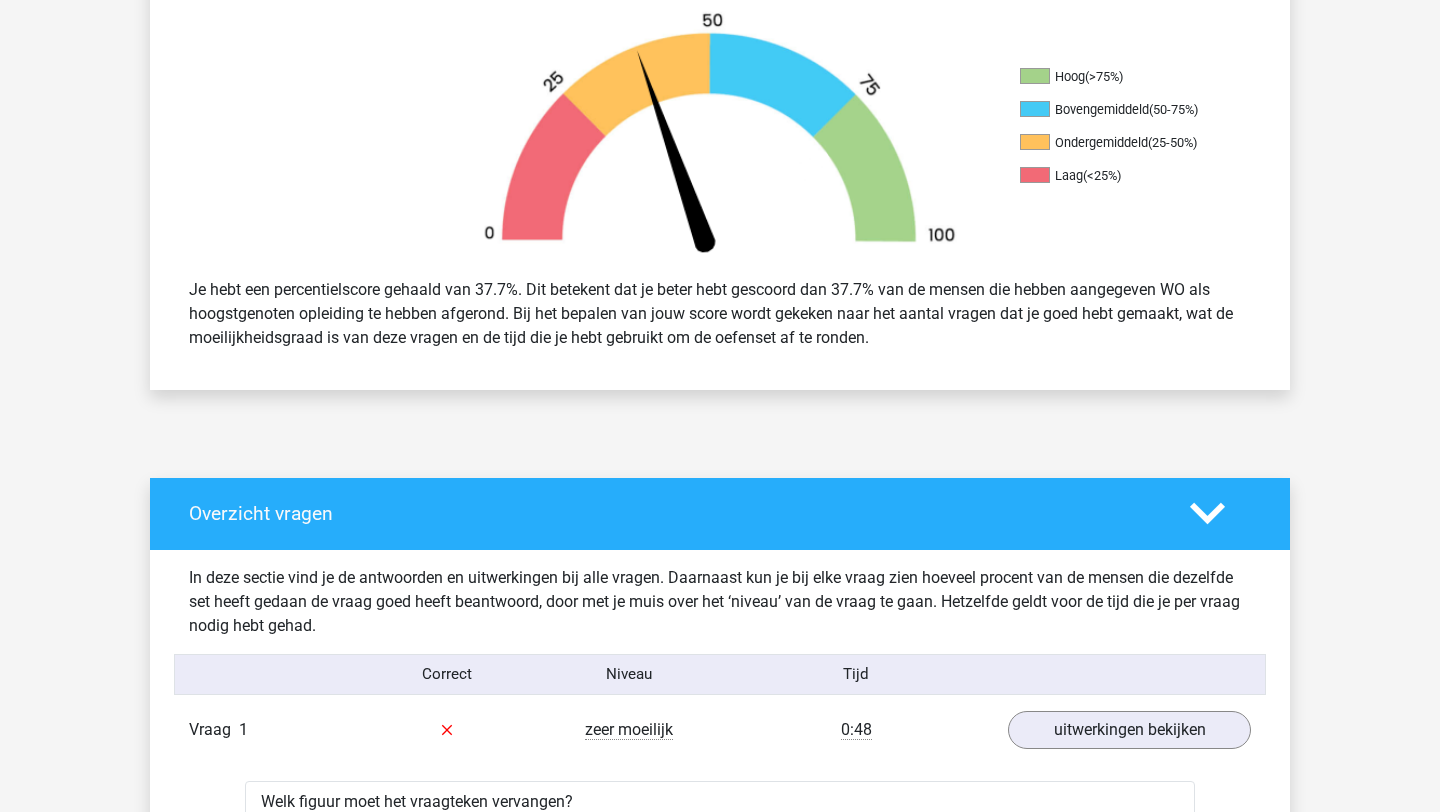 scroll, scrollTop: 0, scrollLeft: 0, axis: both 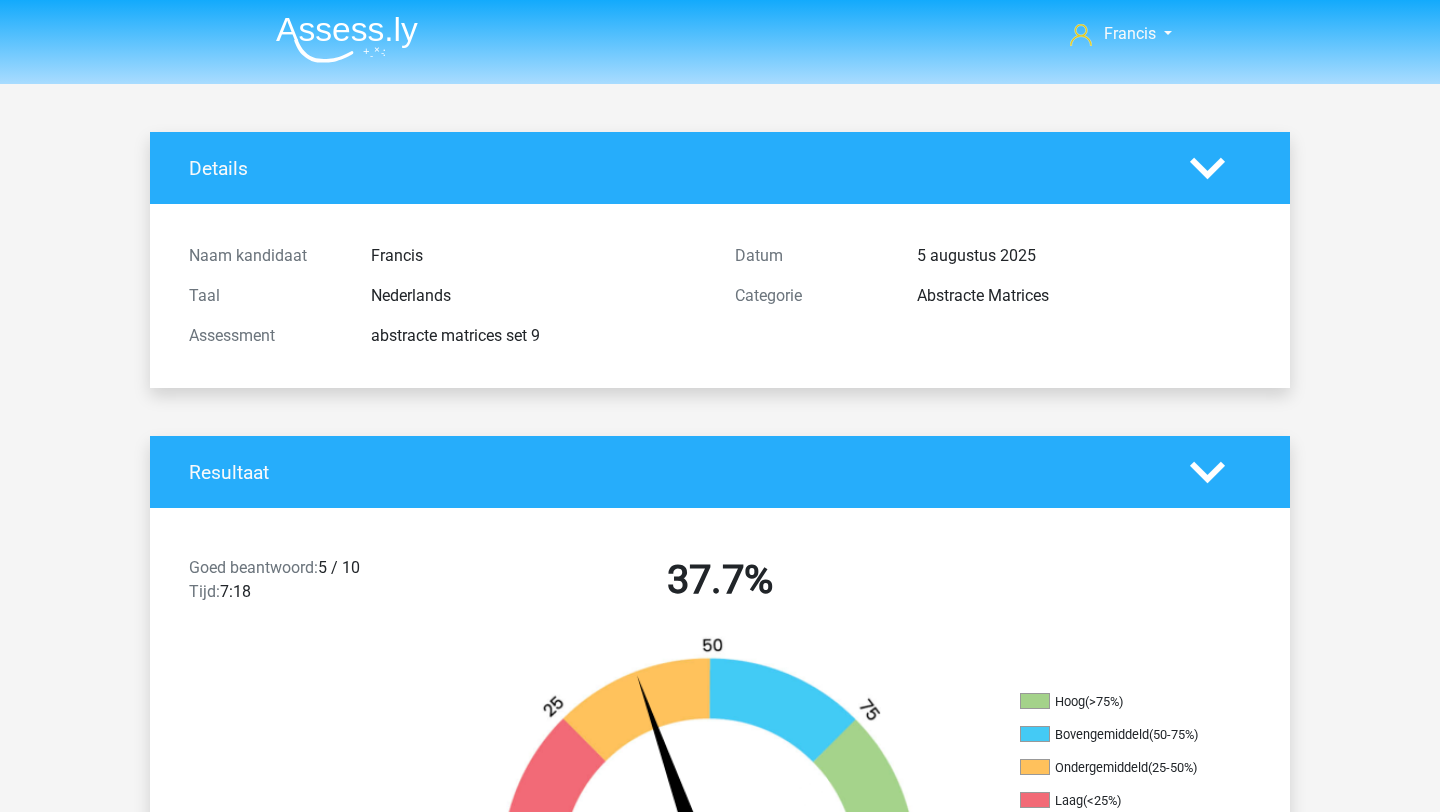 click at bounding box center (347, 39) 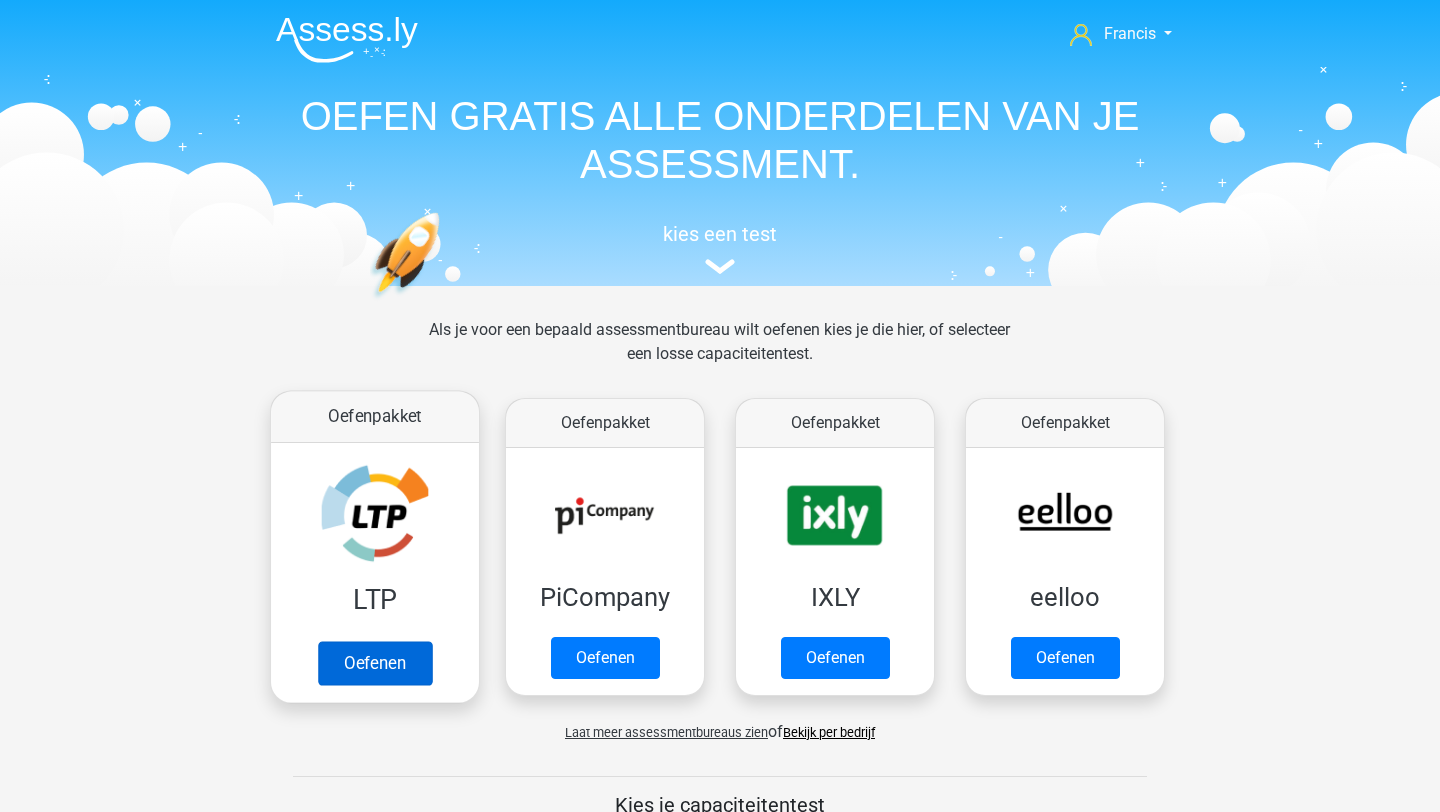 scroll, scrollTop: 0, scrollLeft: 0, axis: both 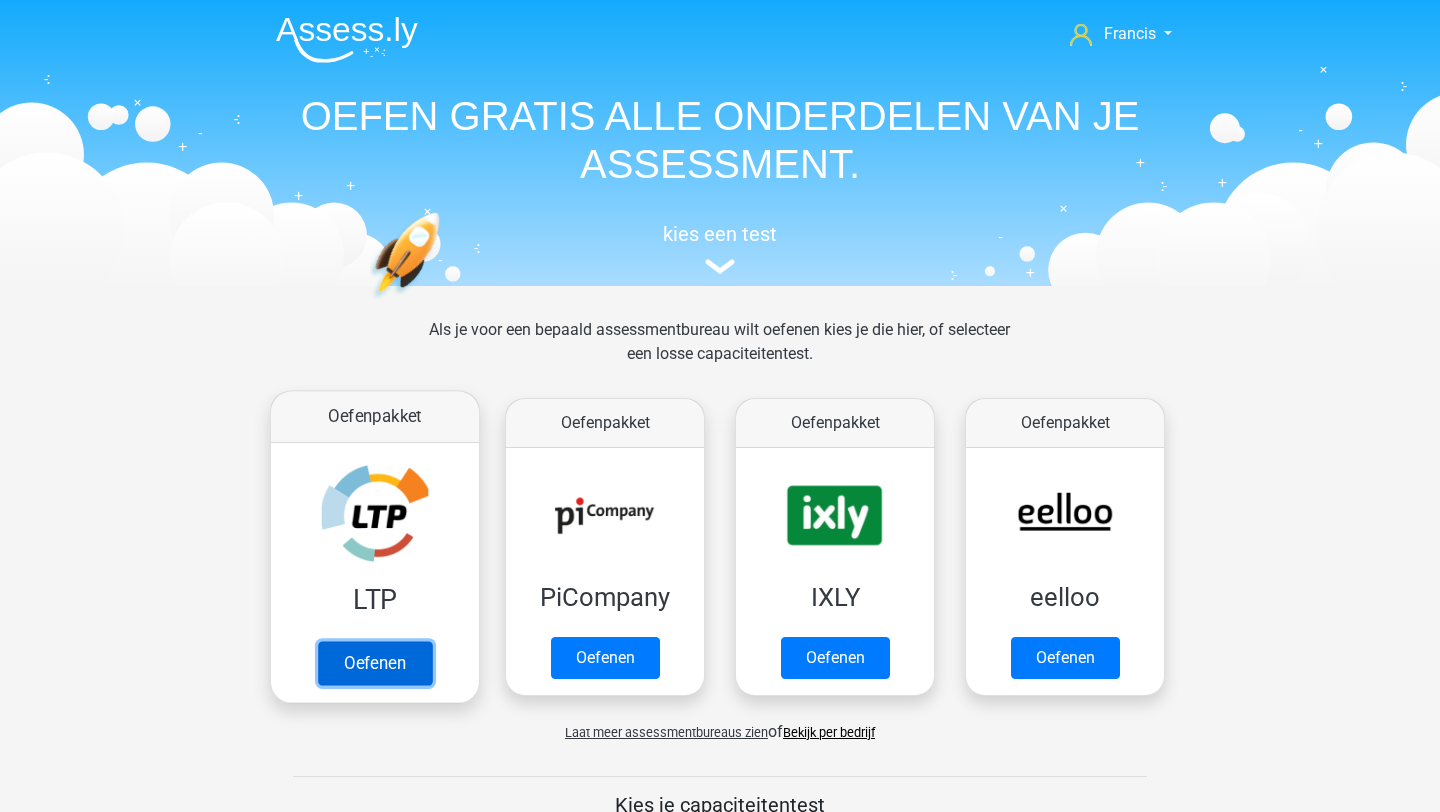 click on "Oefenen" at bounding box center [375, 663] 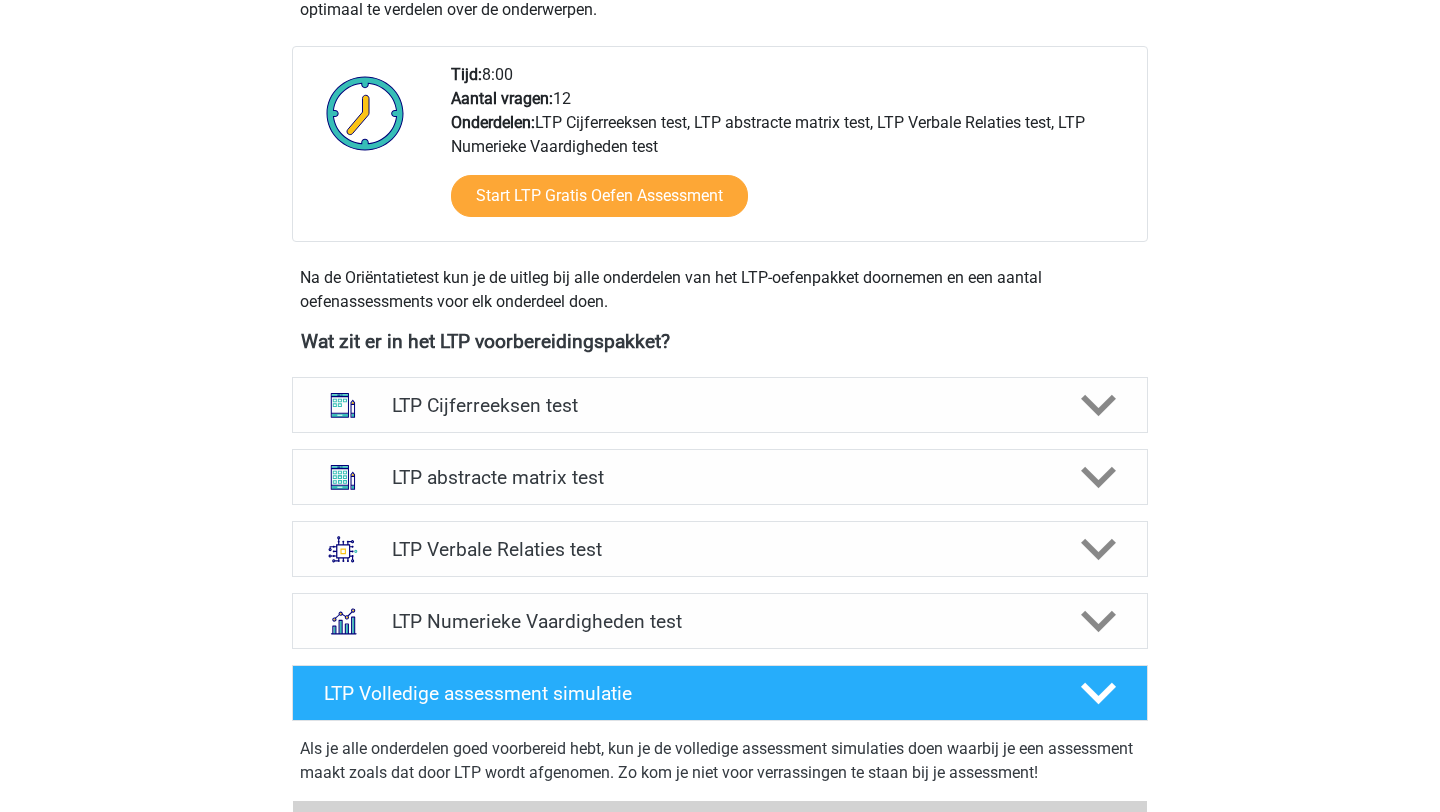 scroll, scrollTop: 481, scrollLeft: 0, axis: vertical 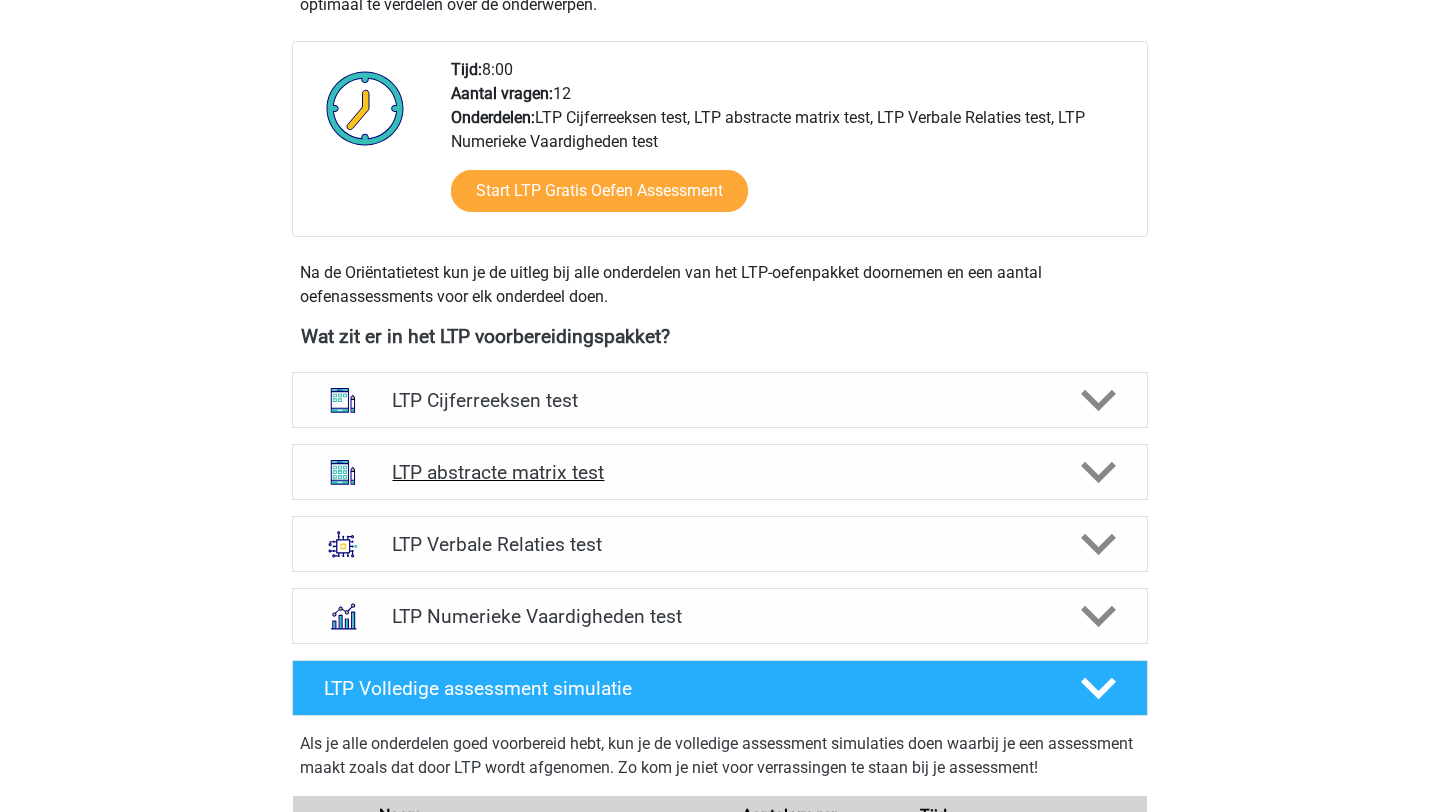 click on "LTP abstracte matrix test" at bounding box center [719, 472] 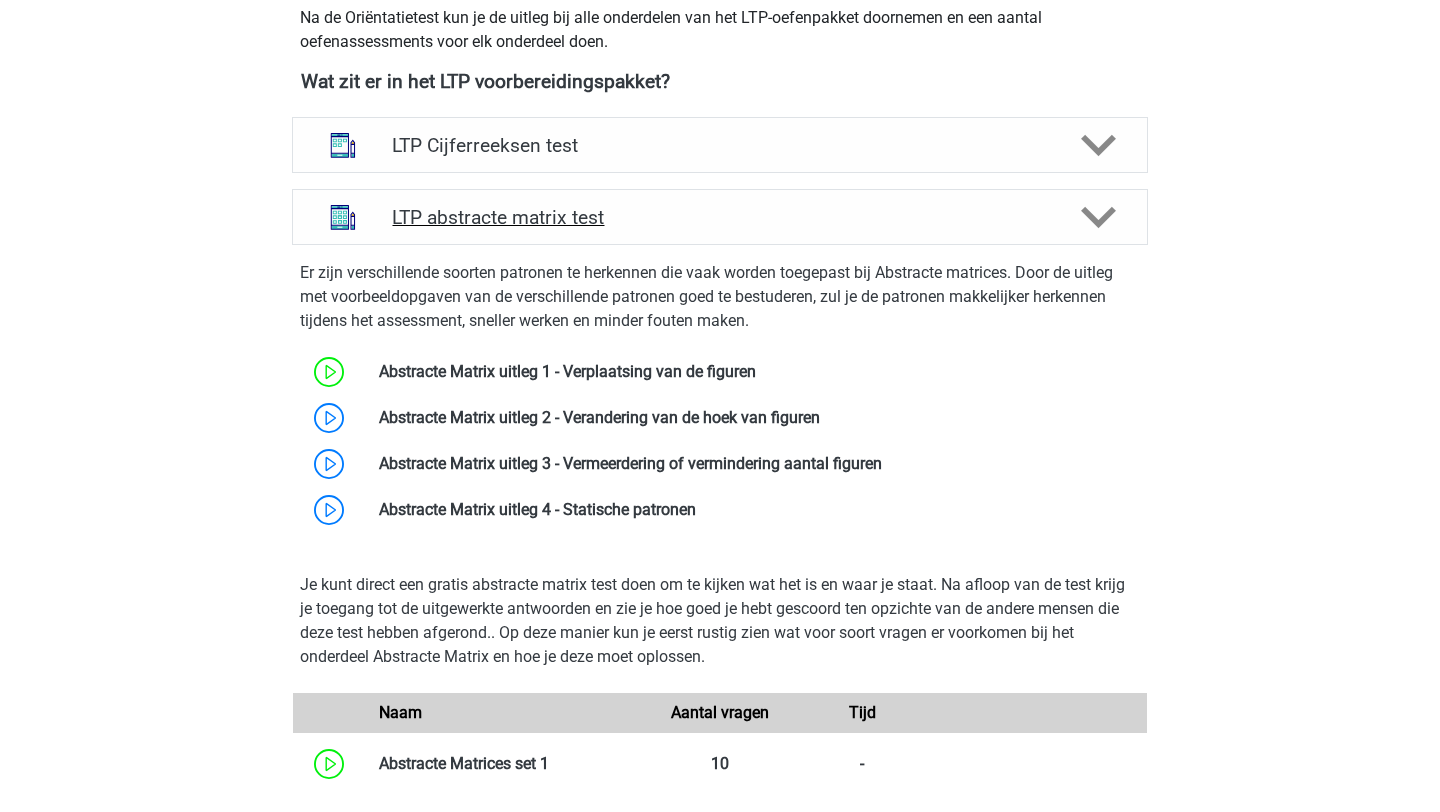 scroll, scrollTop: 856, scrollLeft: 0, axis: vertical 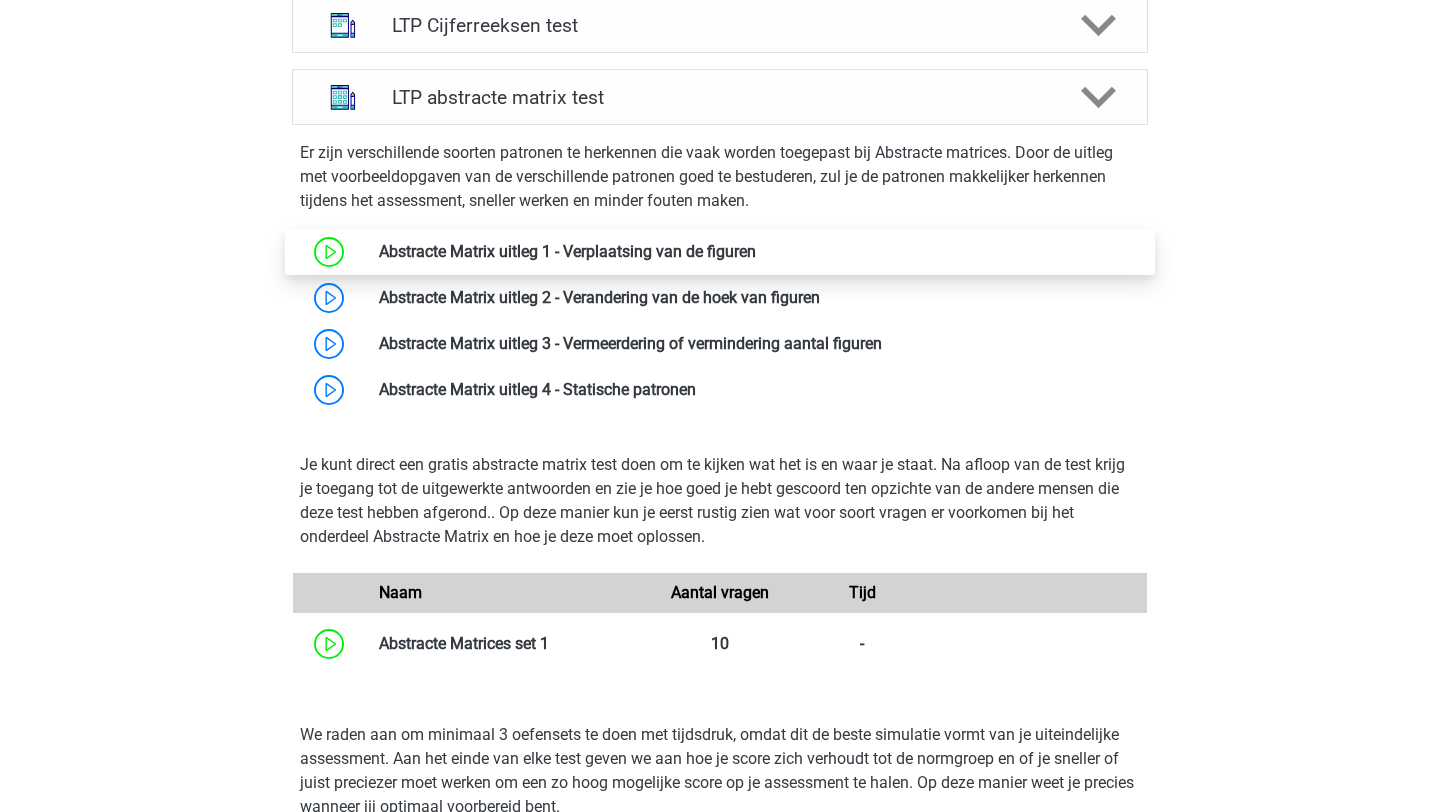 click at bounding box center (756, 251) 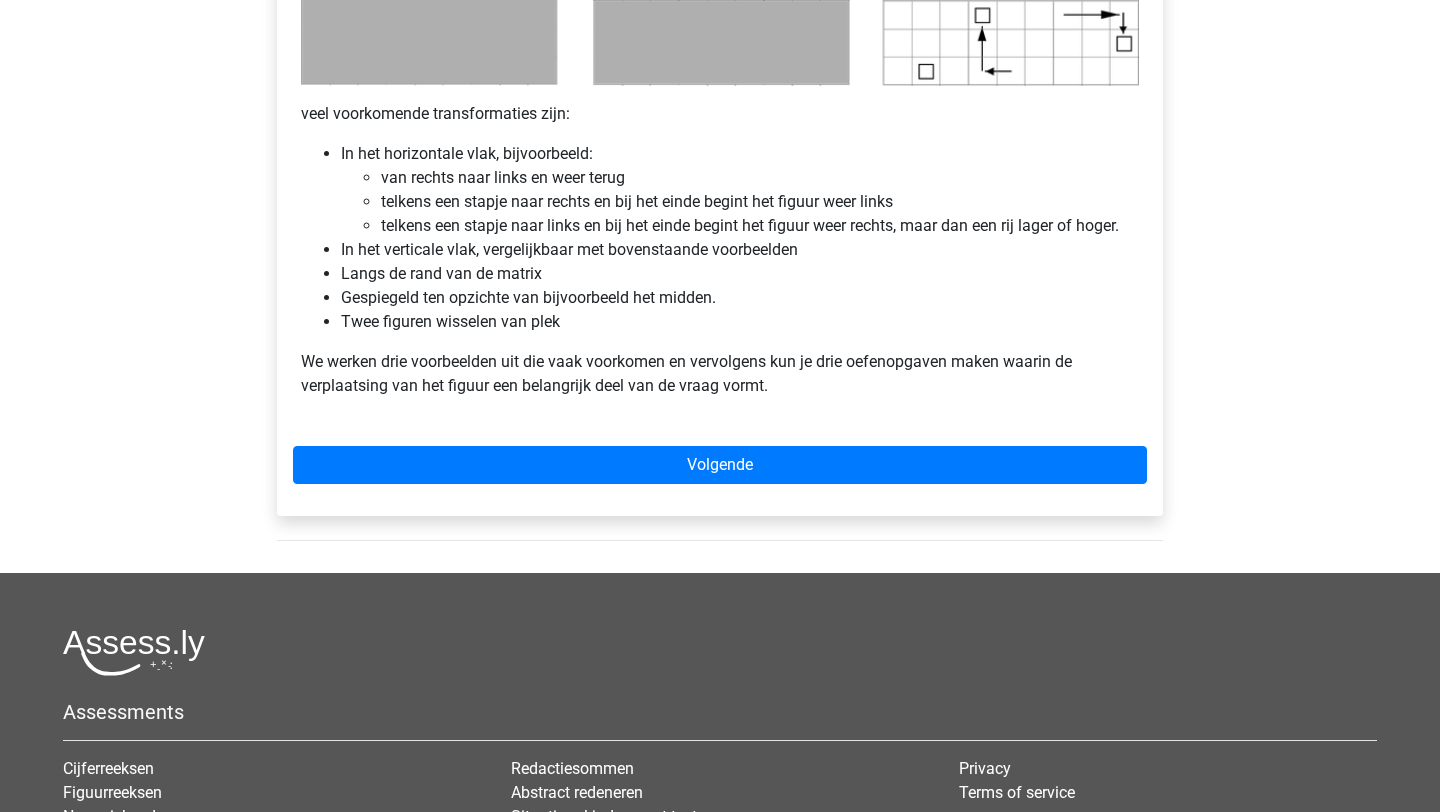 scroll, scrollTop: 1116, scrollLeft: 0, axis: vertical 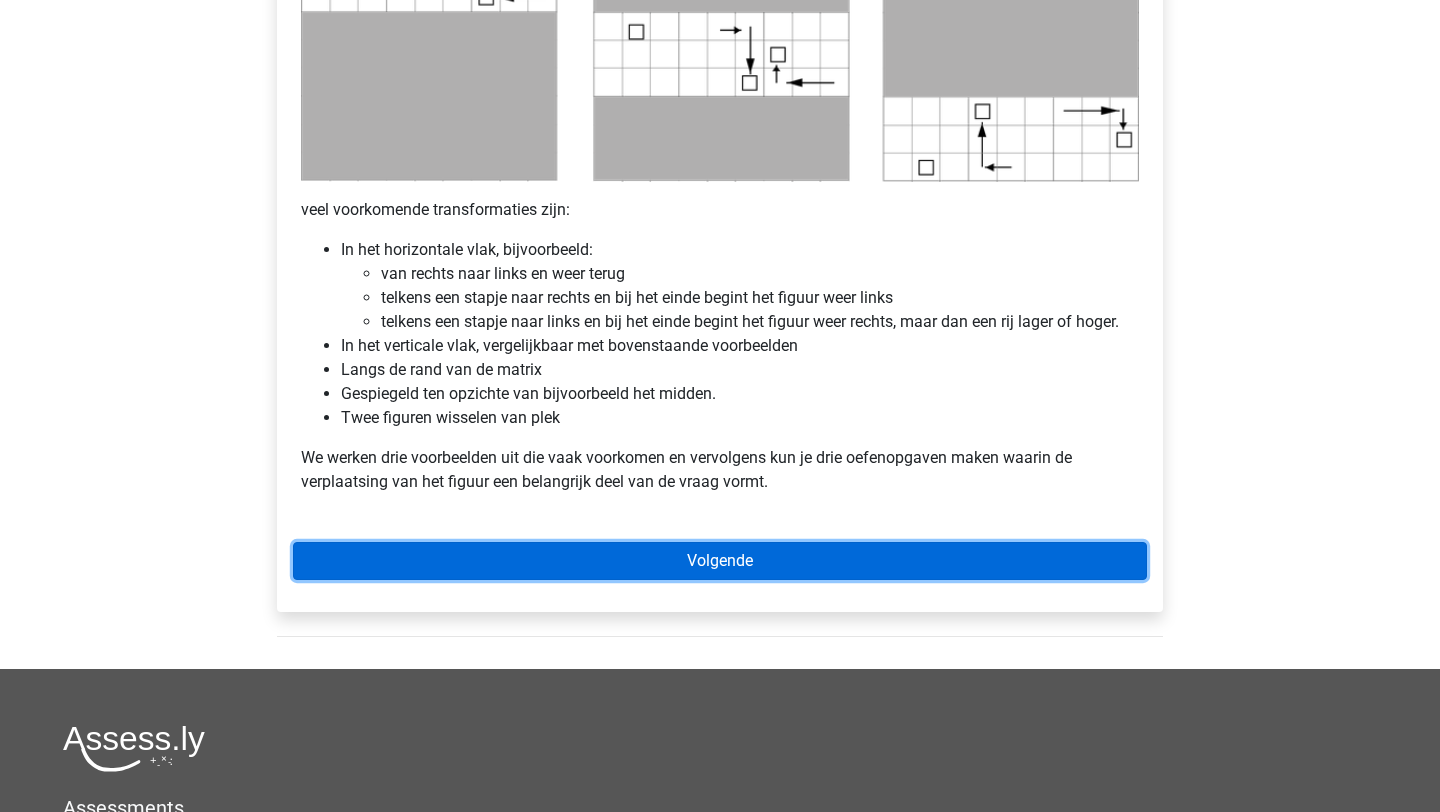 click on "Volgende" at bounding box center (720, 561) 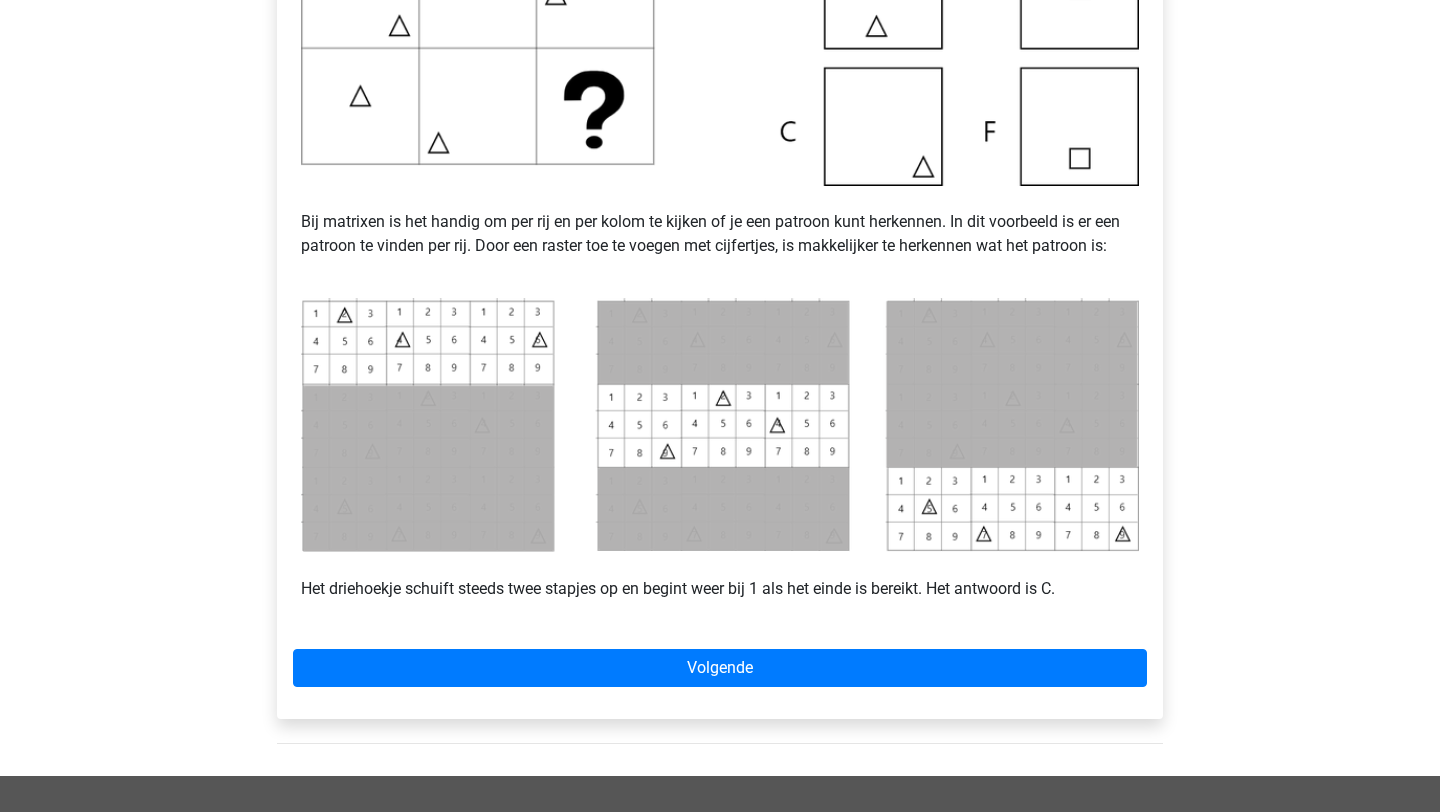scroll, scrollTop: 677, scrollLeft: 0, axis: vertical 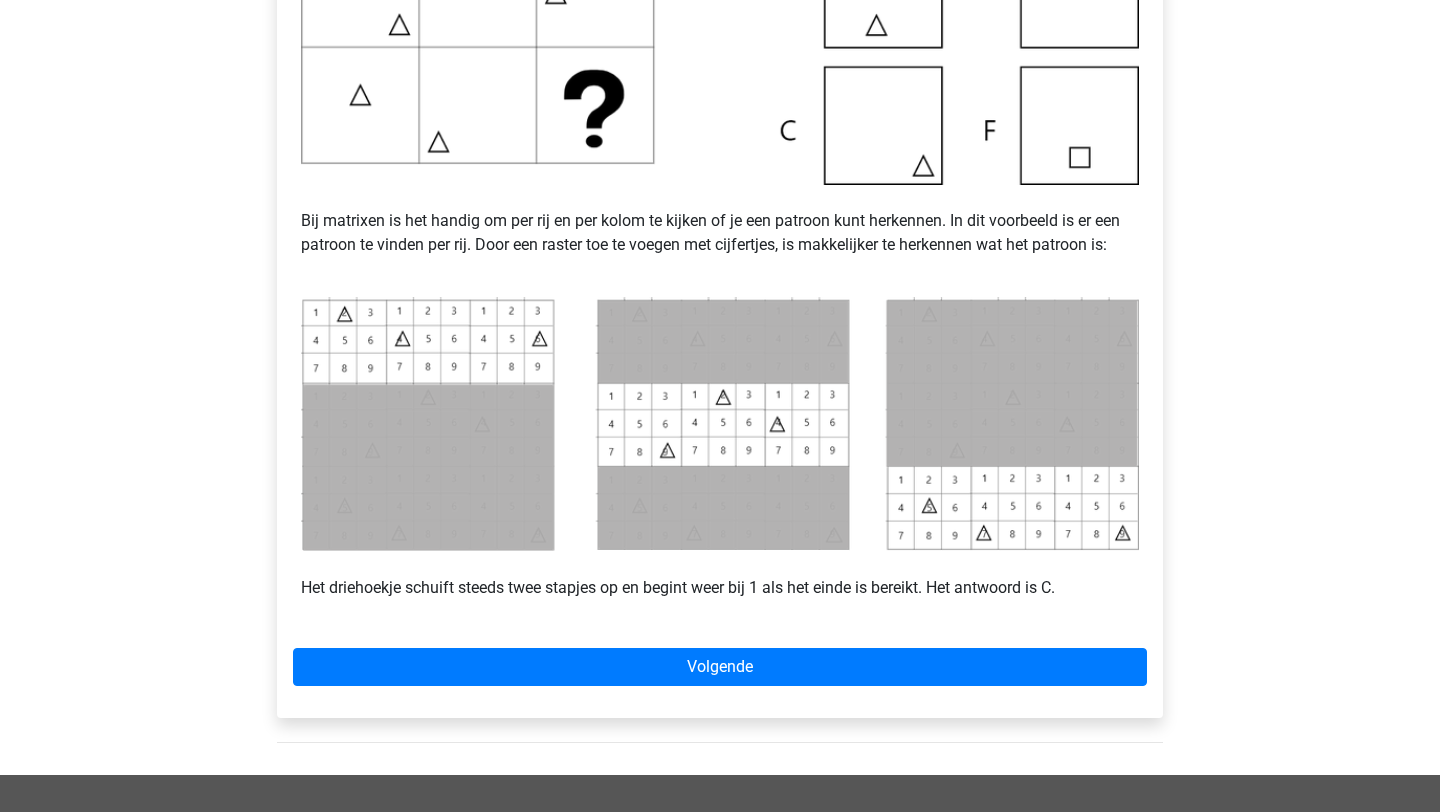 click on "Voorbeeld 1 Bij matrixen is het handig om per rij en per kolom te kijken of je een patroon kunt herkennen. In dit voorbeeld is er een patroon te vinden per rij. Door een raster toe te voegen met cijfertjes, is makkelijker te herkennen wat het patroon is: Het driehoekje schuift steeds twee stapjes op en begint weer bij 1 als het einde is bereikt. Het antwoord is C.
Volgende" at bounding box center [720, 216] 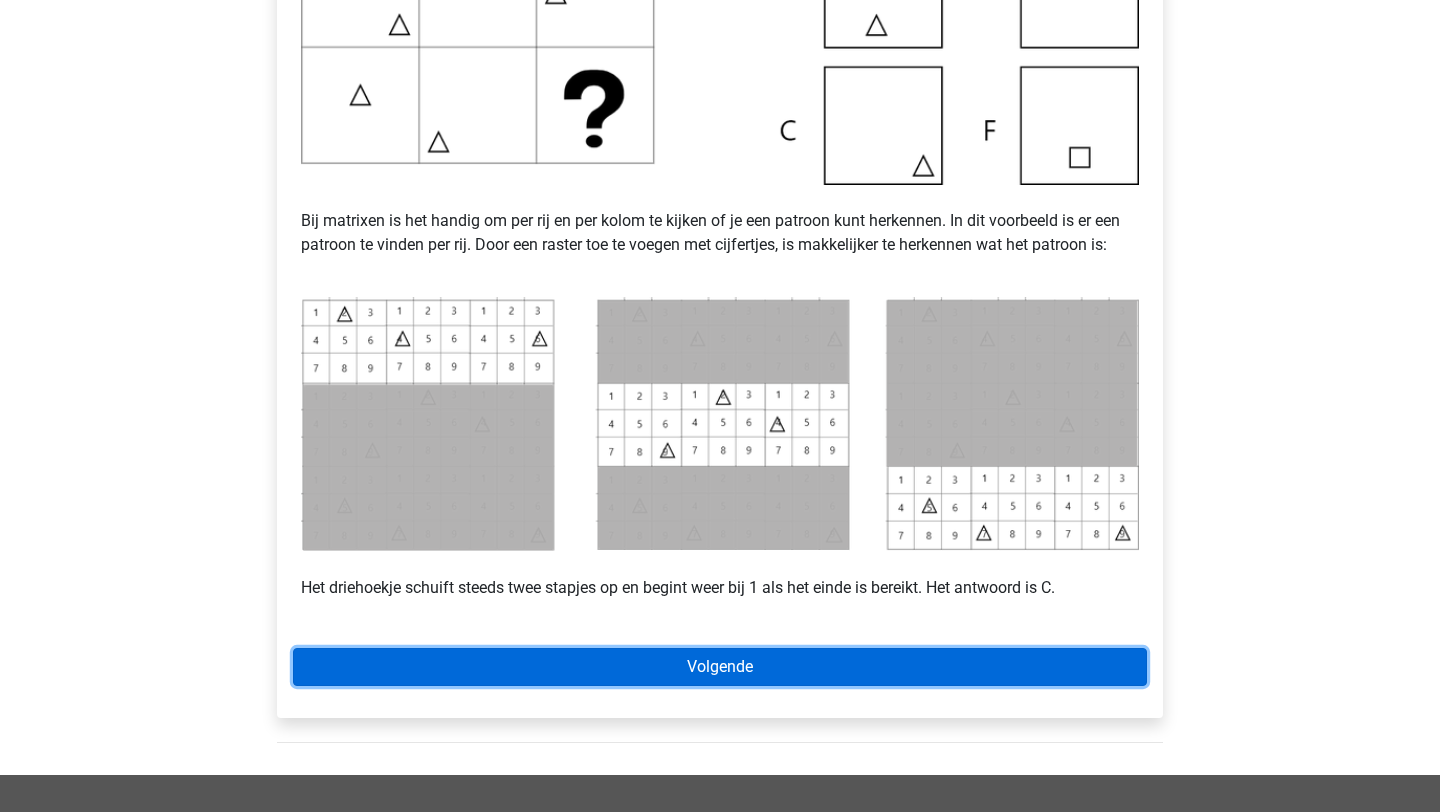 click on "Volgende" at bounding box center (720, 667) 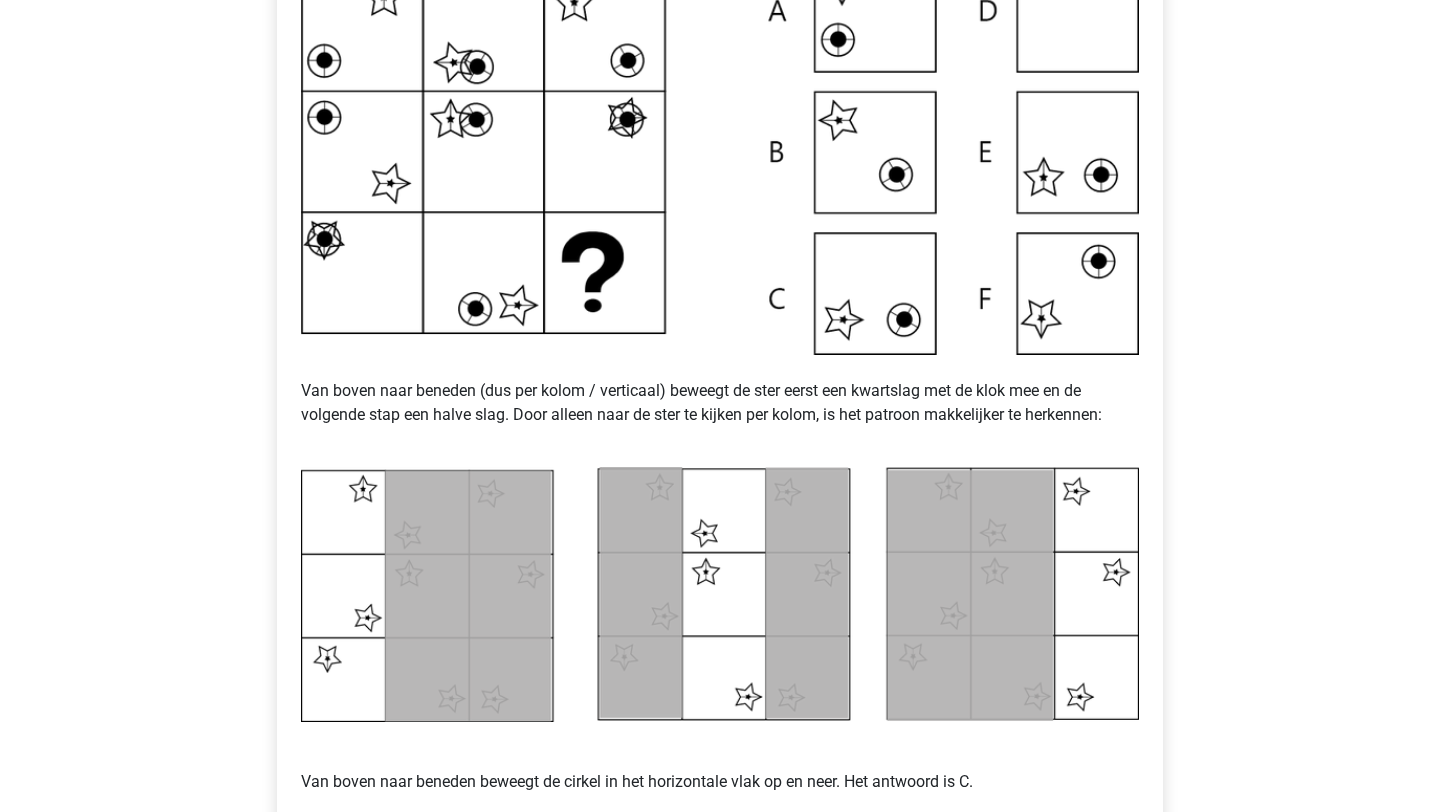 scroll, scrollTop: 785, scrollLeft: 0, axis: vertical 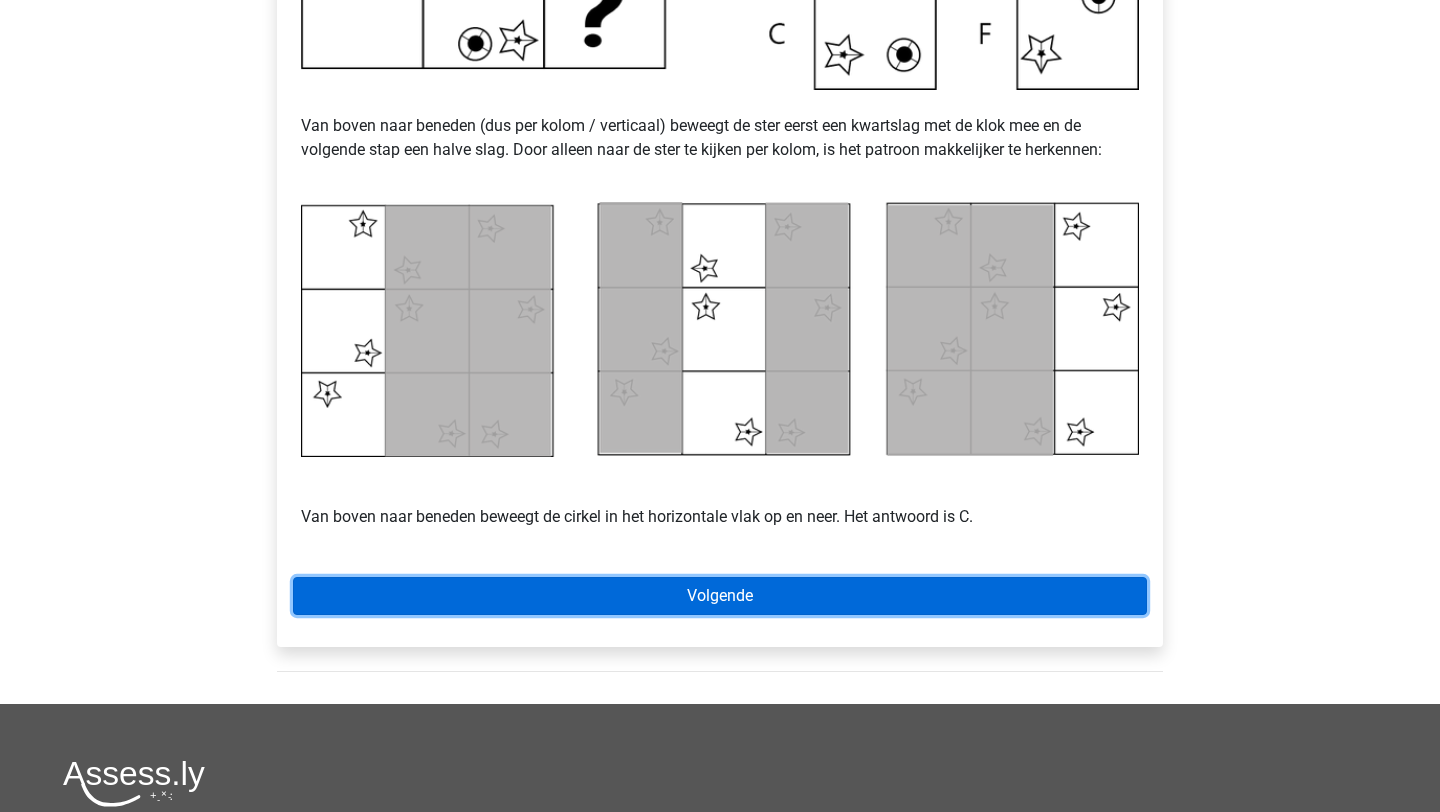 click on "Volgende" at bounding box center [720, 596] 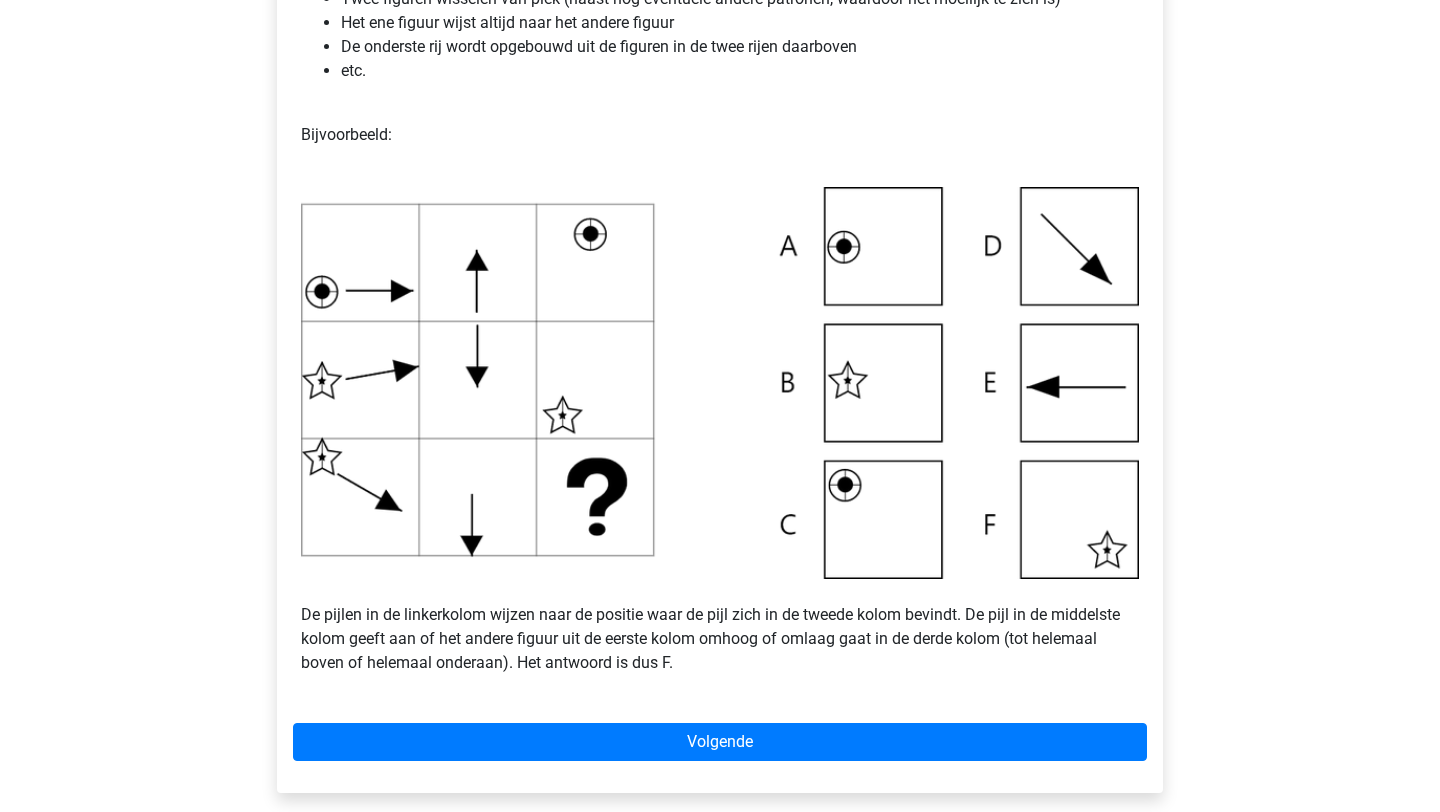 scroll, scrollTop: 531, scrollLeft: 0, axis: vertical 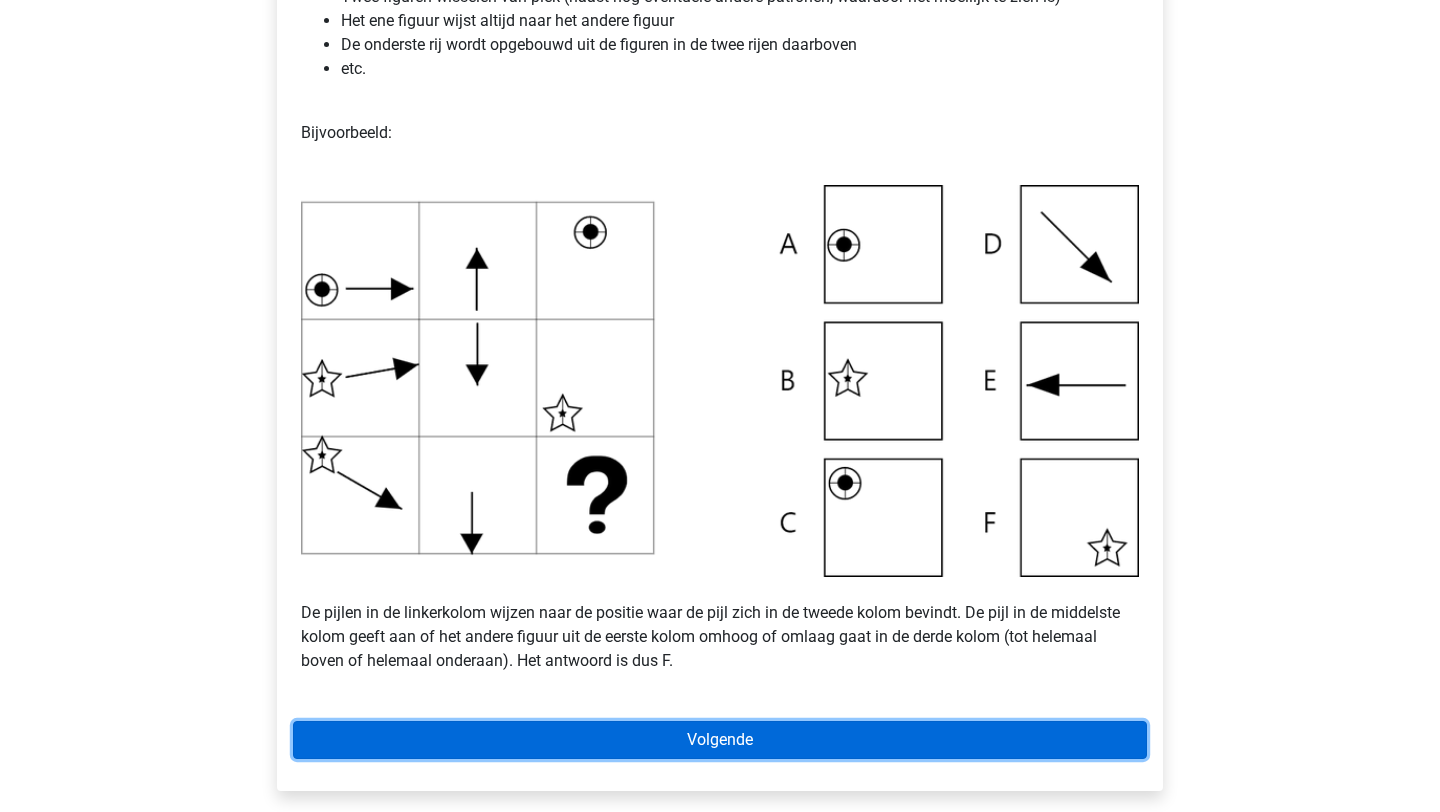 click on "Volgende" at bounding box center (720, 740) 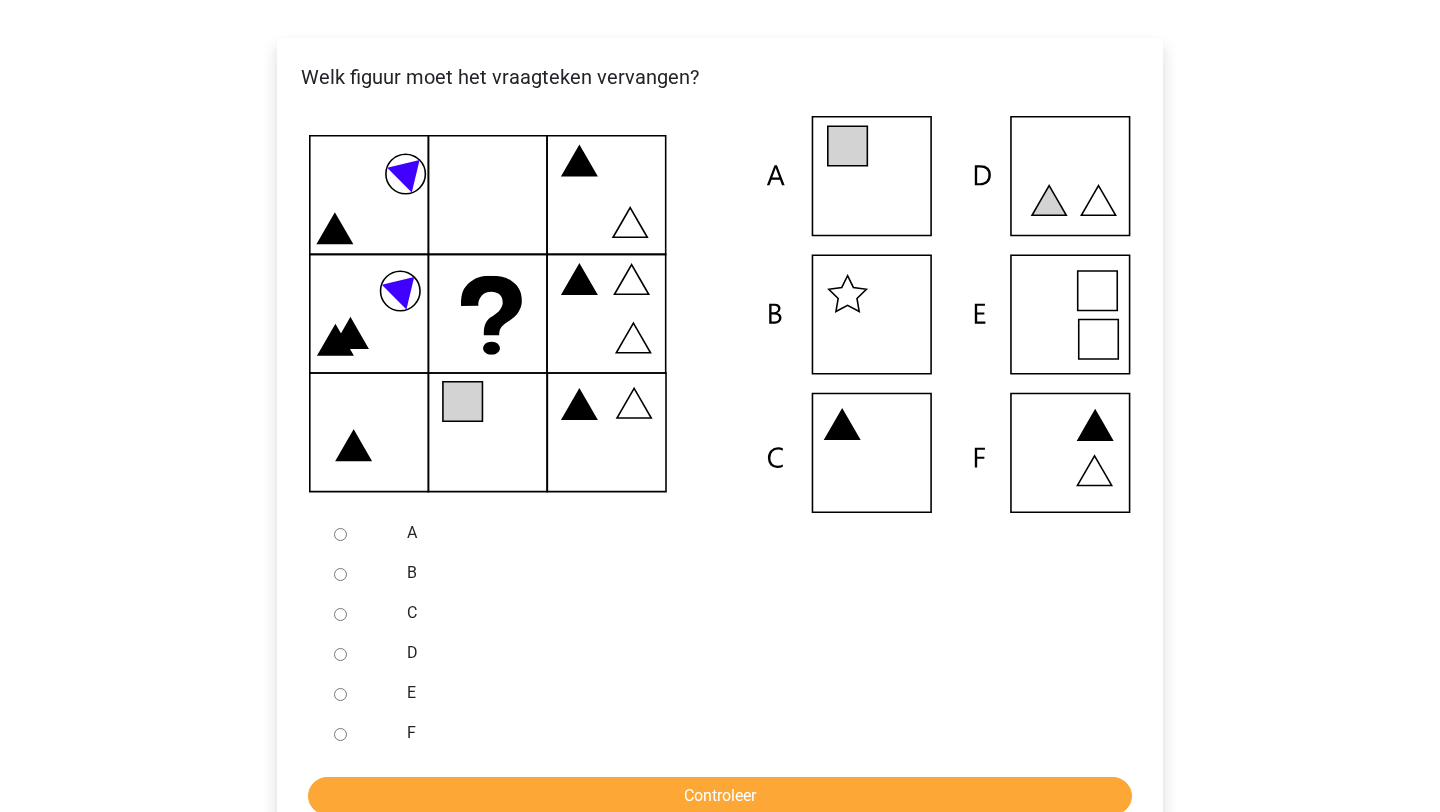 scroll, scrollTop: 375, scrollLeft: 0, axis: vertical 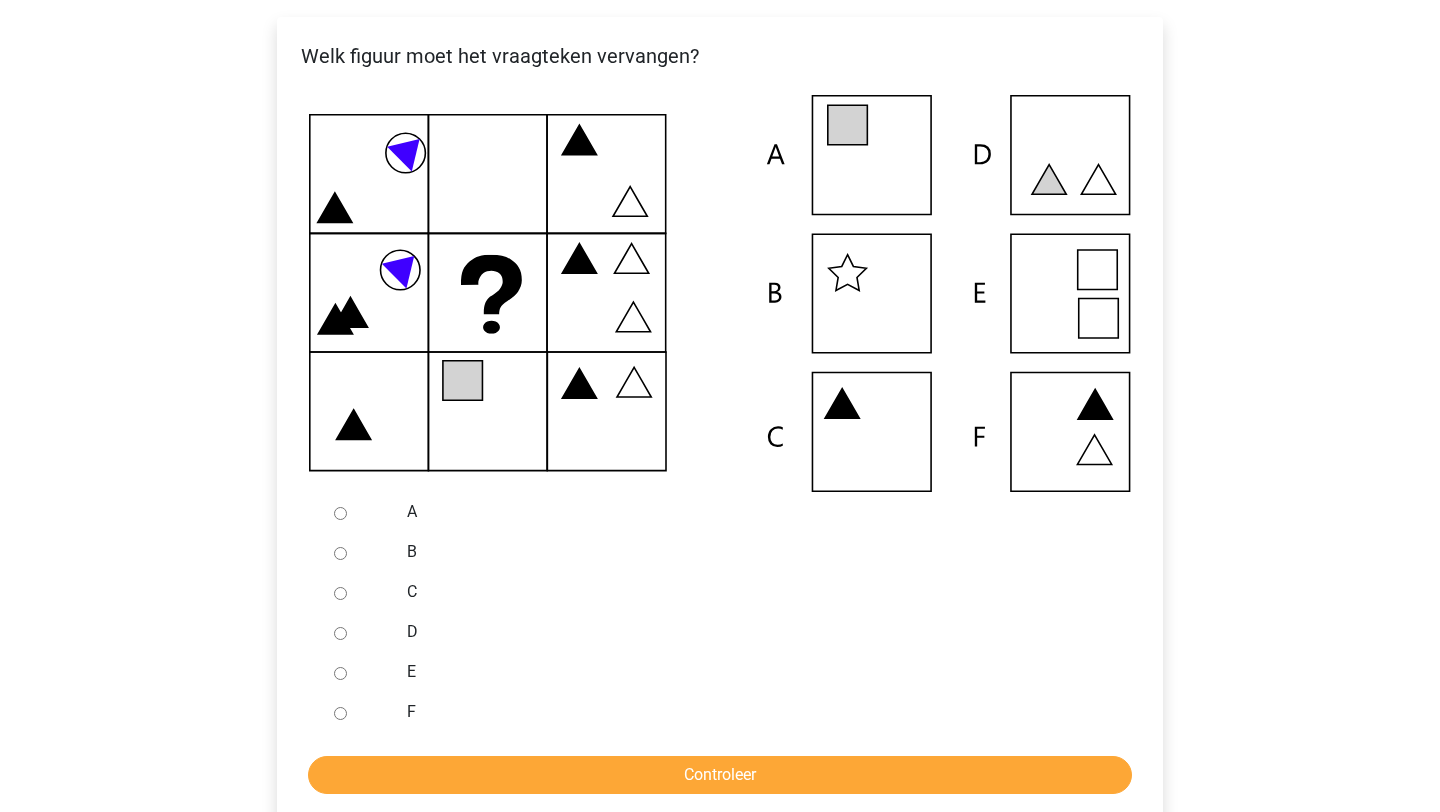 click on "A" at bounding box center (340, 513) 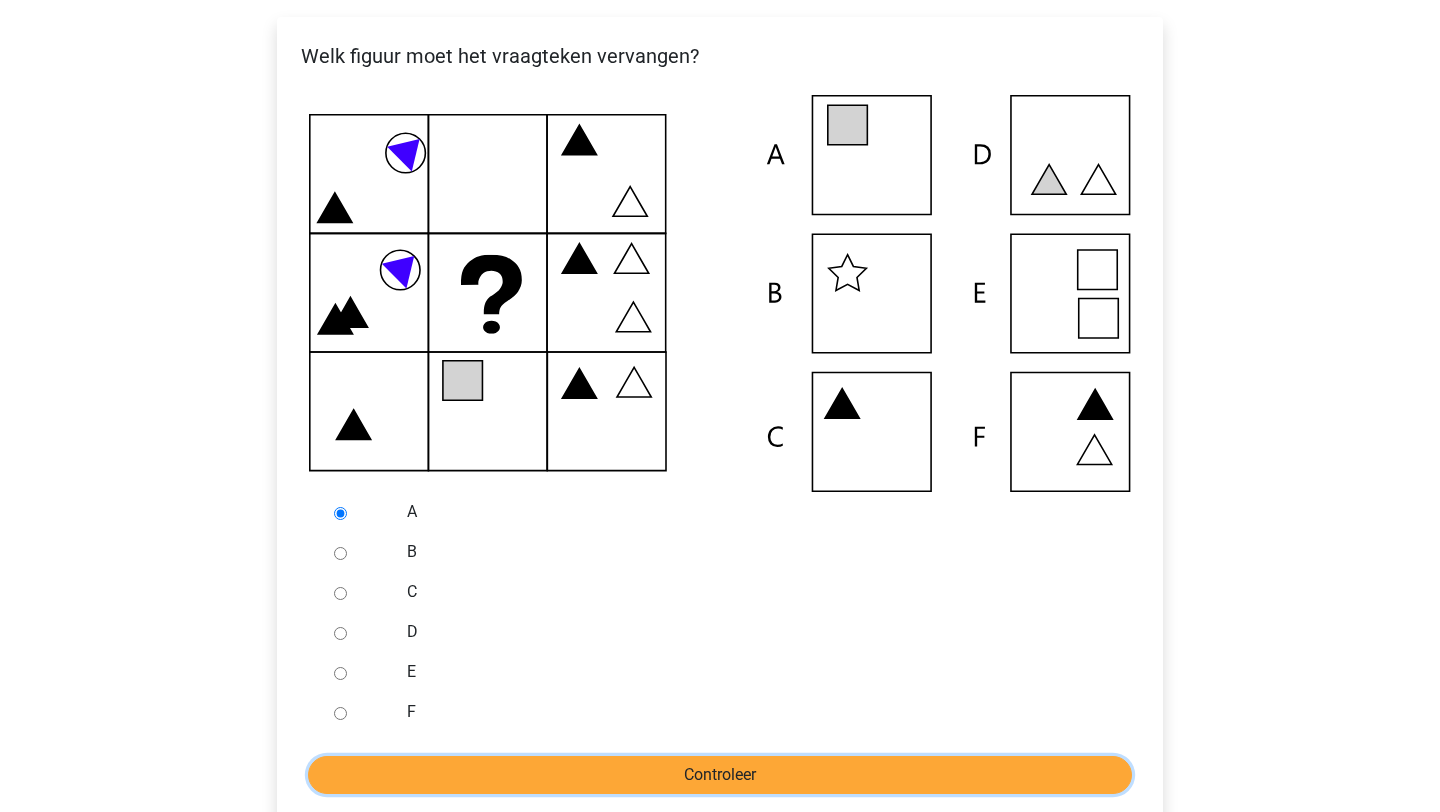 click on "Controleer" at bounding box center [720, 775] 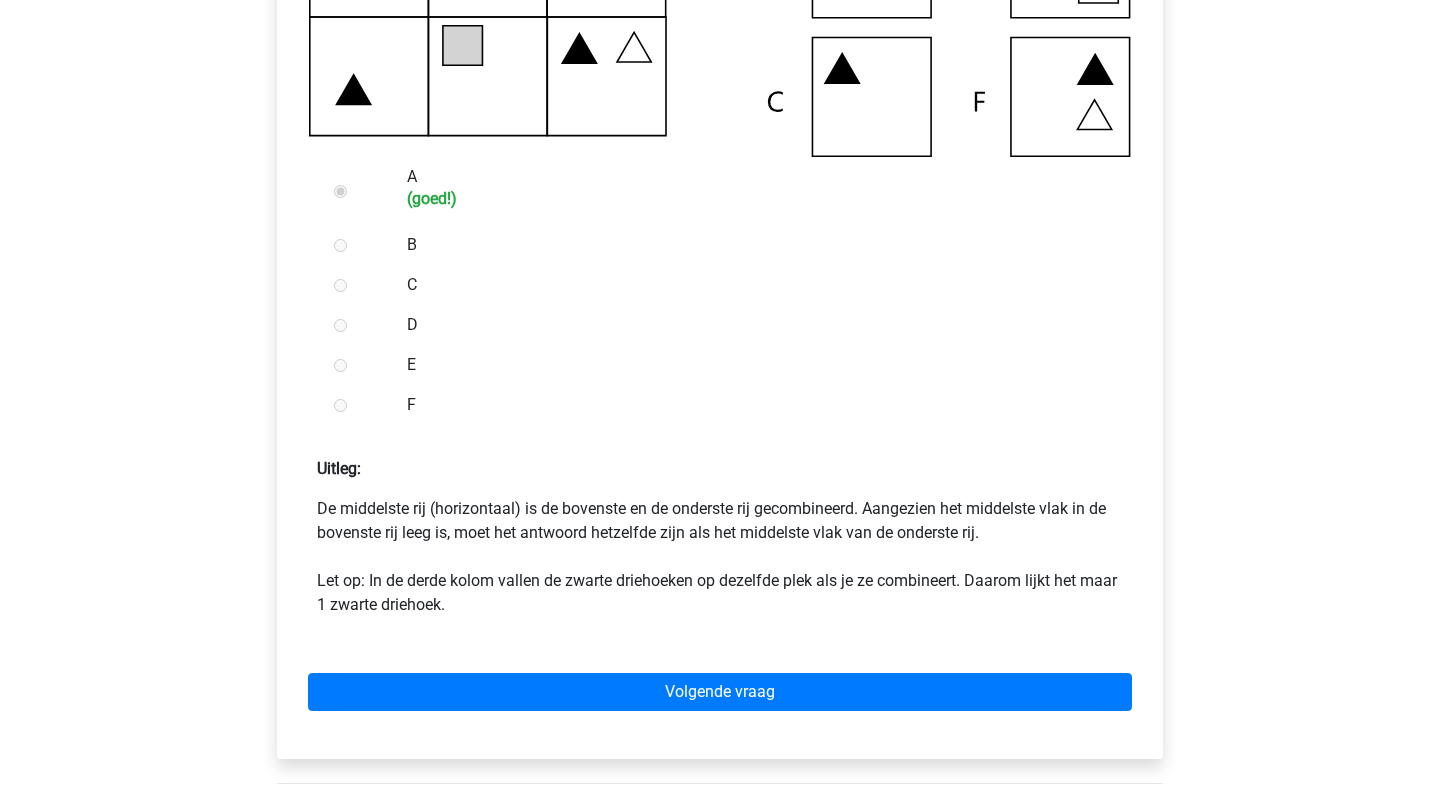 scroll, scrollTop: 777, scrollLeft: 0, axis: vertical 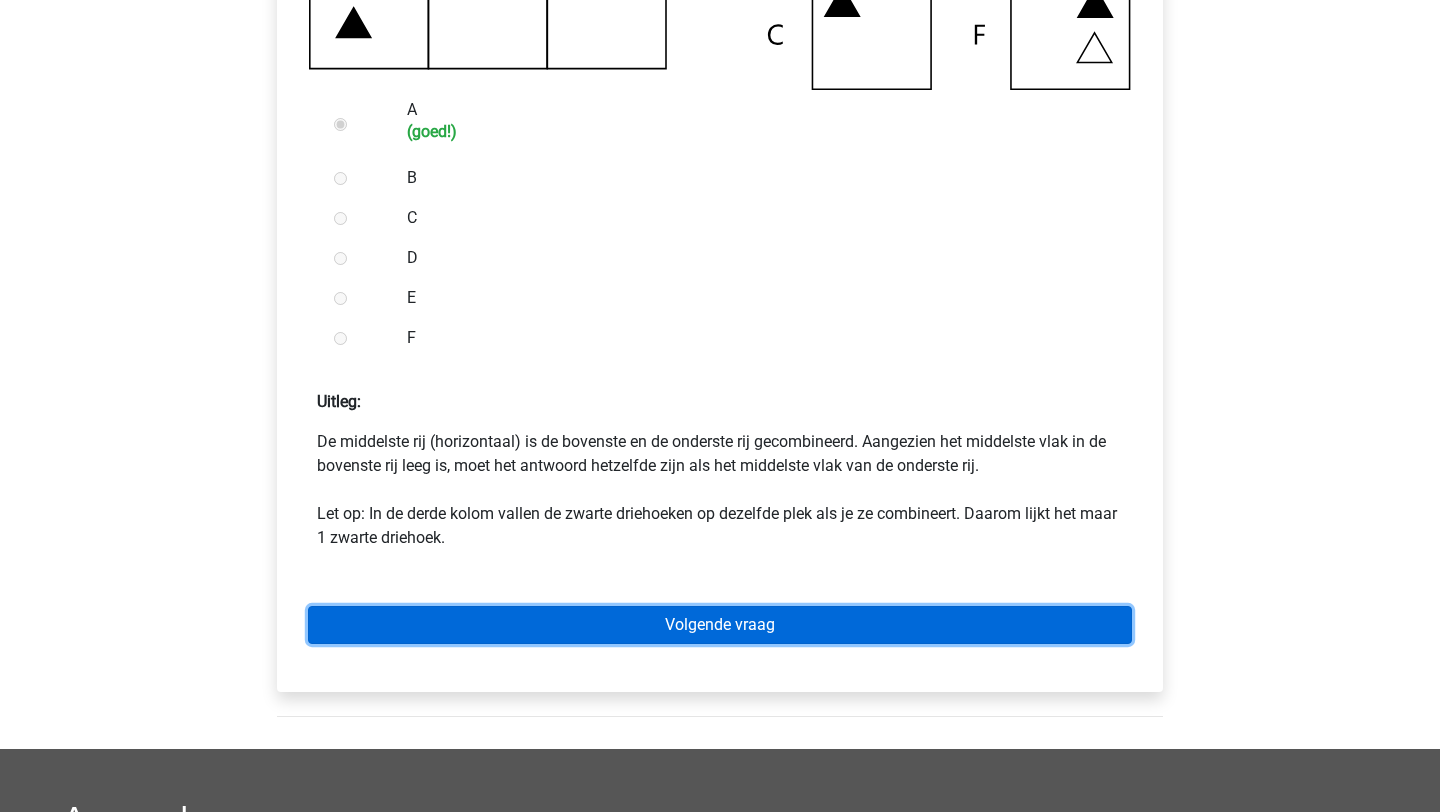 click on "Volgende vraag" at bounding box center [720, 625] 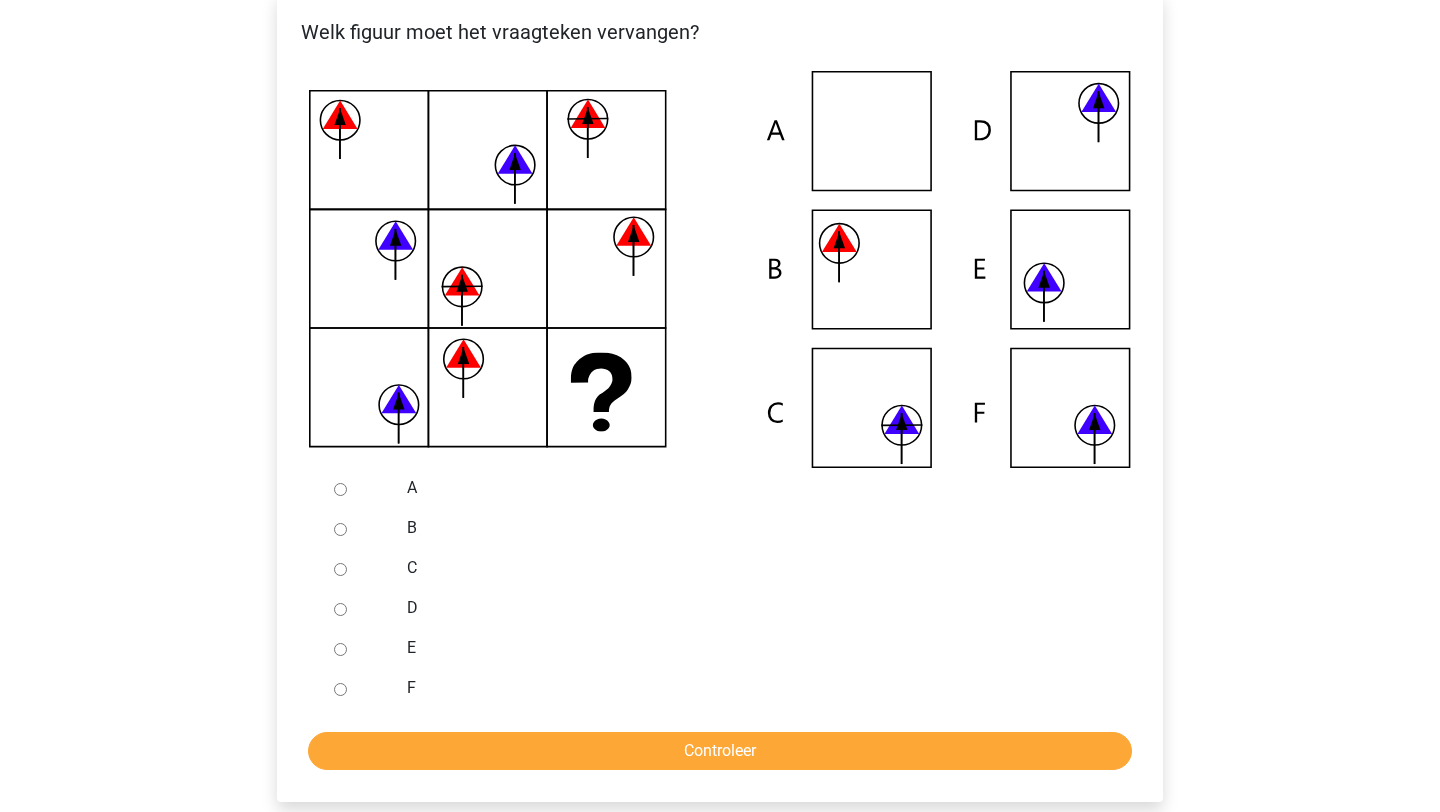 scroll, scrollTop: 382, scrollLeft: 0, axis: vertical 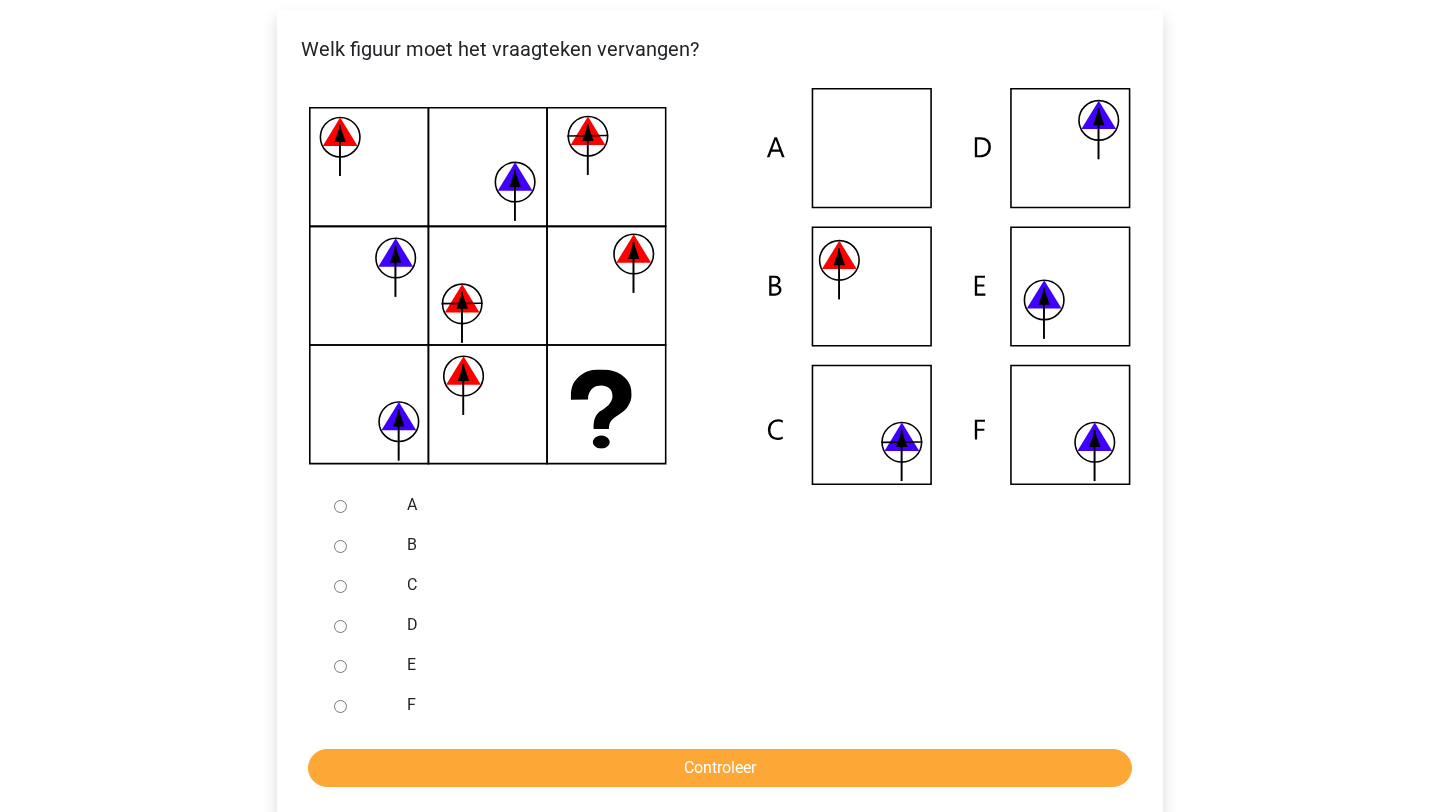 click at bounding box center (359, 585) 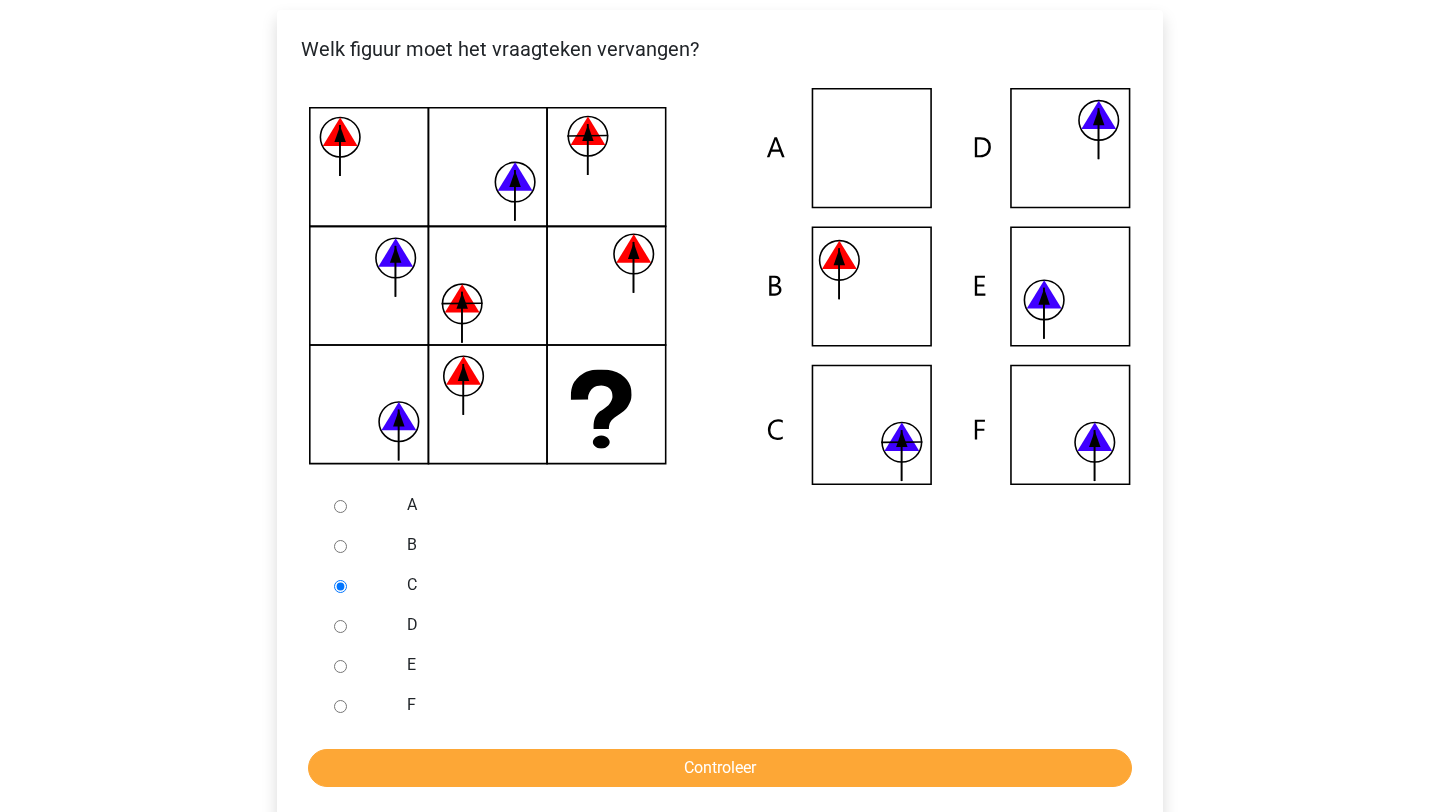 click on "C" at bounding box center [340, 586] 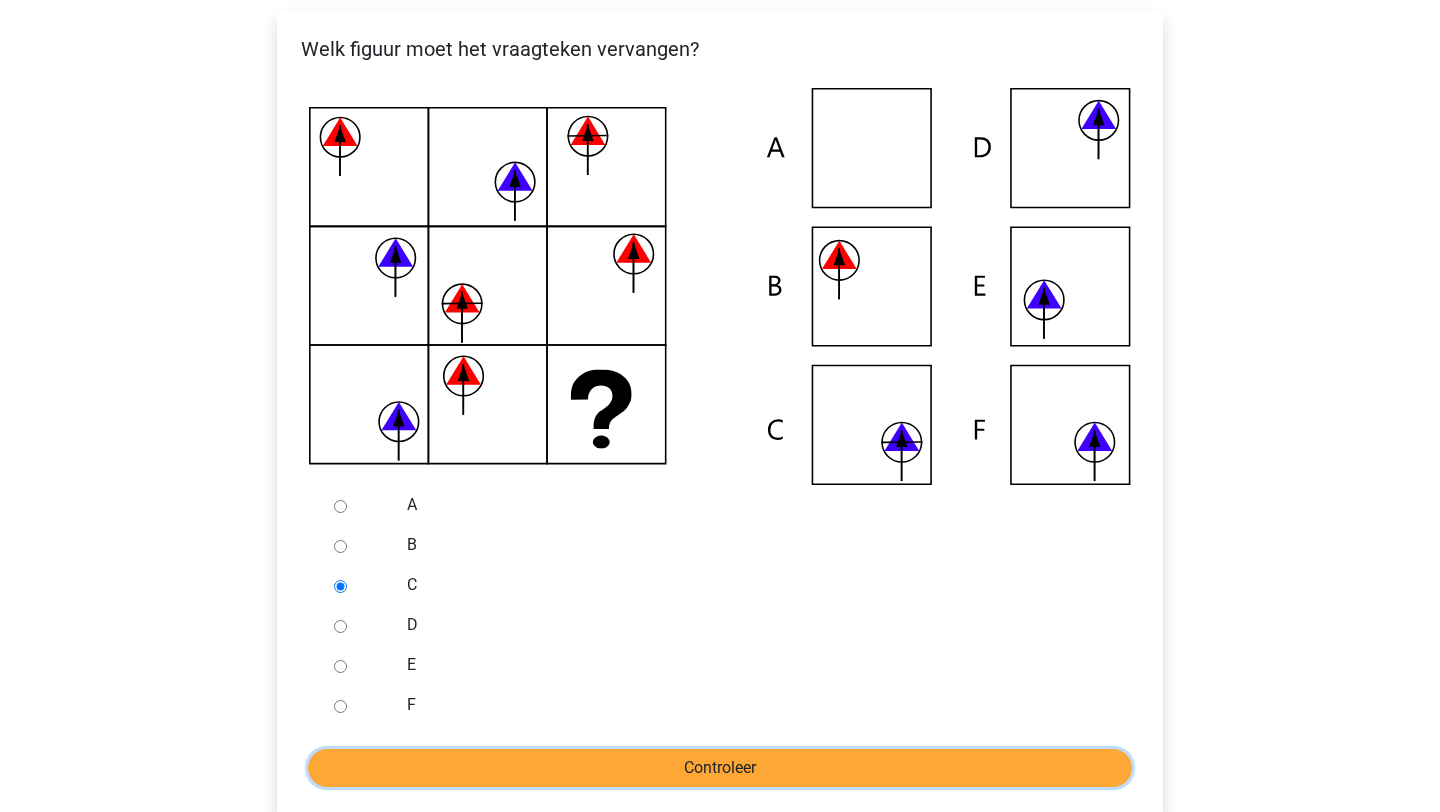 click on "Controleer" at bounding box center [720, 768] 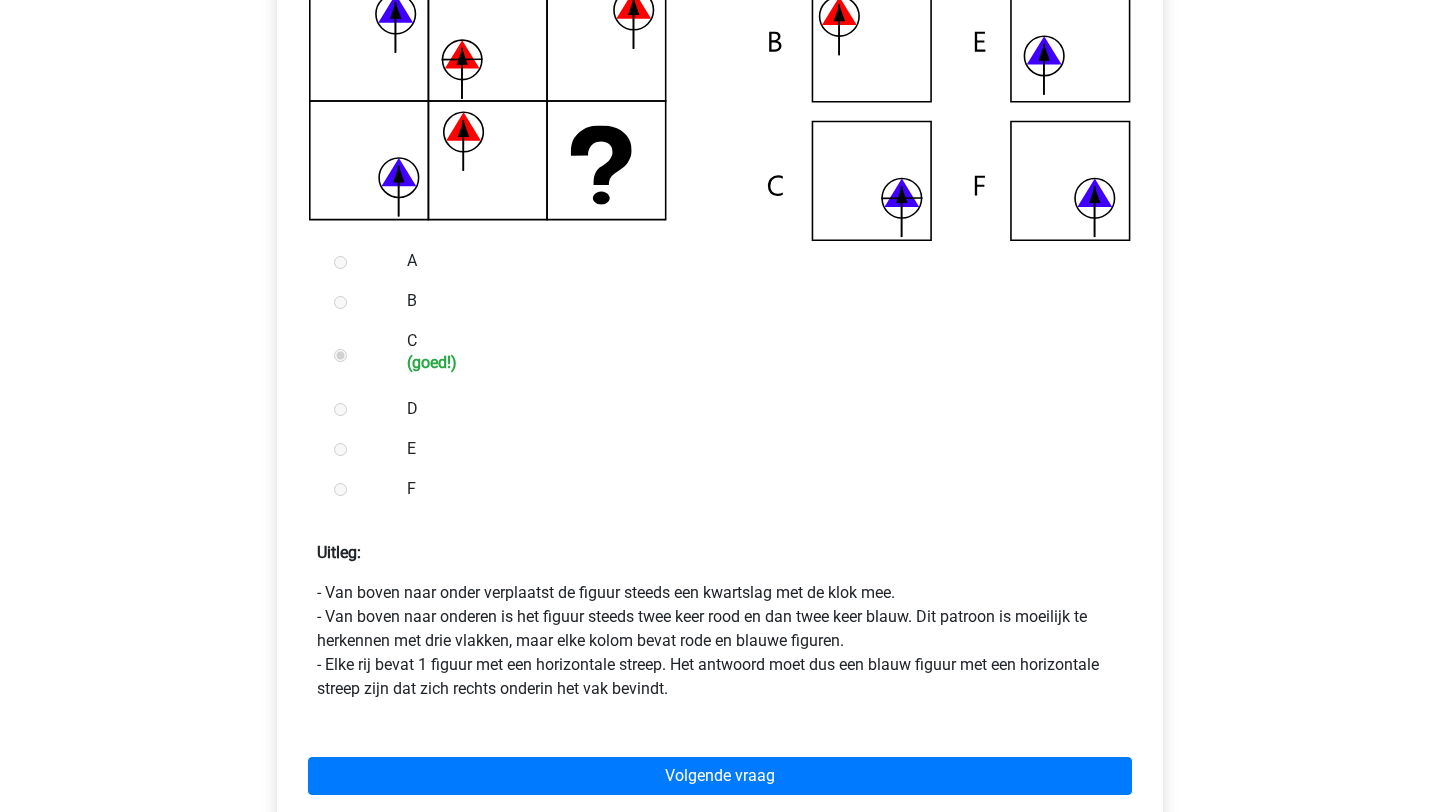 scroll, scrollTop: 627, scrollLeft: 0, axis: vertical 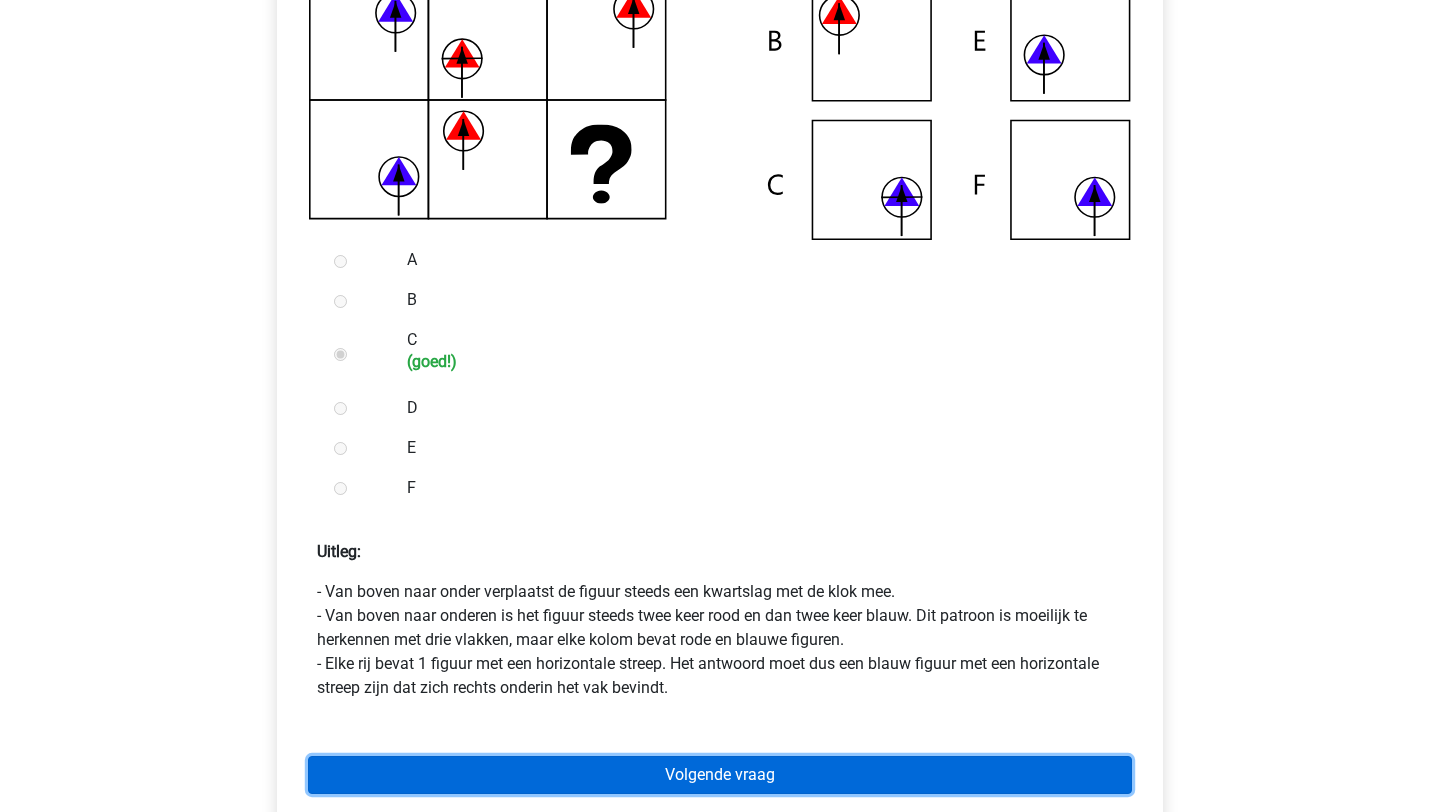 click on "Volgende vraag" at bounding box center (720, 775) 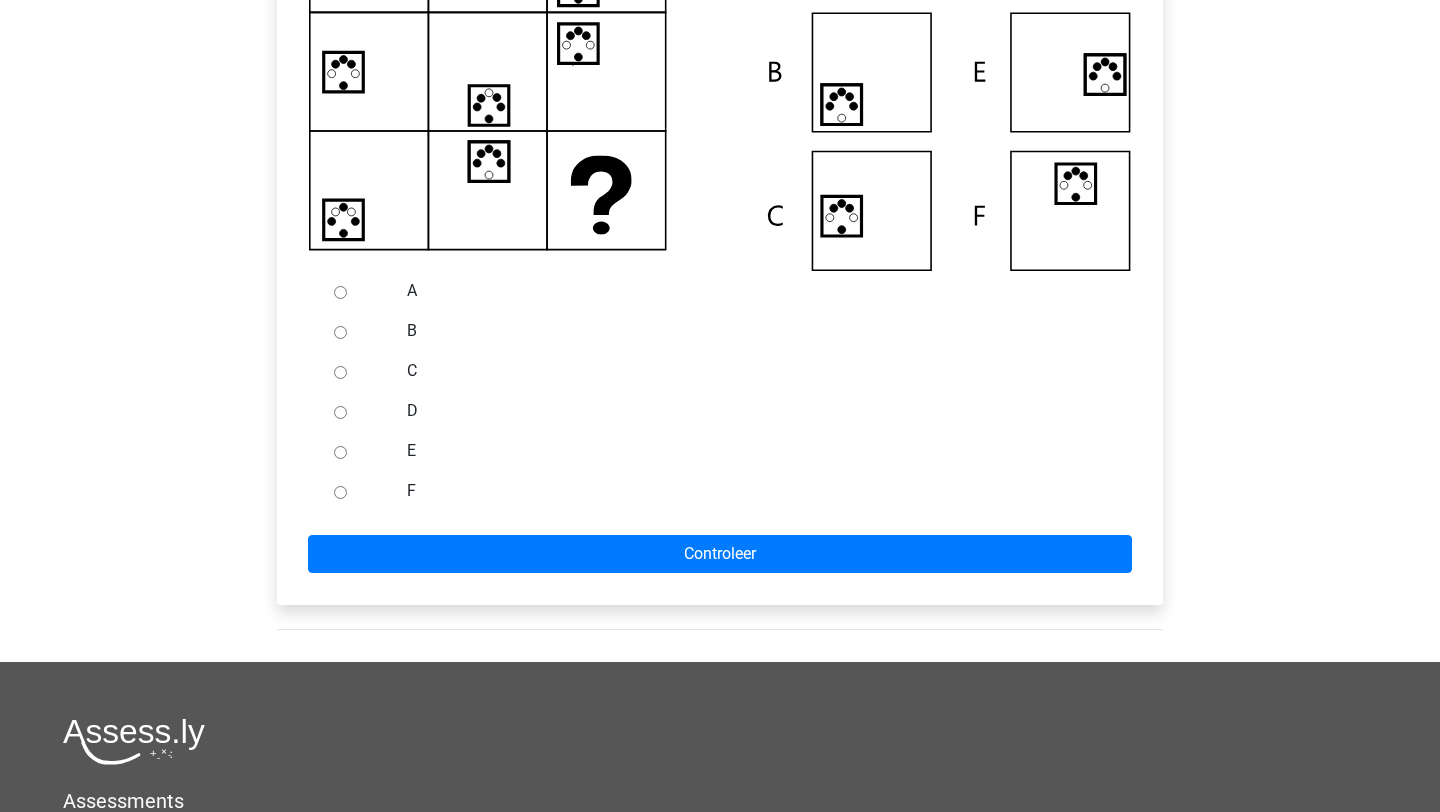 scroll, scrollTop: 607, scrollLeft: 0, axis: vertical 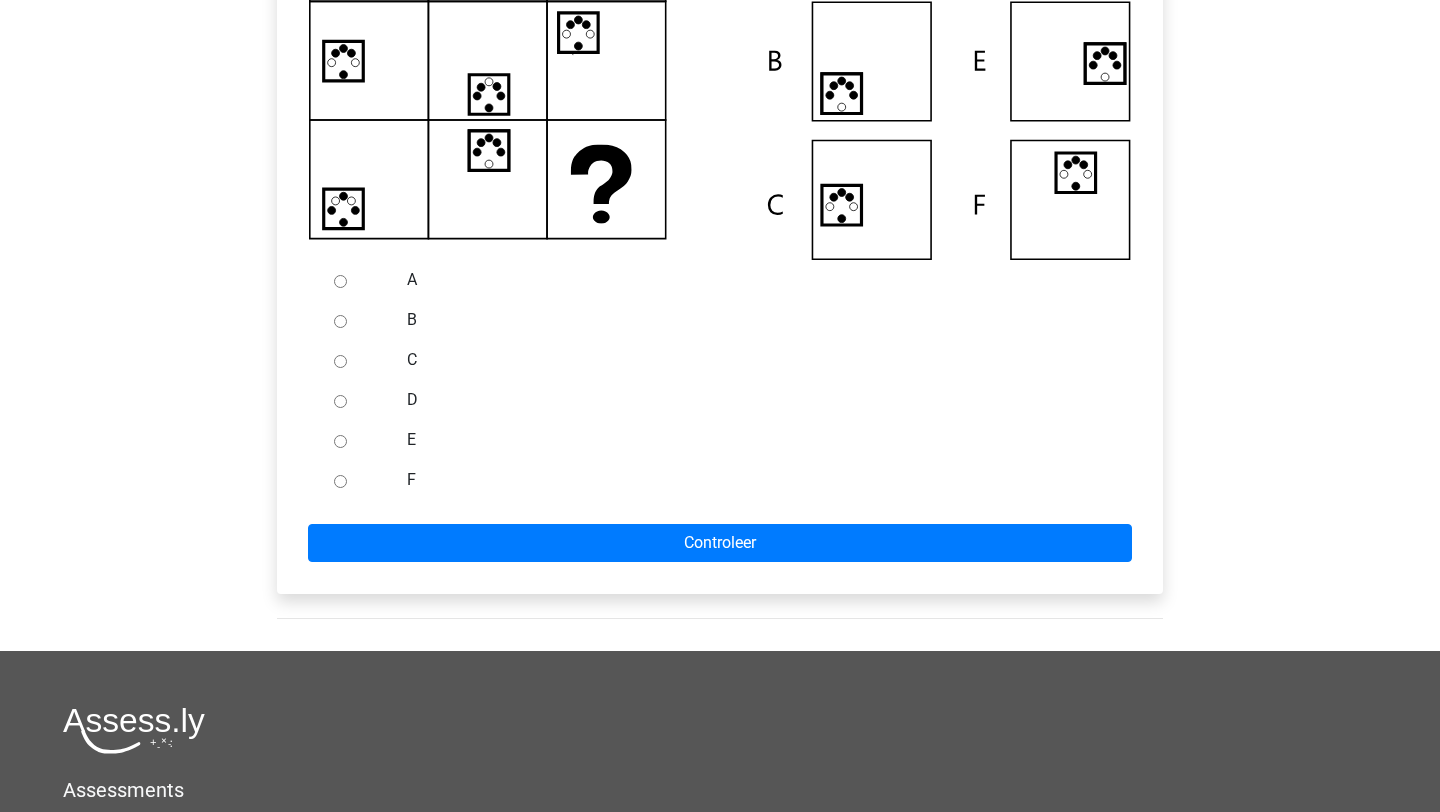 click at bounding box center [359, 440] 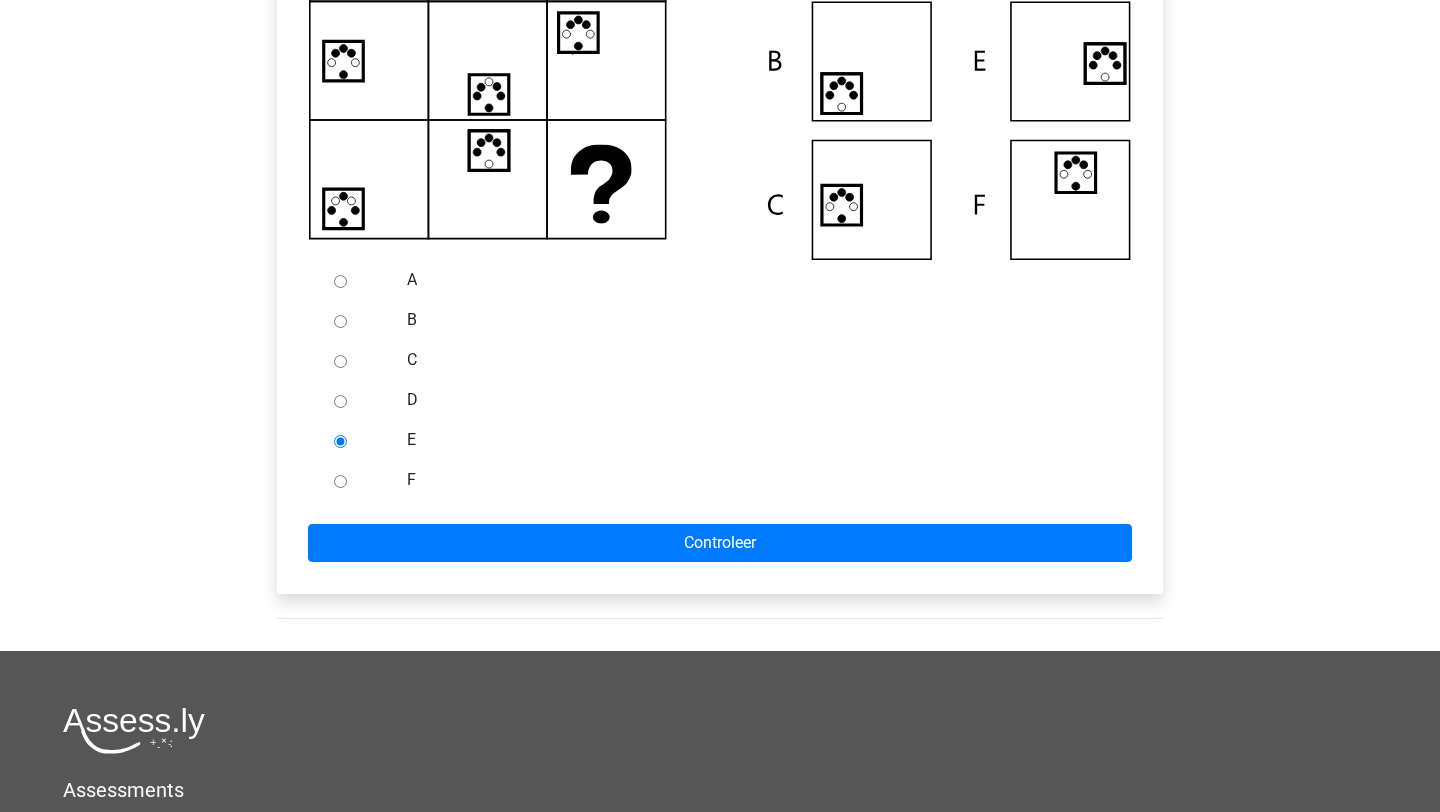click on "A
B
C
D
E
F
Controleer" at bounding box center (720, 411) 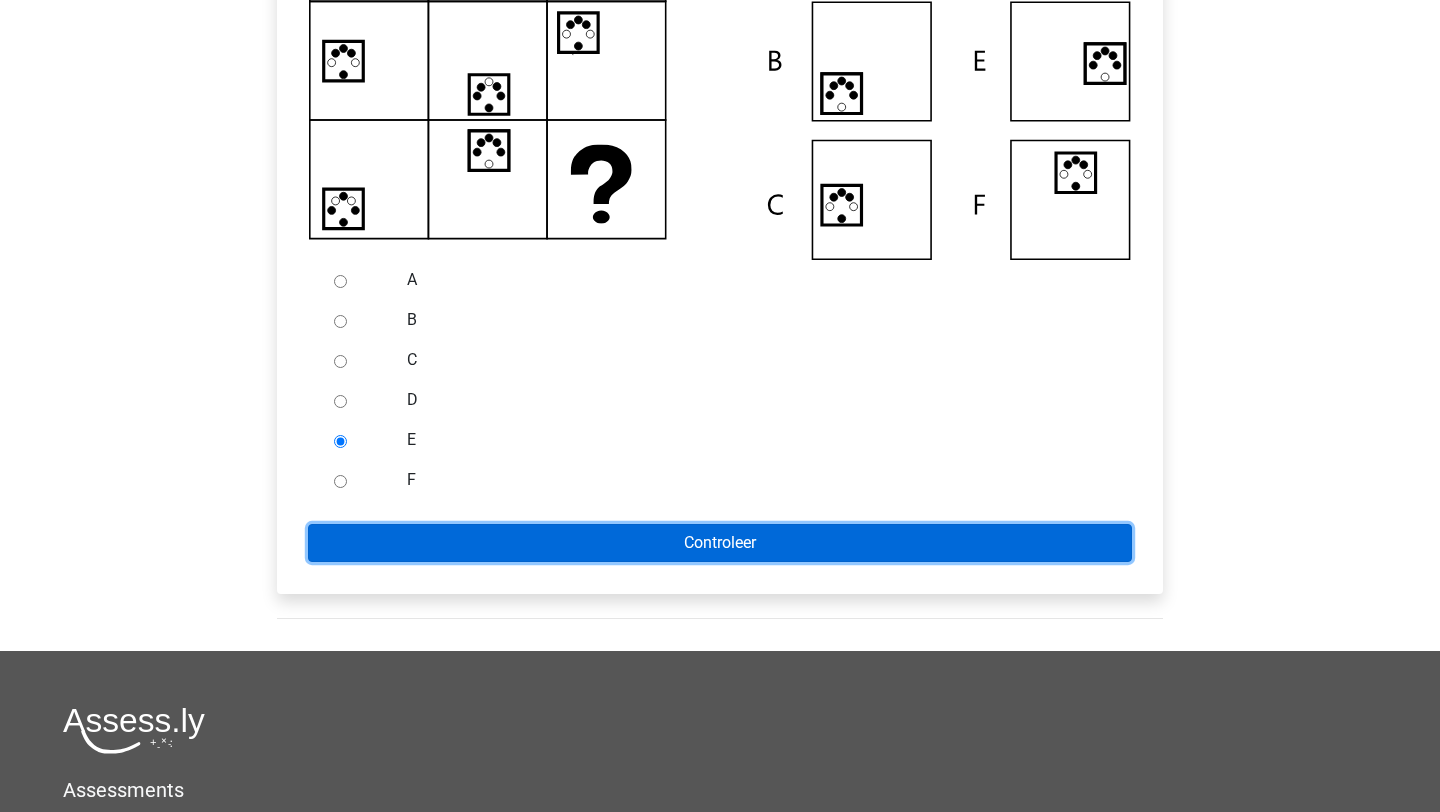 click on "Controleer" at bounding box center [720, 543] 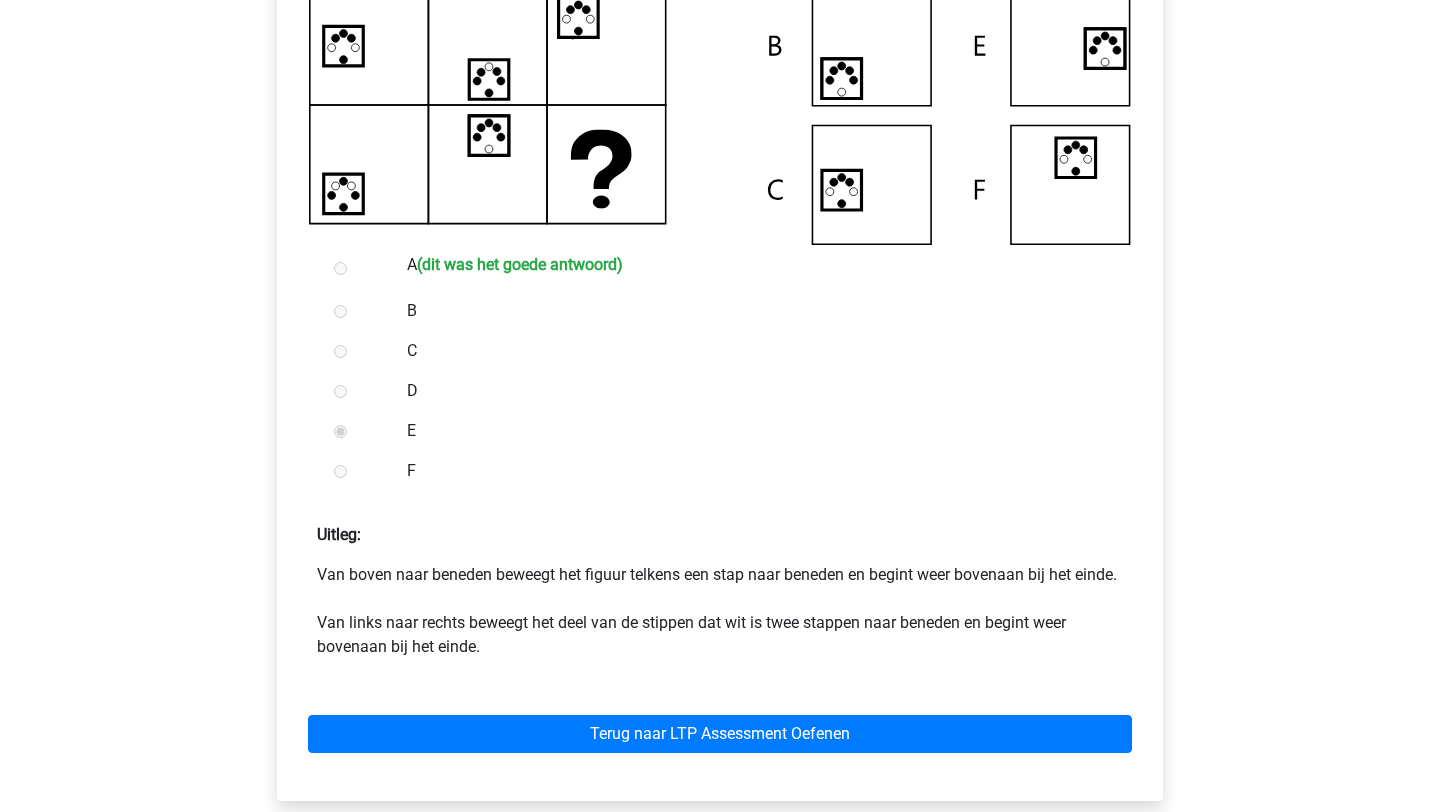 scroll, scrollTop: 694, scrollLeft: 0, axis: vertical 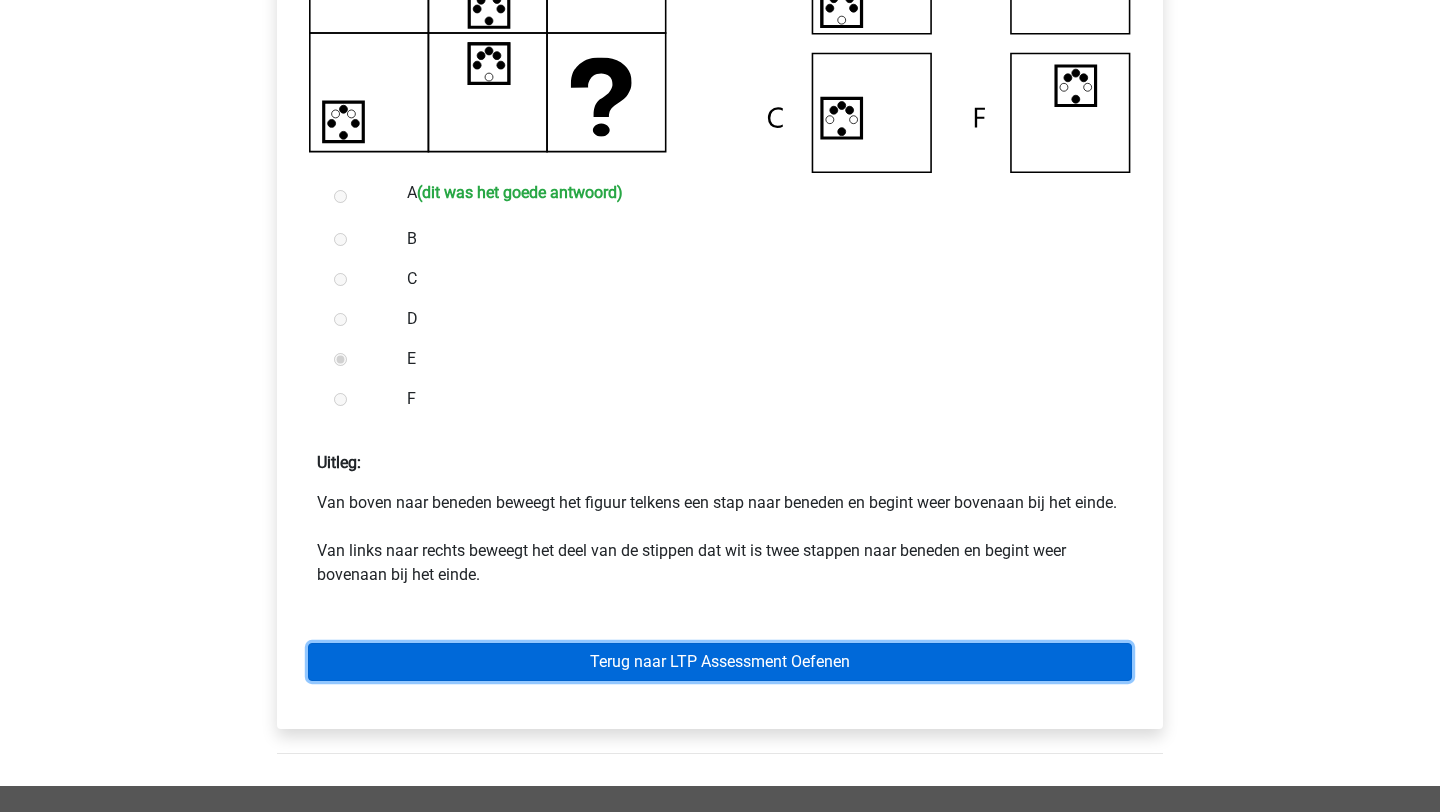 click on "Terug naar LTP Assessment Oefenen" at bounding box center [720, 662] 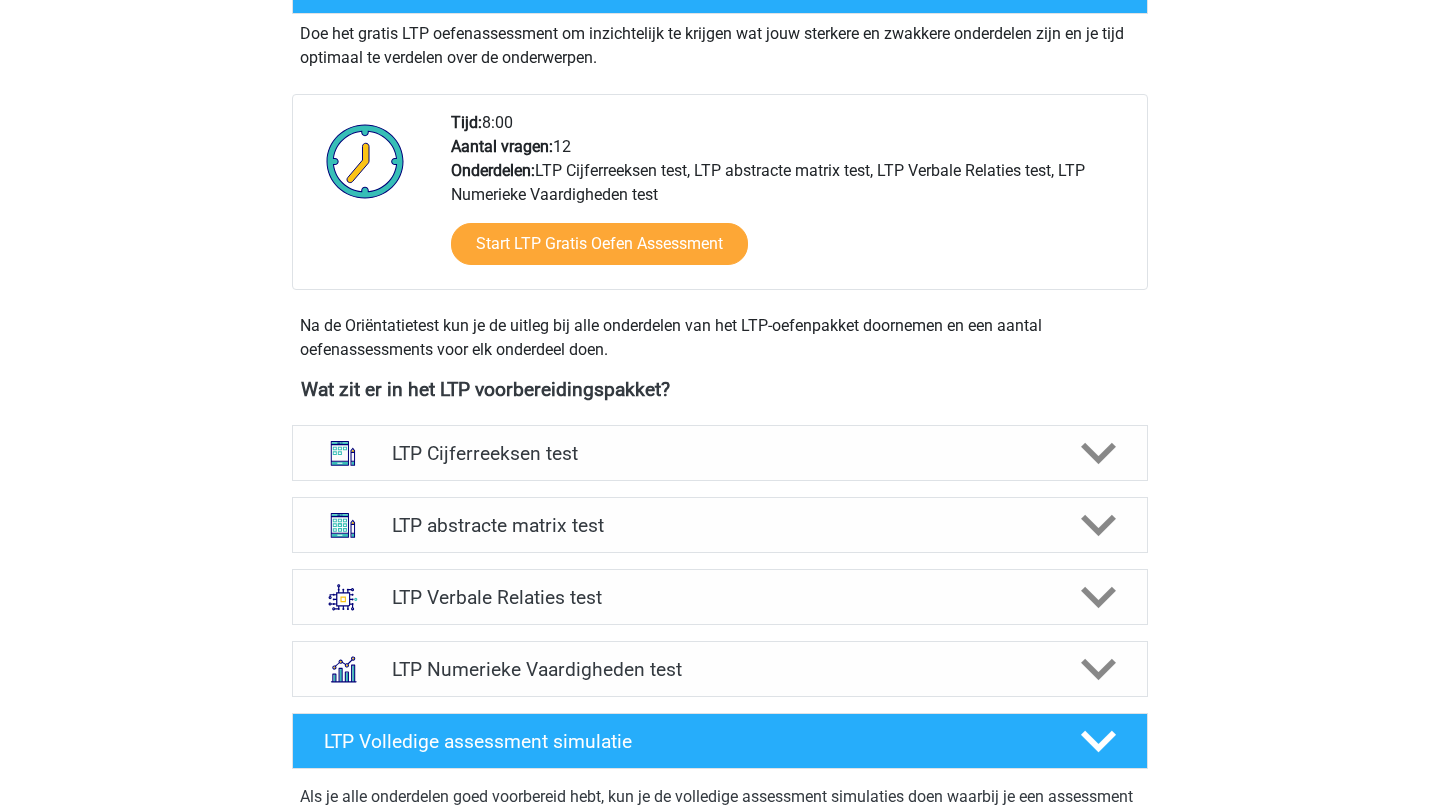 scroll, scrollTop: 426, scrollLeft: 0, axis: vertical 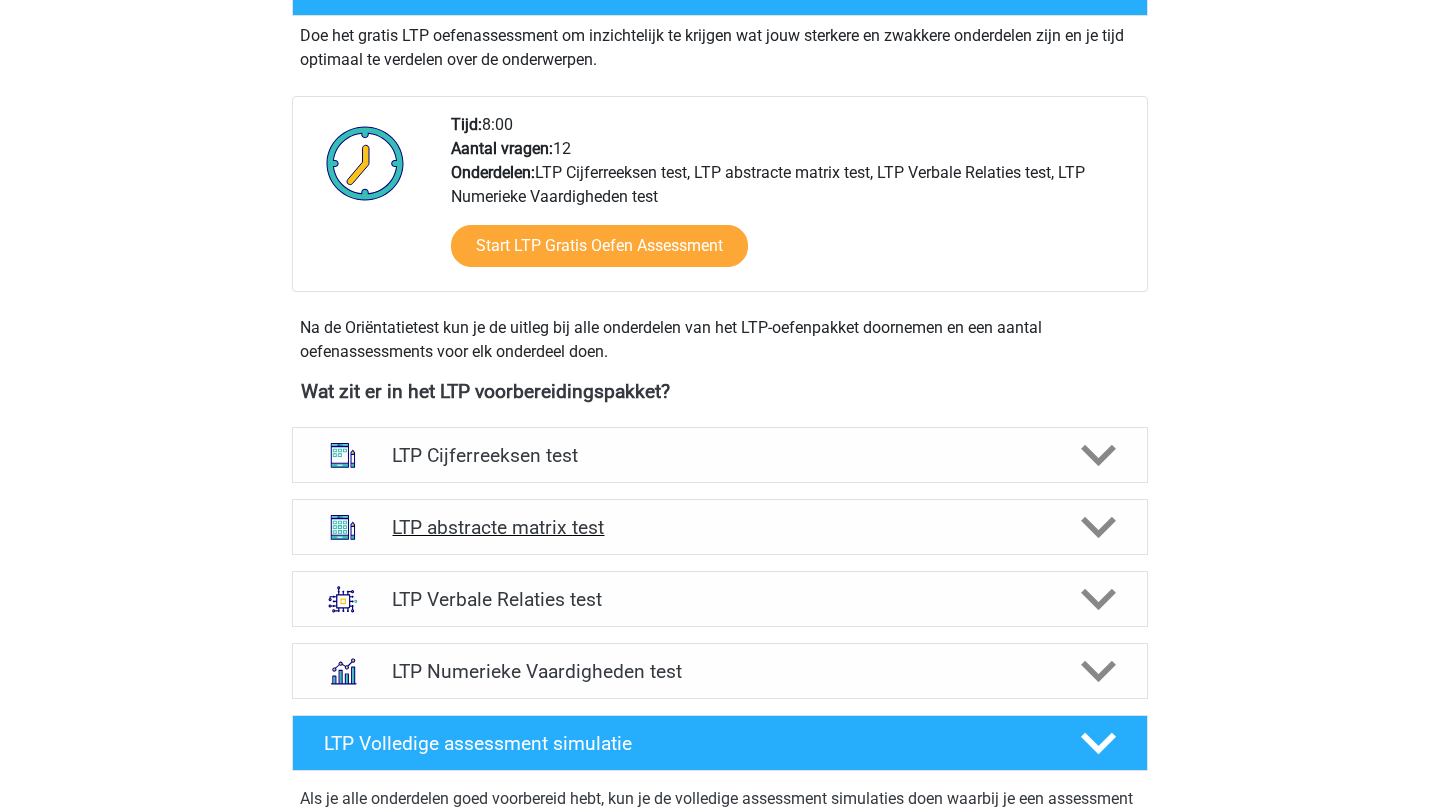 click on "LTP abstracte matrix test" at bounding box center [719, 527] 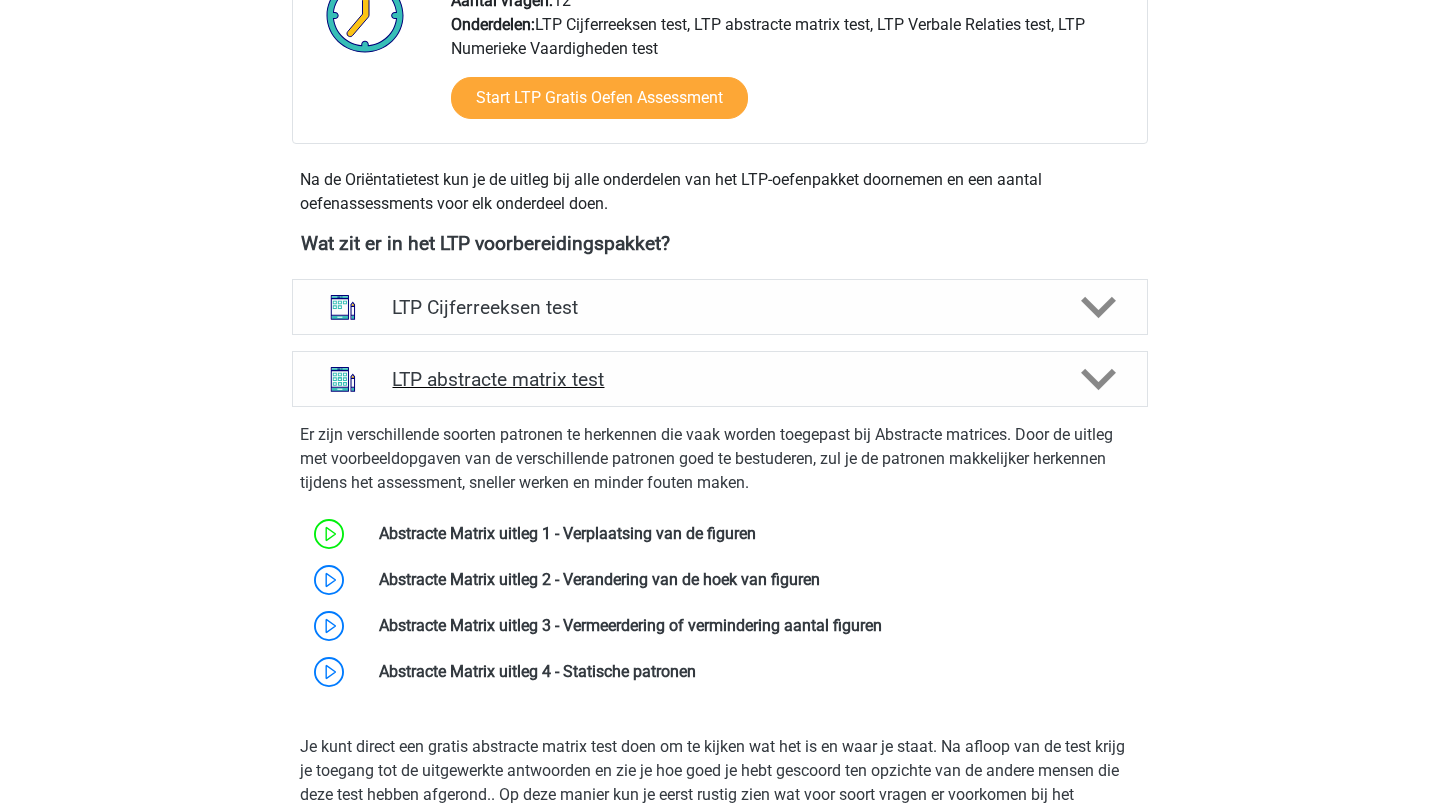 scroll, scrollTop: 768, scrollLeft: 0, axis: vertical 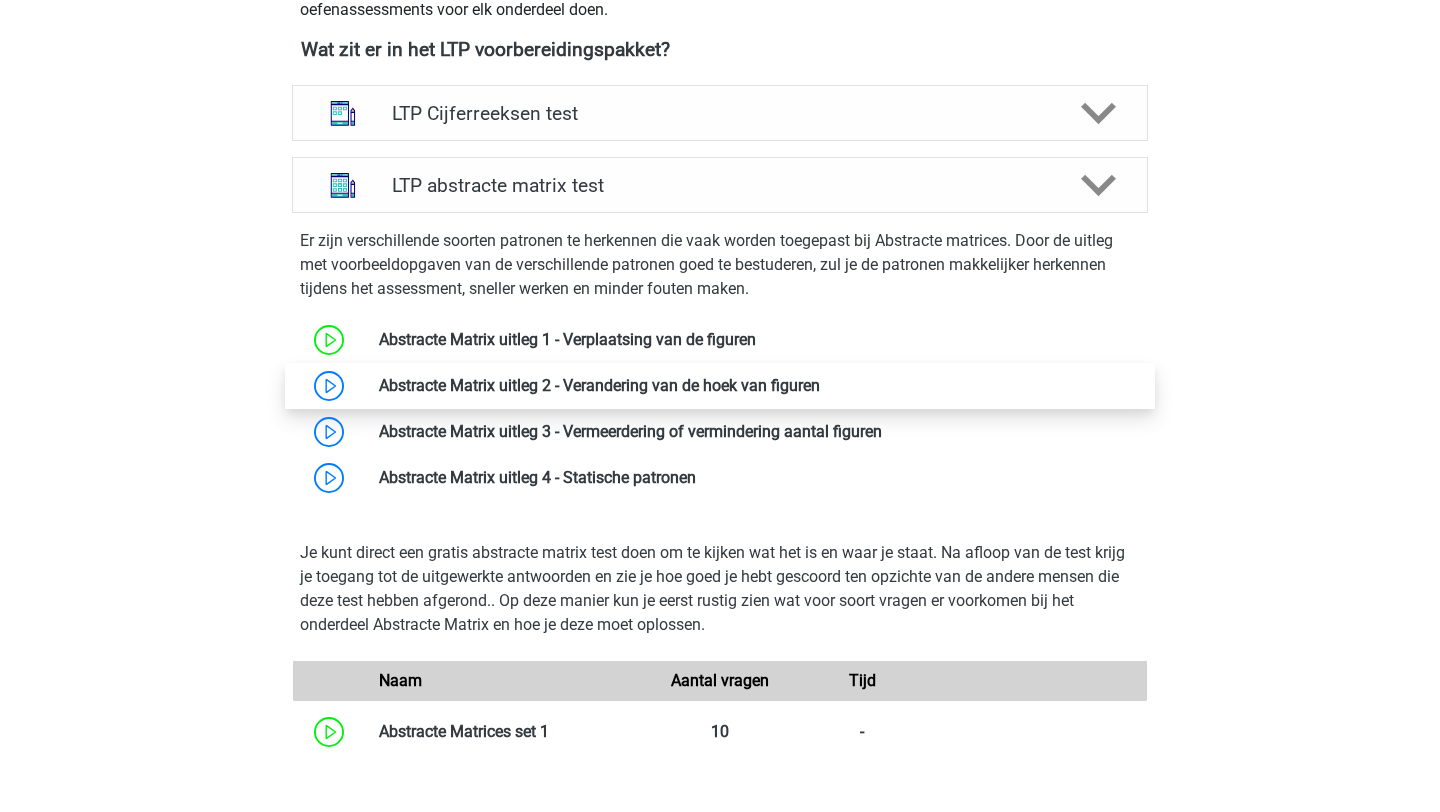 click at bounding box center [820, 385] 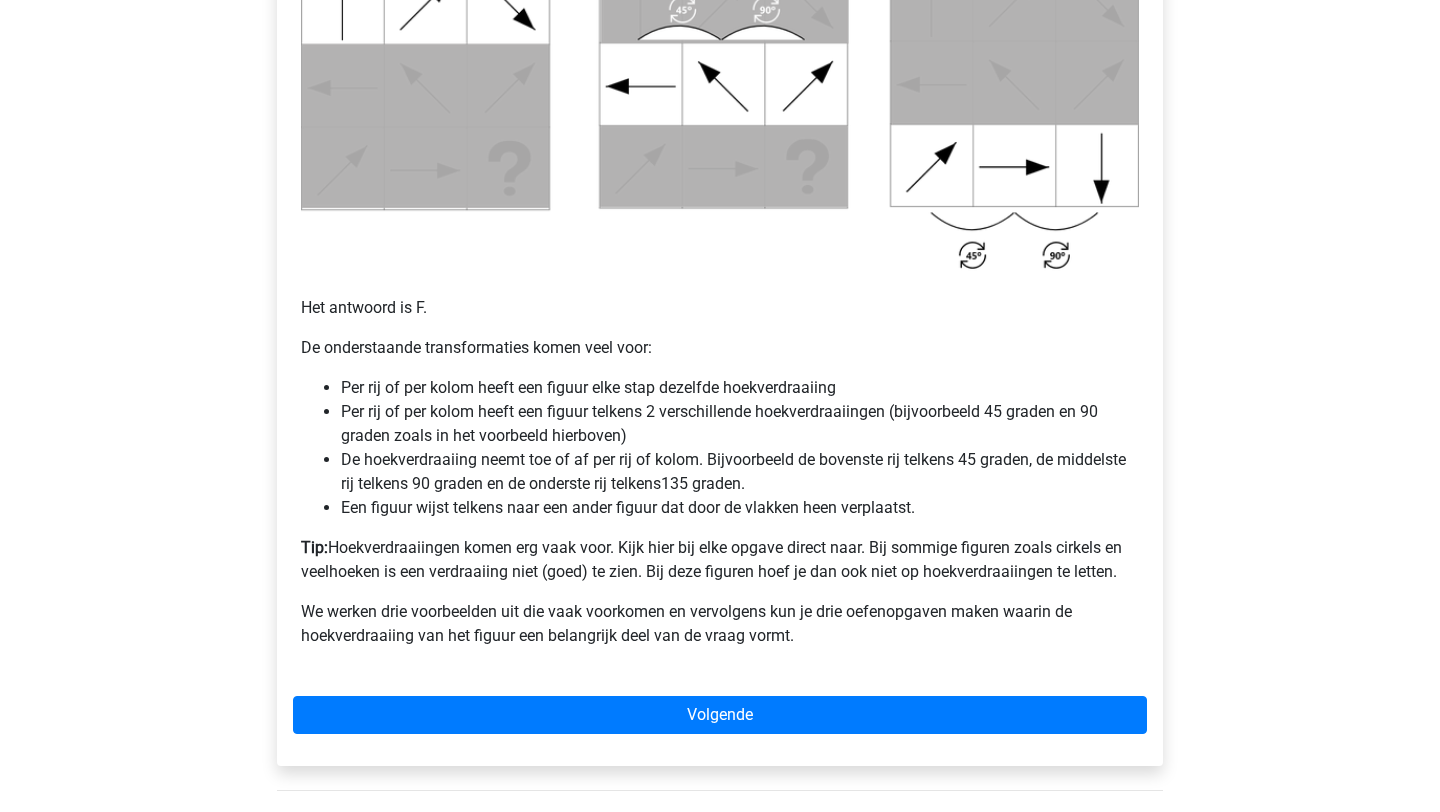 scroll, scrollTop: 1132, scrollLeft: 0, axis: vertical 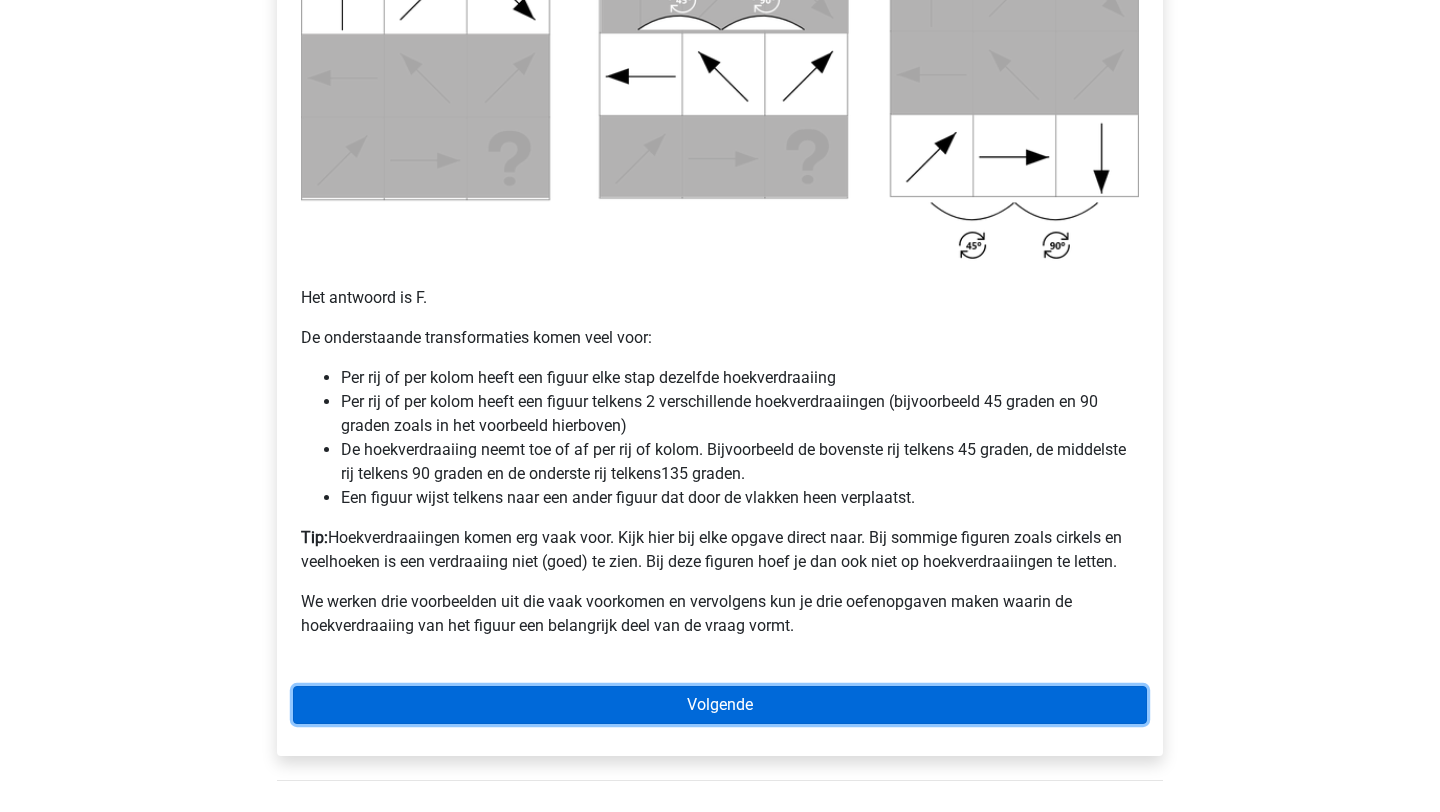 click on "Volgende" at bounding box center (720, 705) 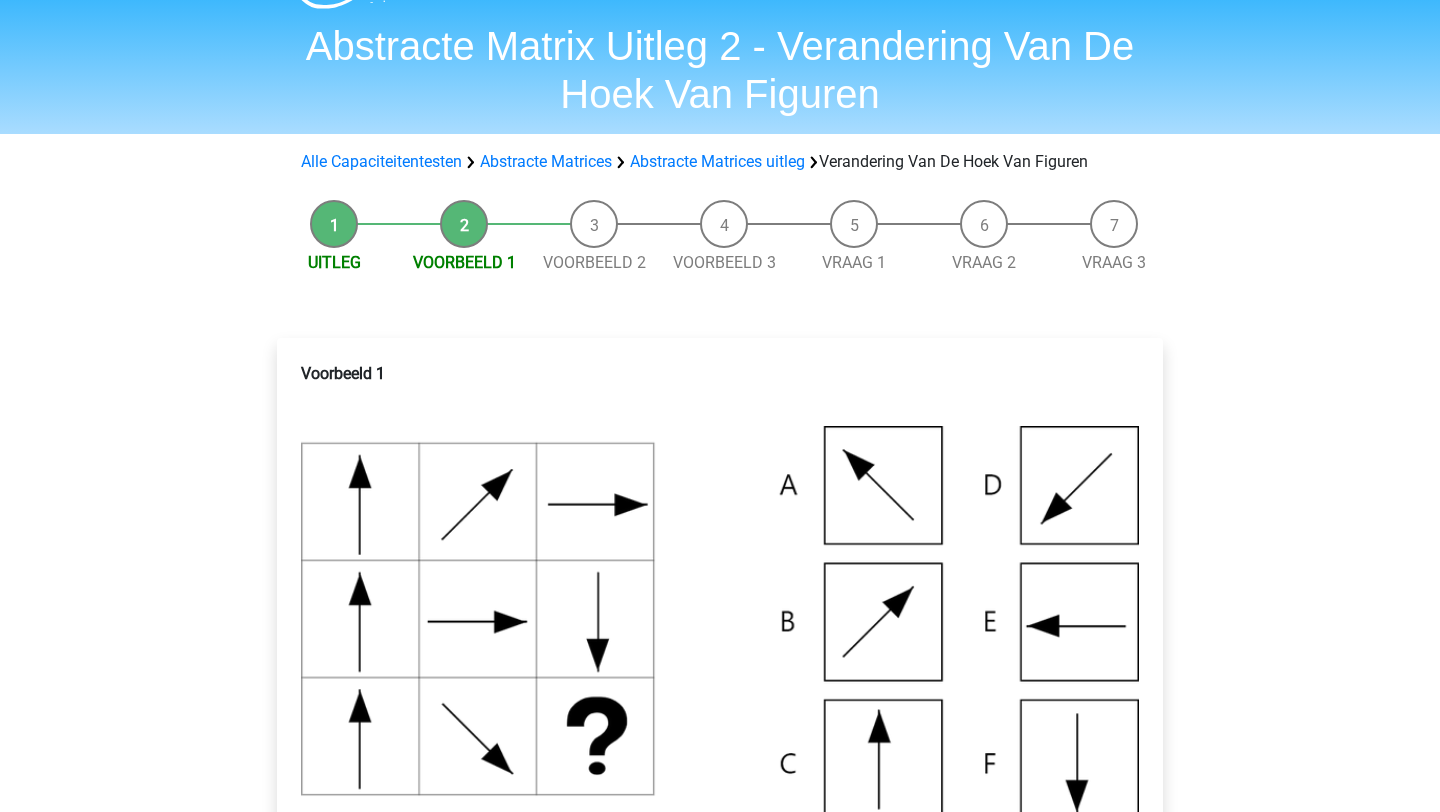 scroll, scrollTop: 125, scrollLeft: 0, axis: vertical 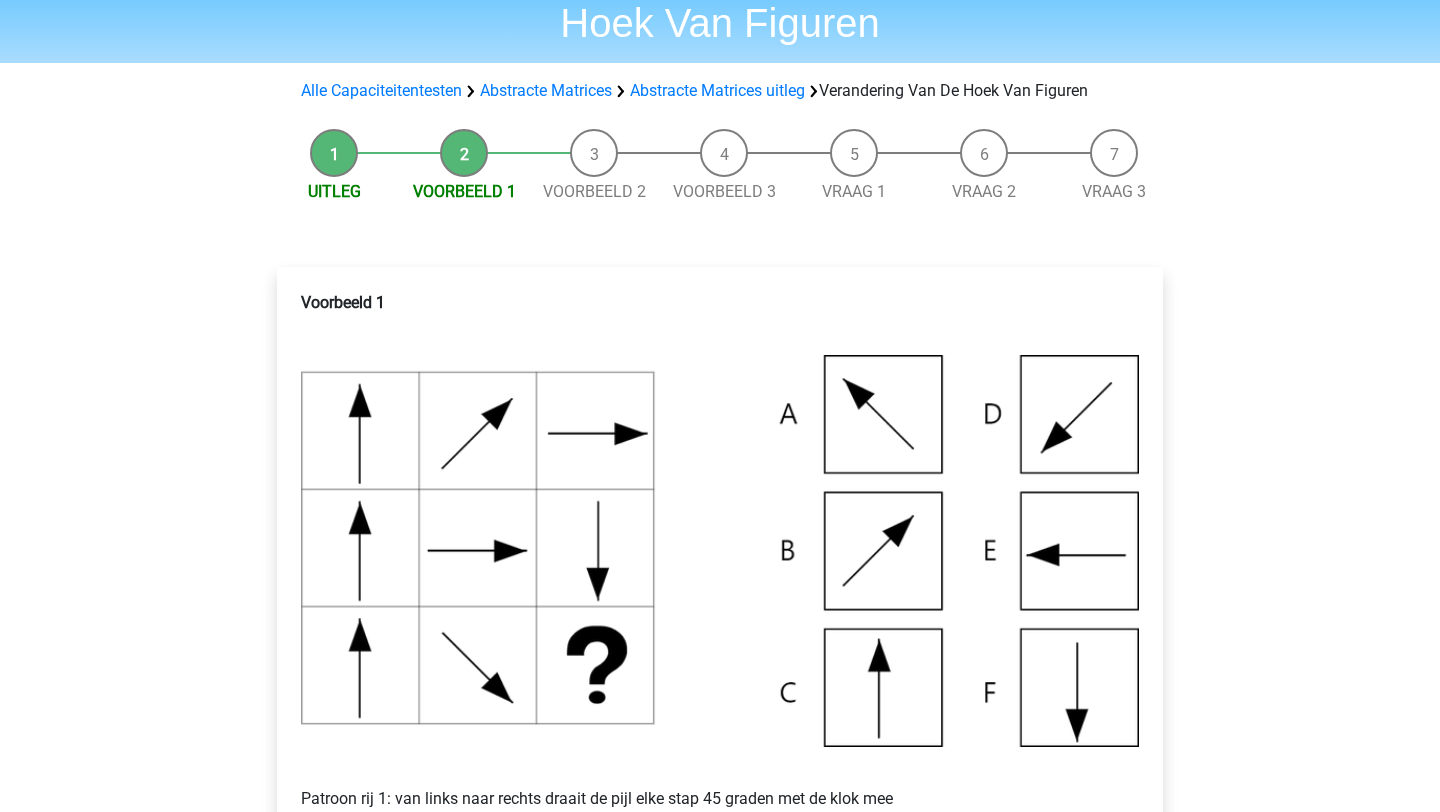 click at bounding box center (720, 551) 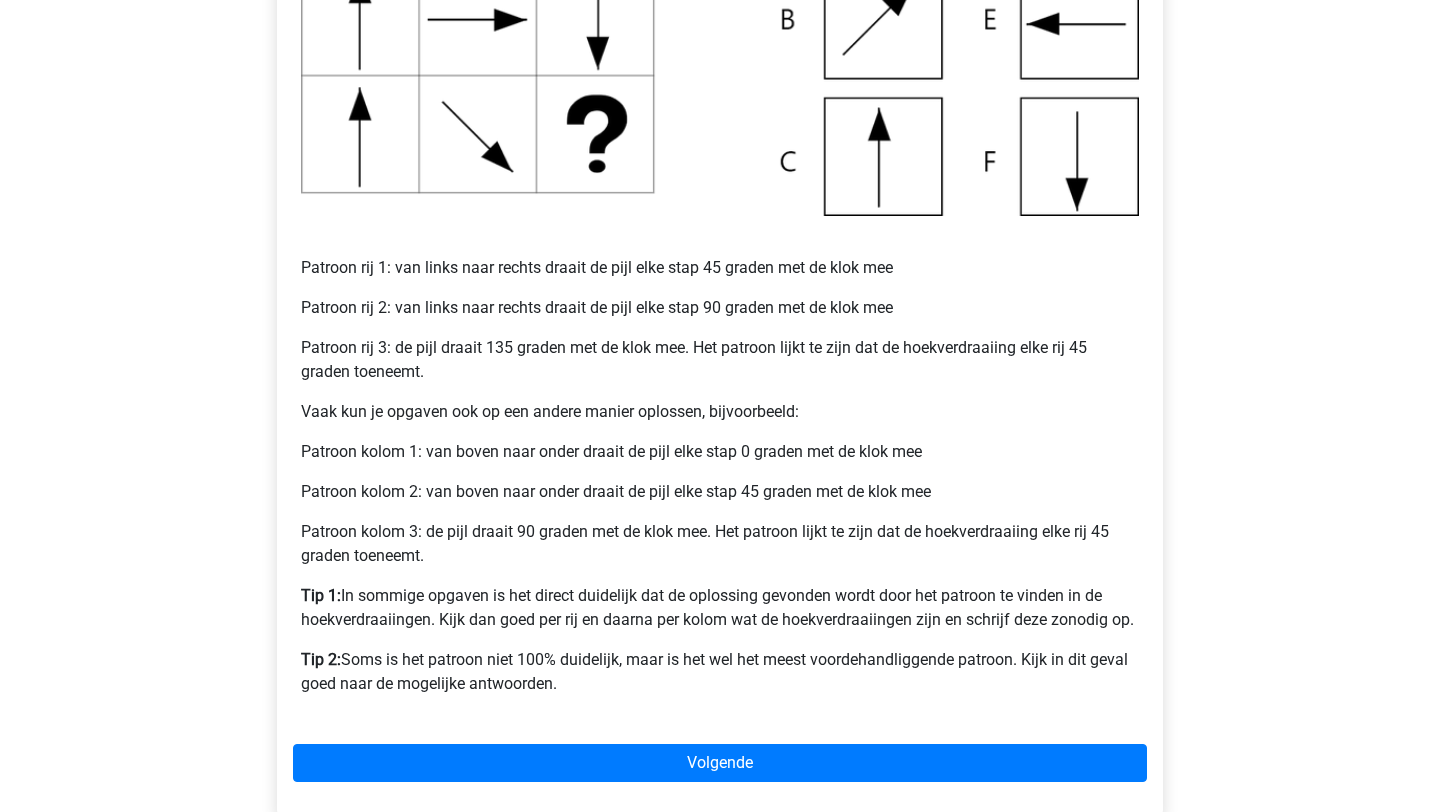 scroll, scrollTop: 664, scrollLeft: 0, axis: vertical 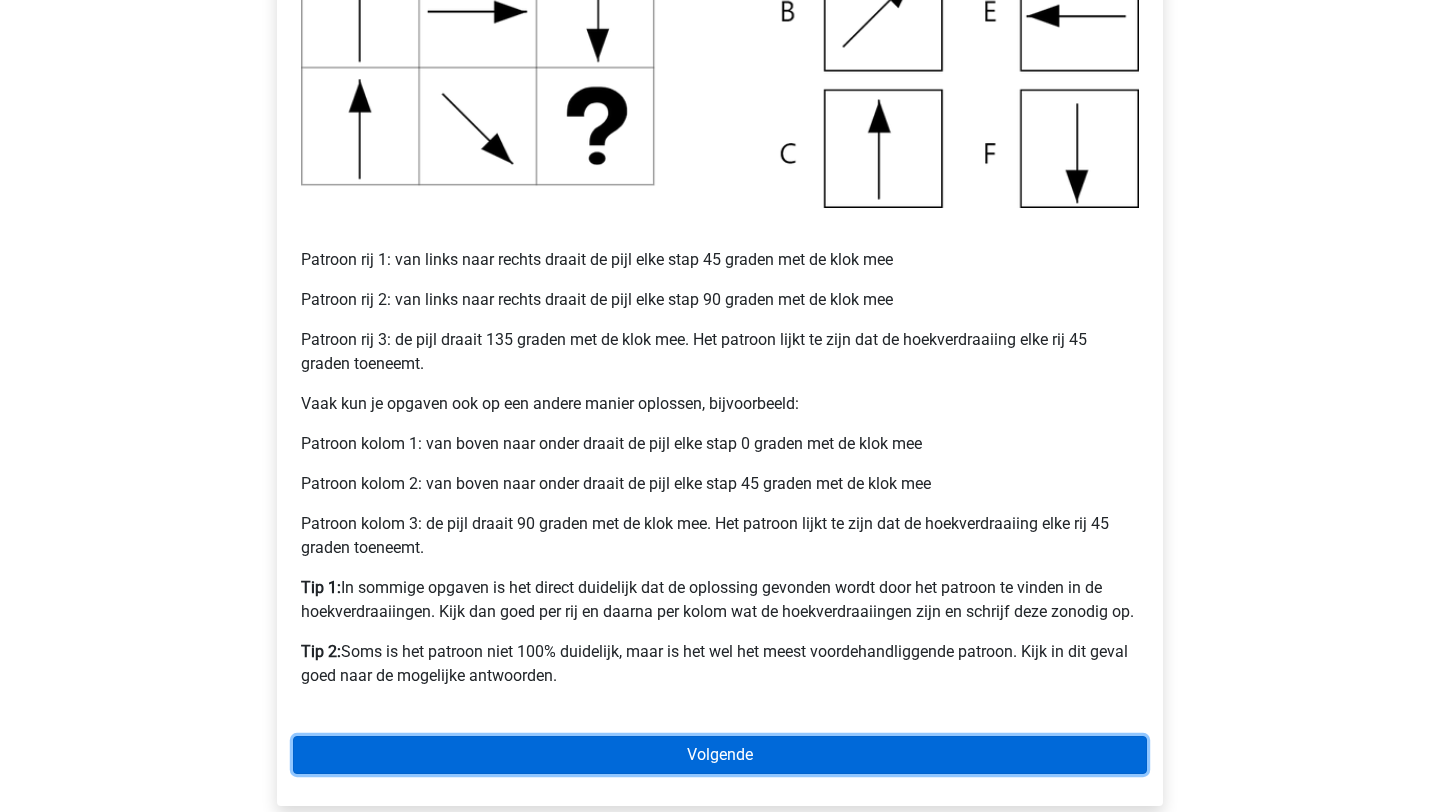 click on "Volgende" at bounding box center (720, 755) 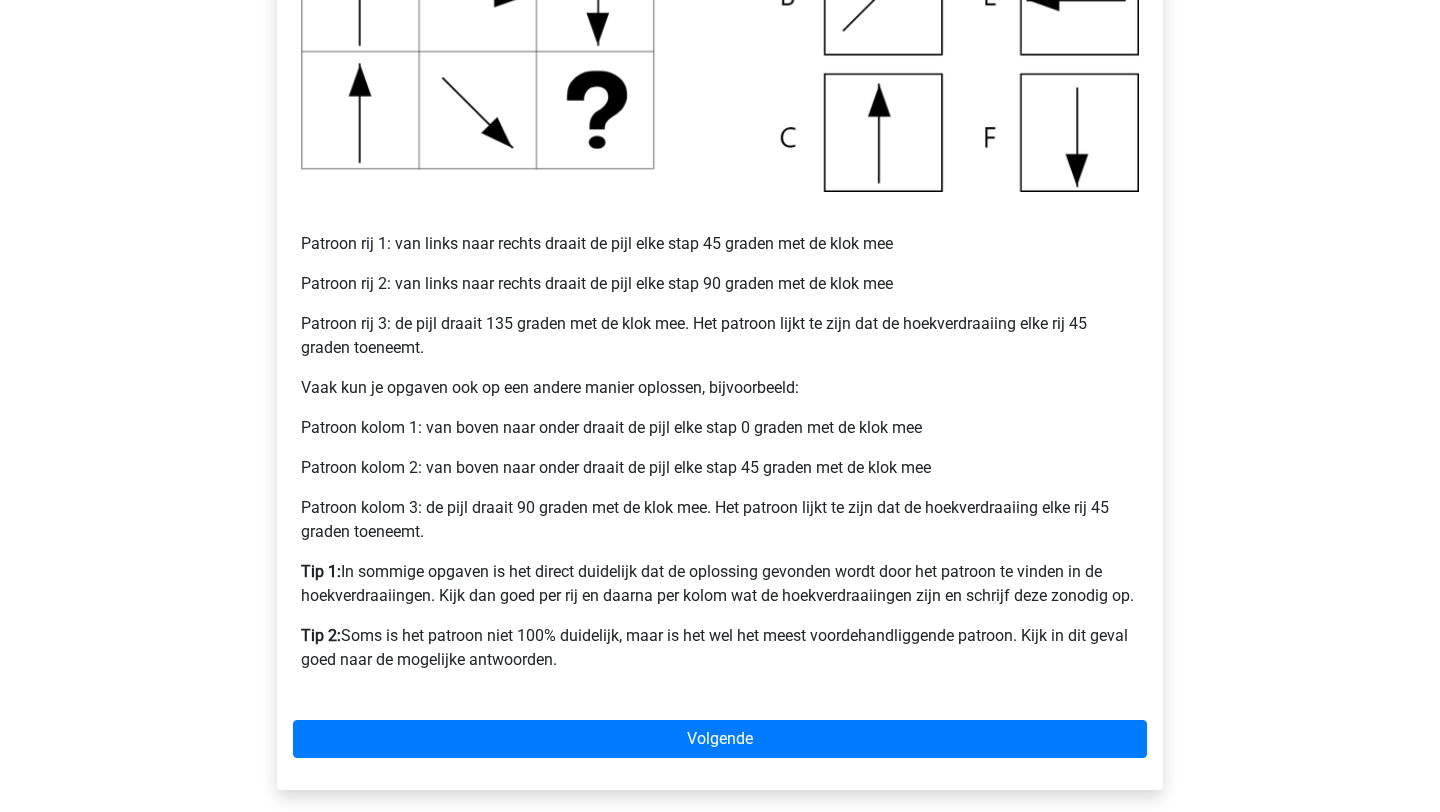 scroll, scrollTop: 688, scrollLeft: 0, axis: vertical 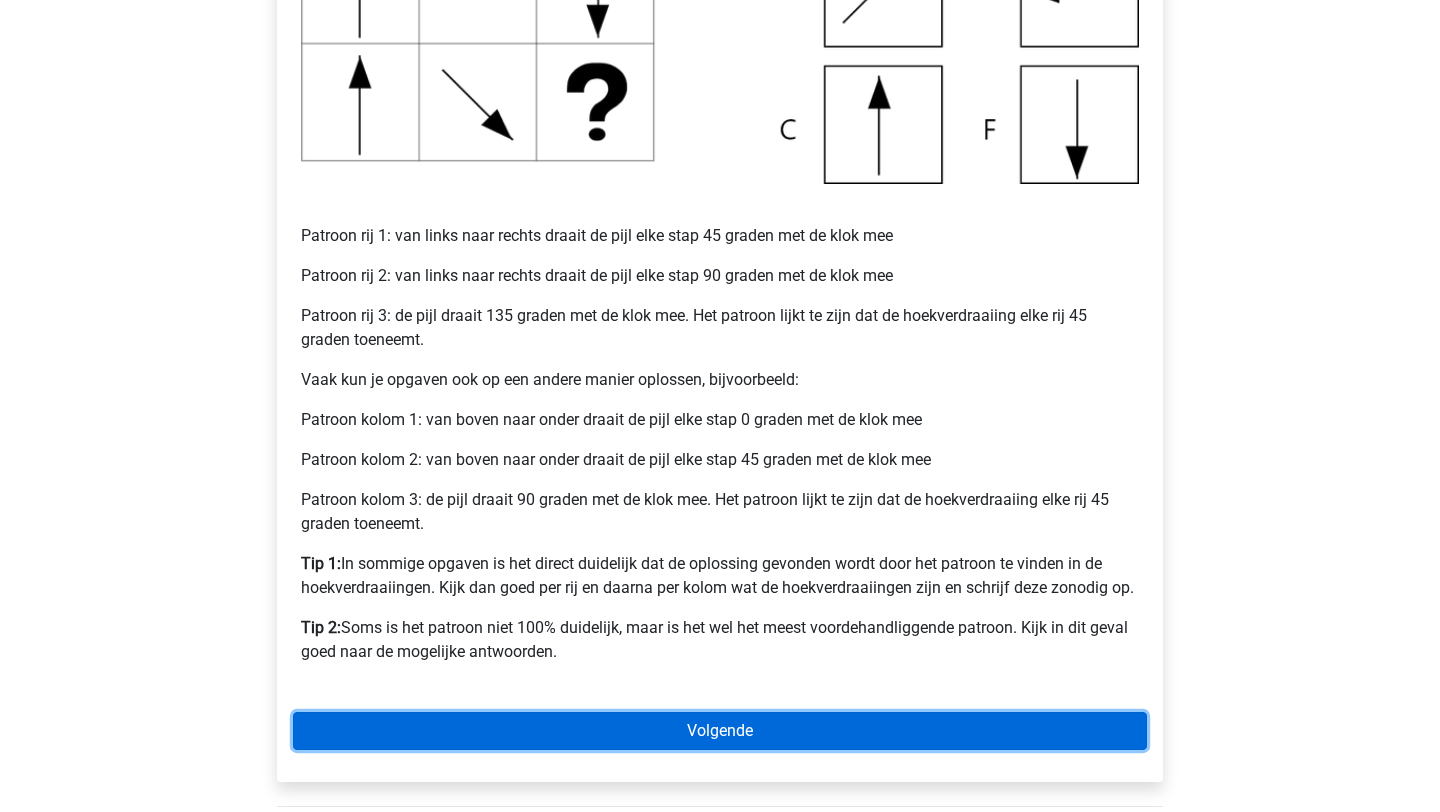 click on "Volgende" at bounding box center [720, 731] 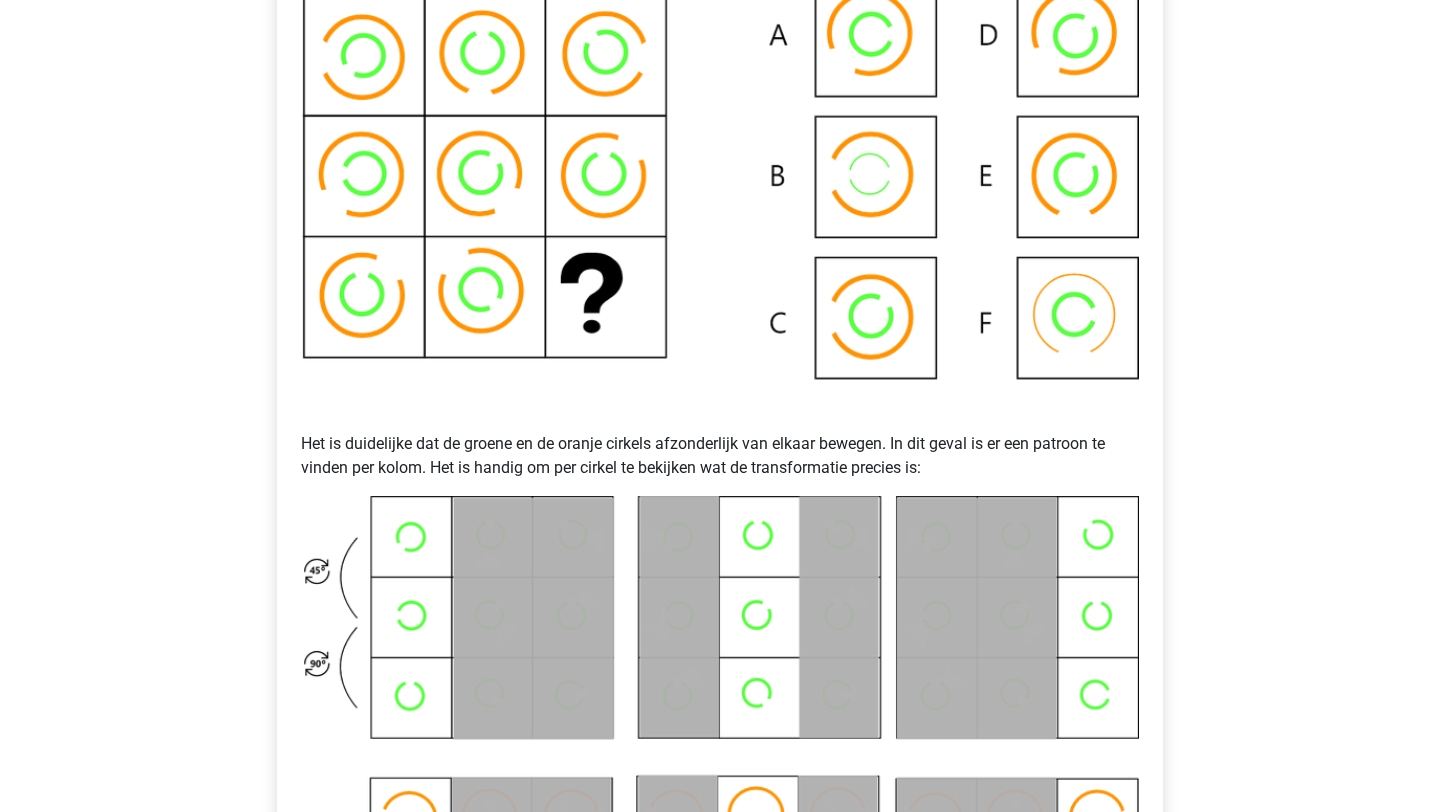 scroll, scrollTop: 691, scrollLeft: 0, axis: vertical 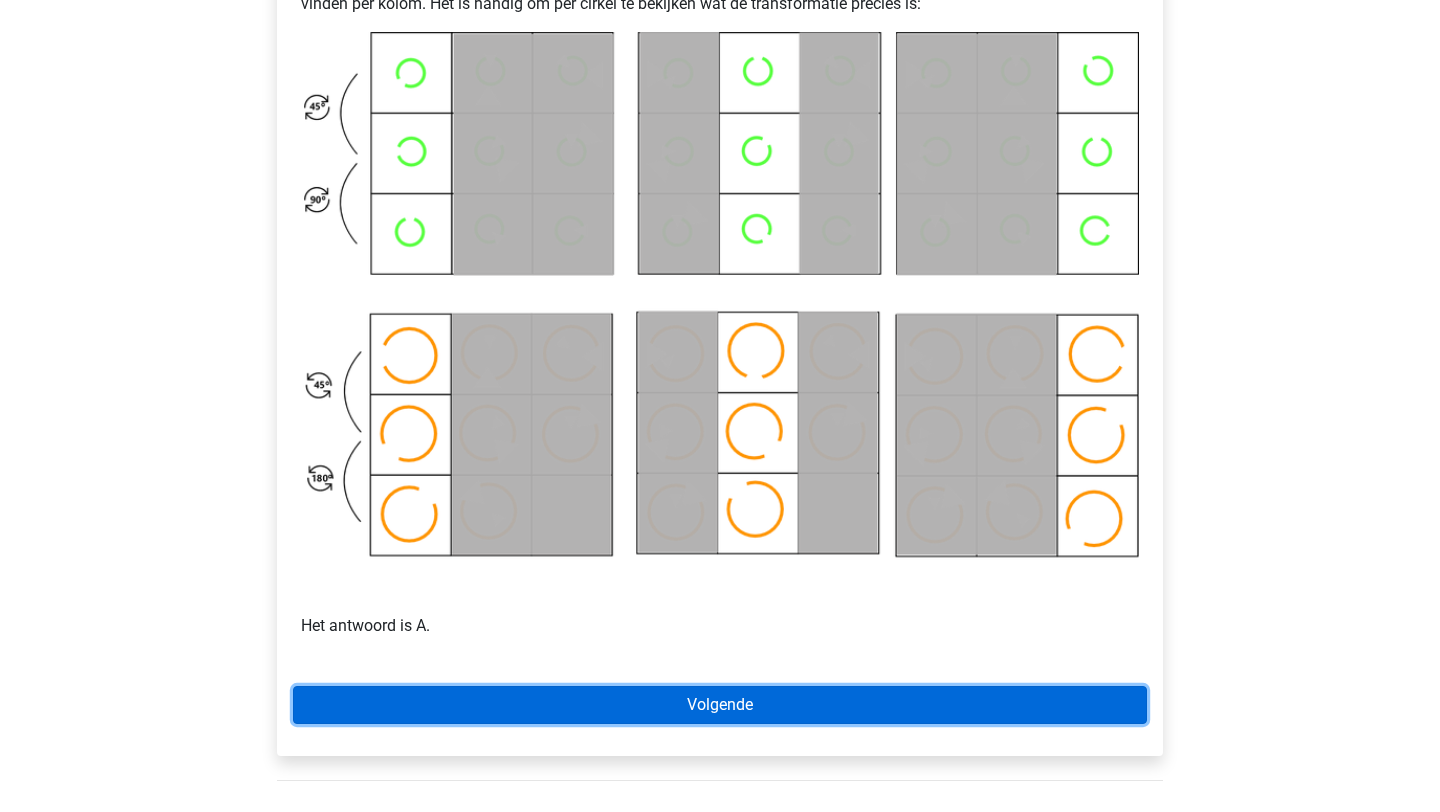 click on "Volgende" at bounding box center (720, 705) 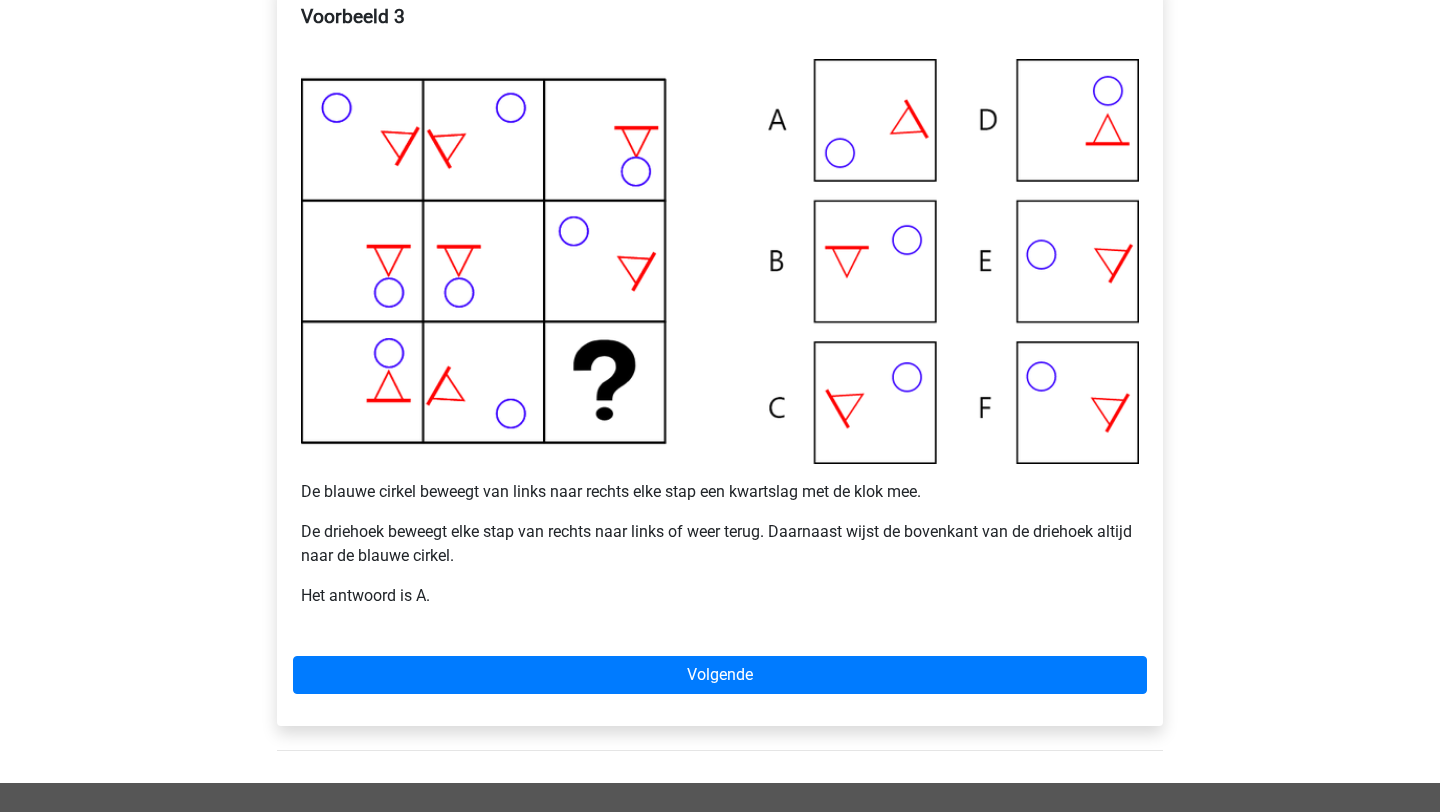 scroll, scrollTop: 494, scrollLeft: 0, axis: vertical 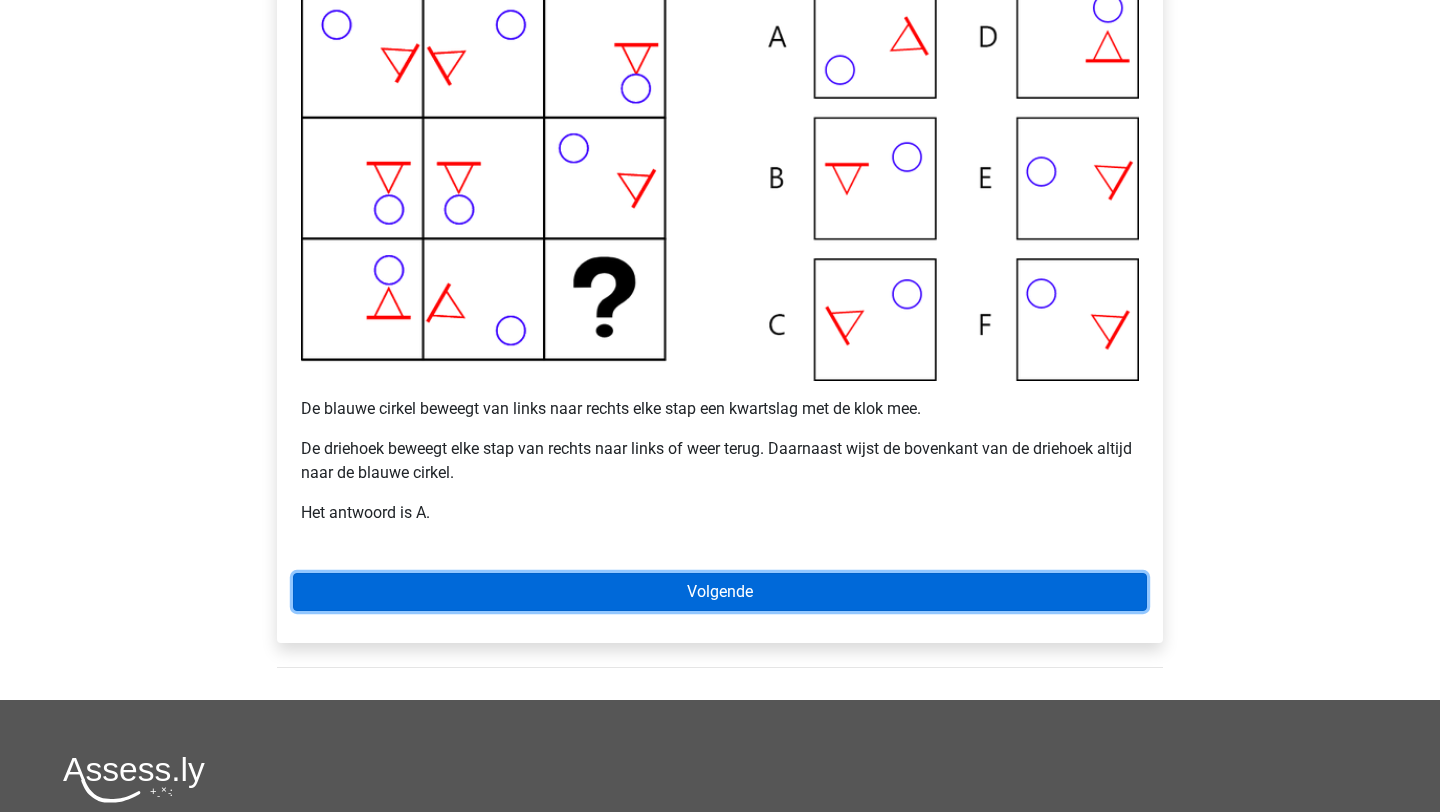 click on "Volgende" at bounding box center [720, 592] 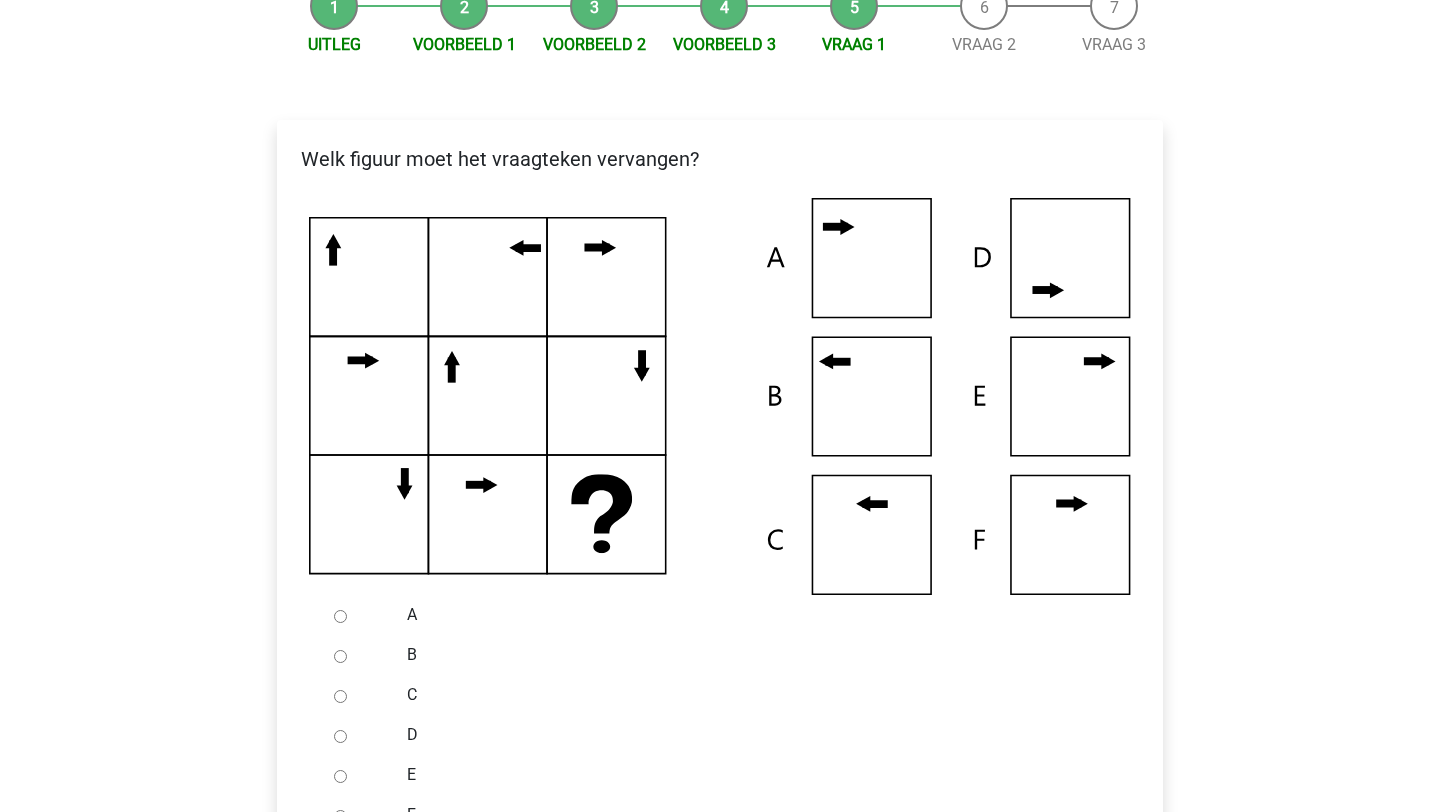 scroll, scrollTop: 291, scrollLeft: 0, axis: vertical 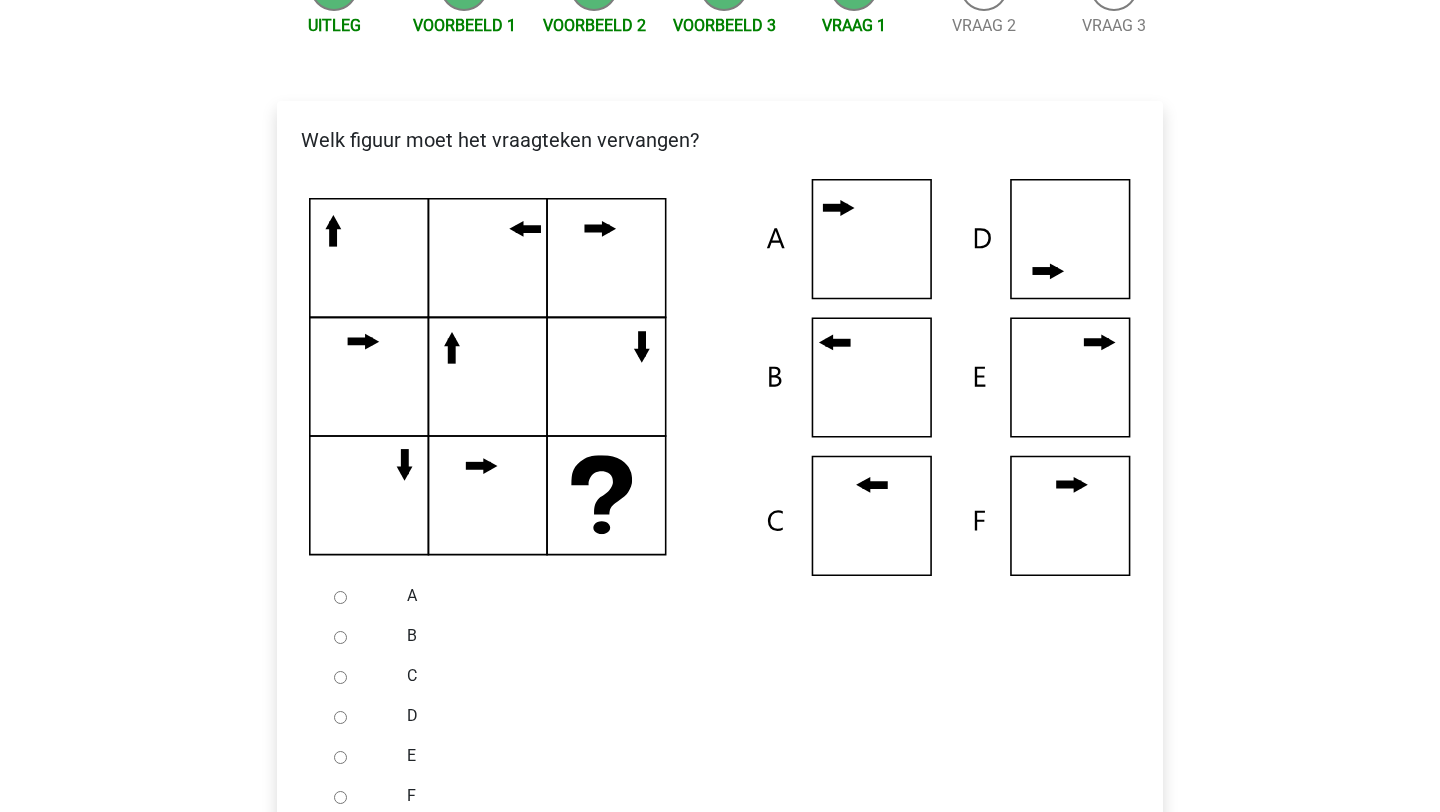 click at bounding box center (359, 716) 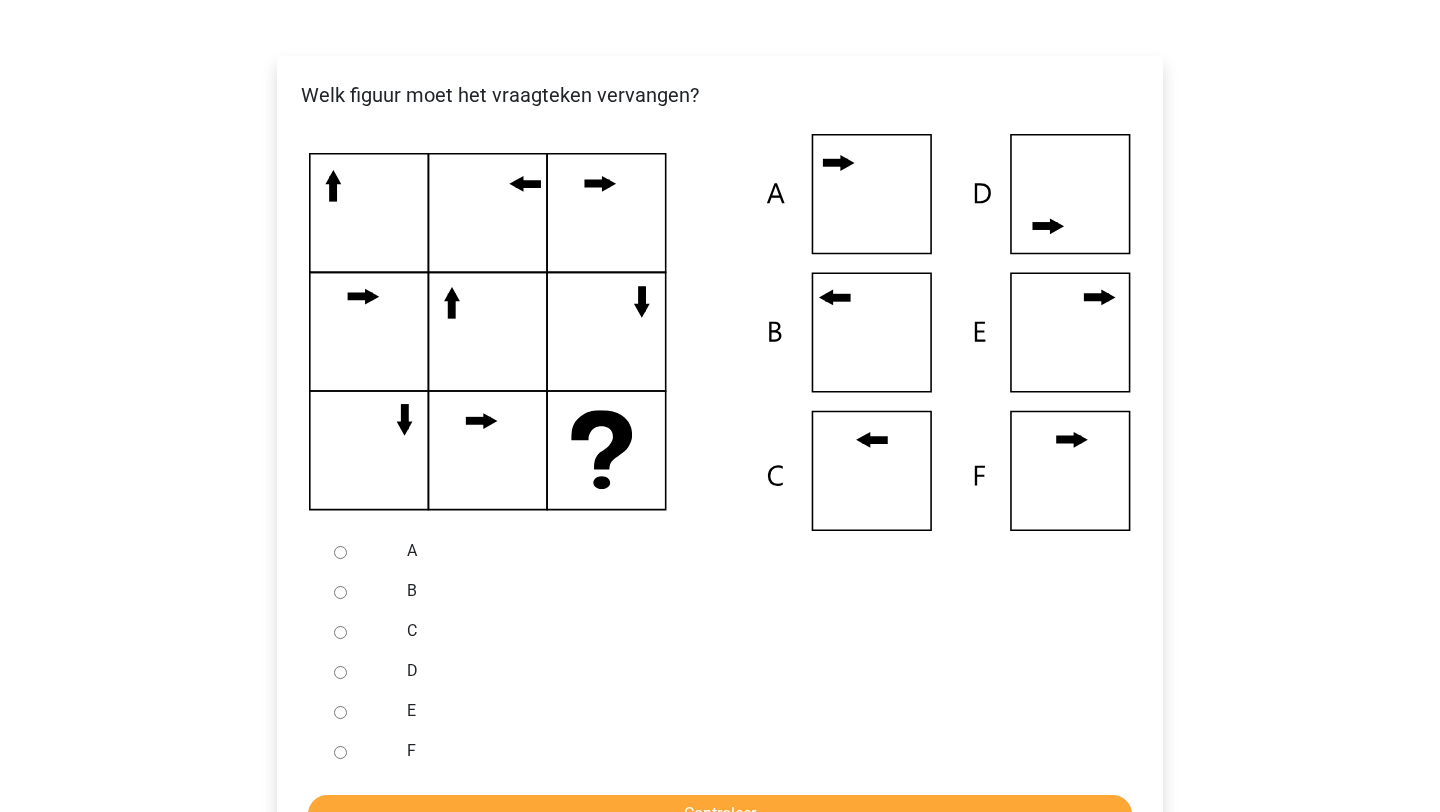 click at bounding box center (359, 671) 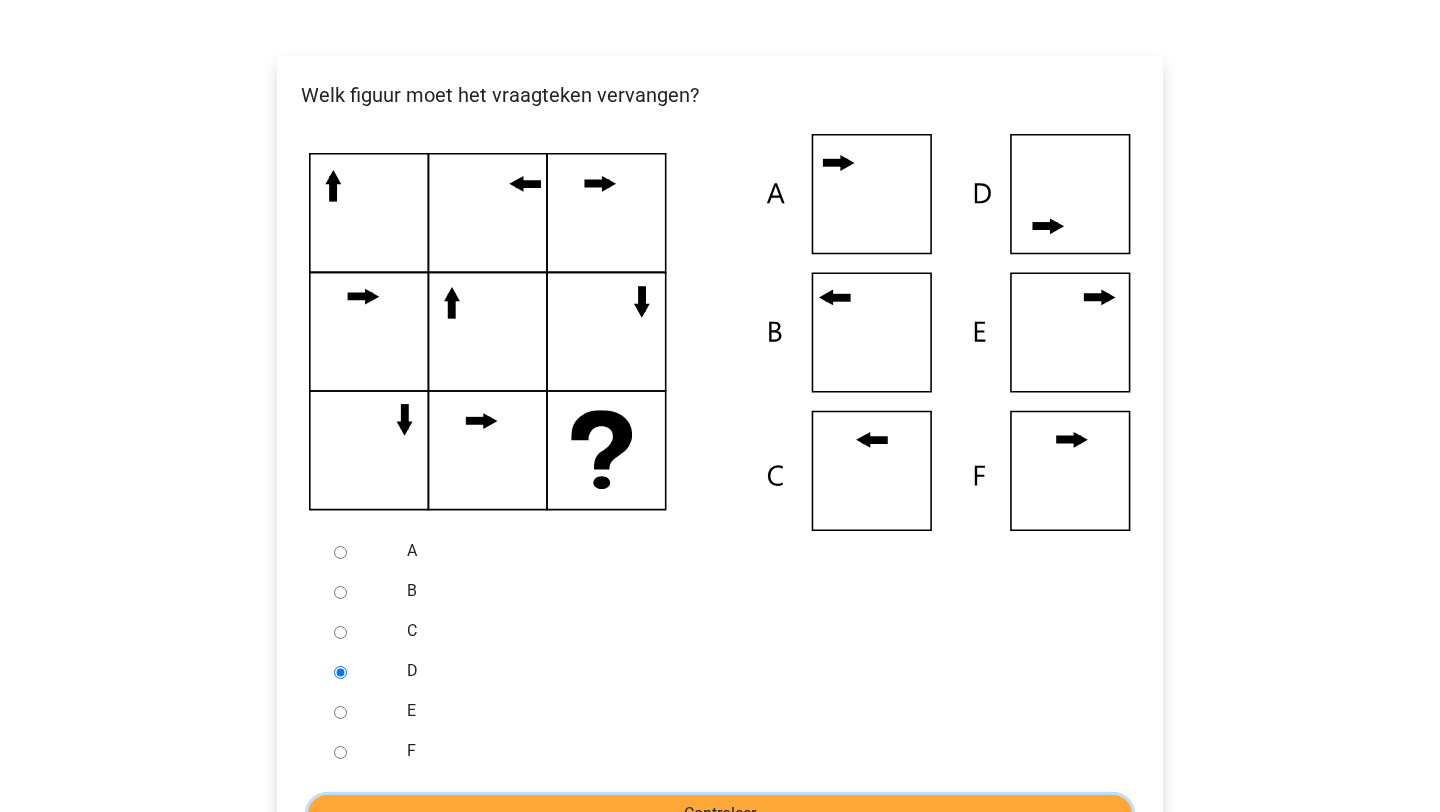 click on "Controleer" at bounding box center [720, 814] 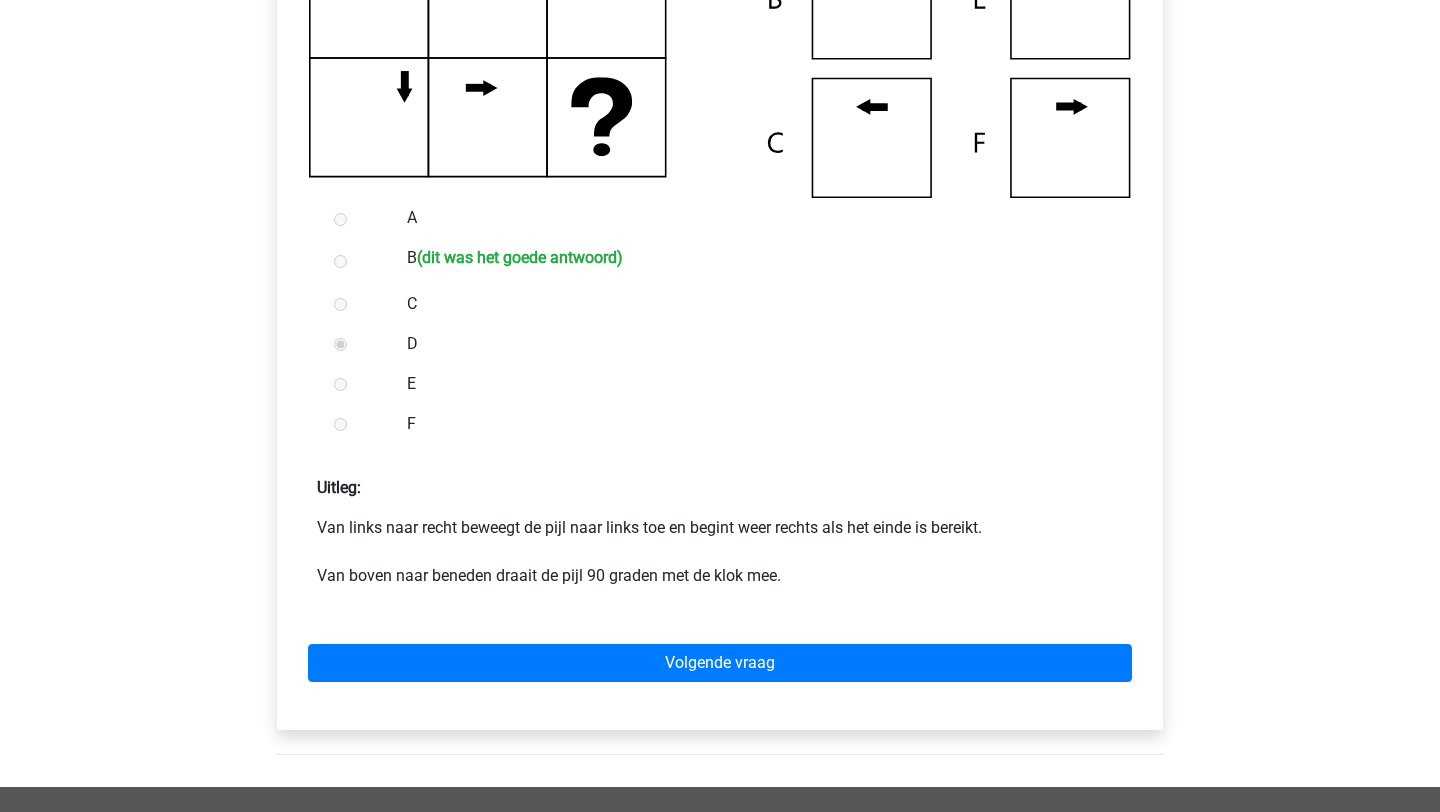 scroll, scrollTop: 668, scrollLeft: 0, axis: vertical 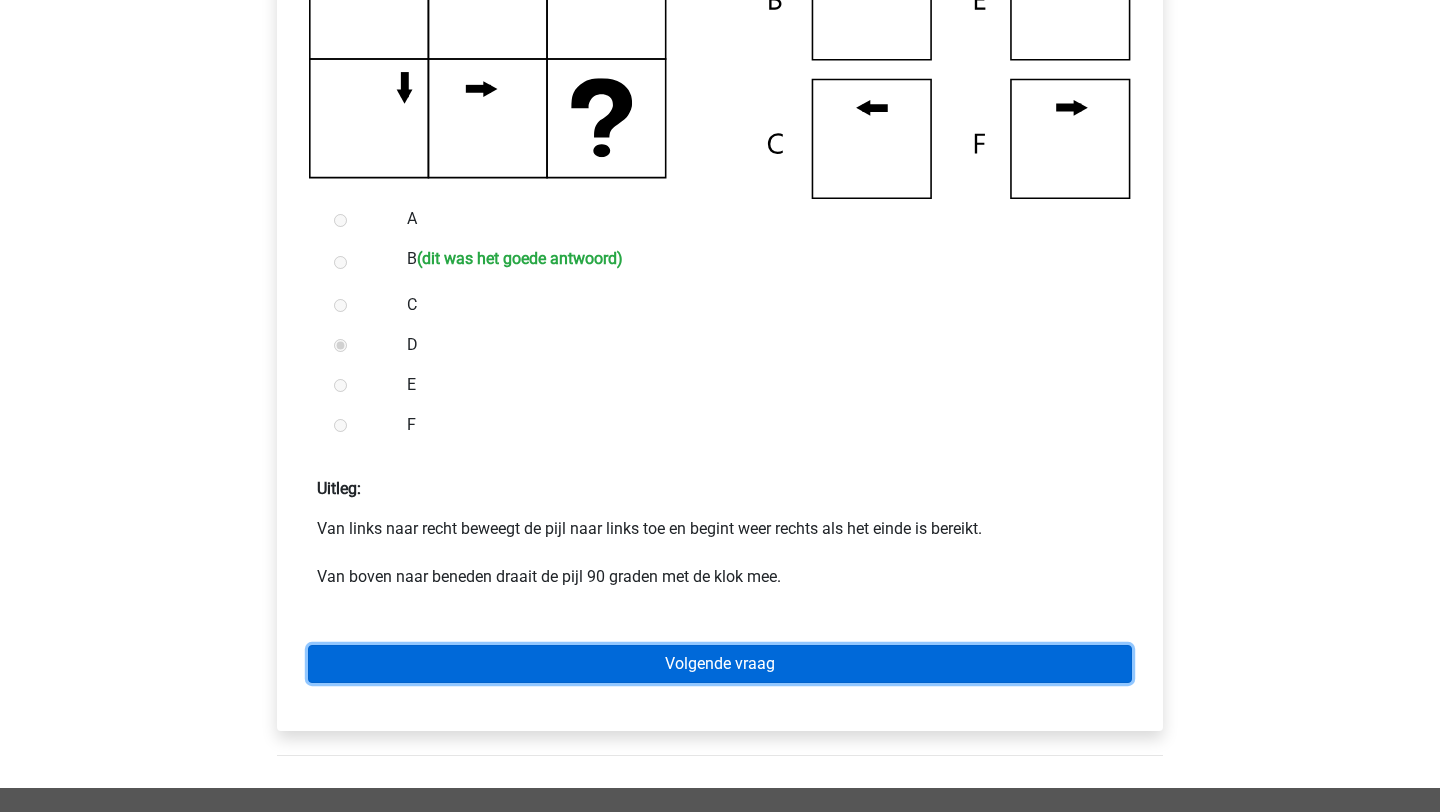 click on "Volgende vraag" at bounding box center (720, 664) 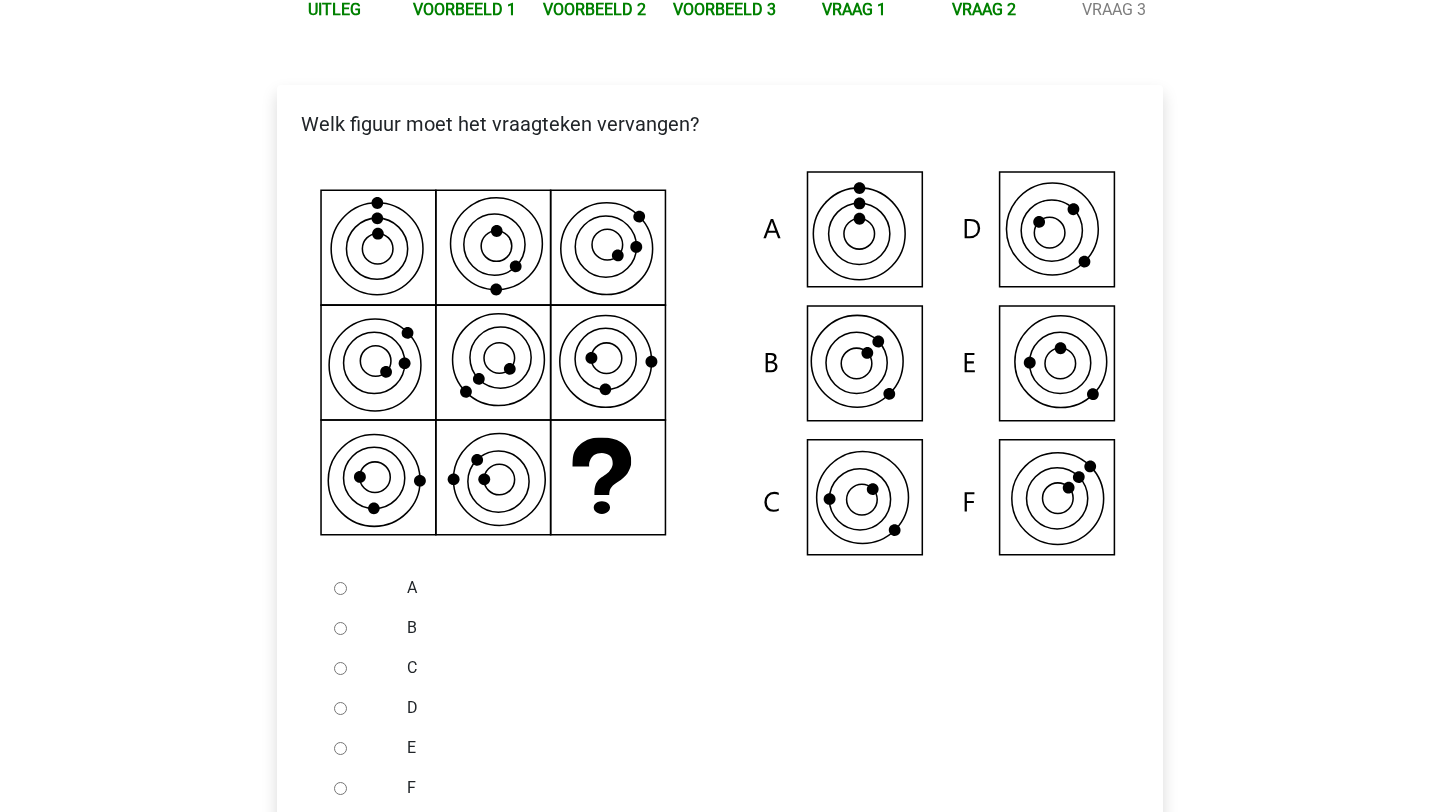 scroll, scrollTop: 379, scrollLeft: 0, axis: vertical 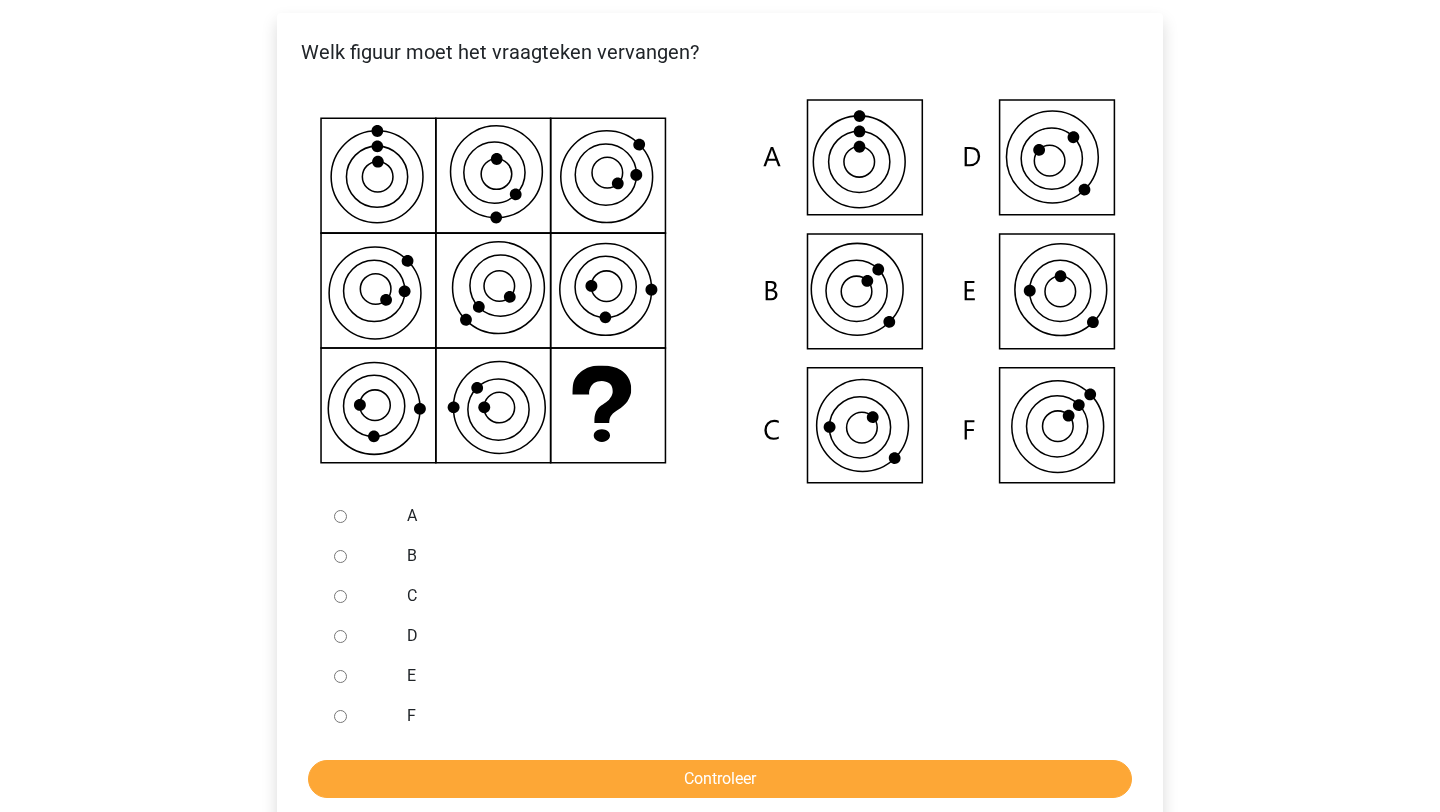 click at bounding box center (359, 596) 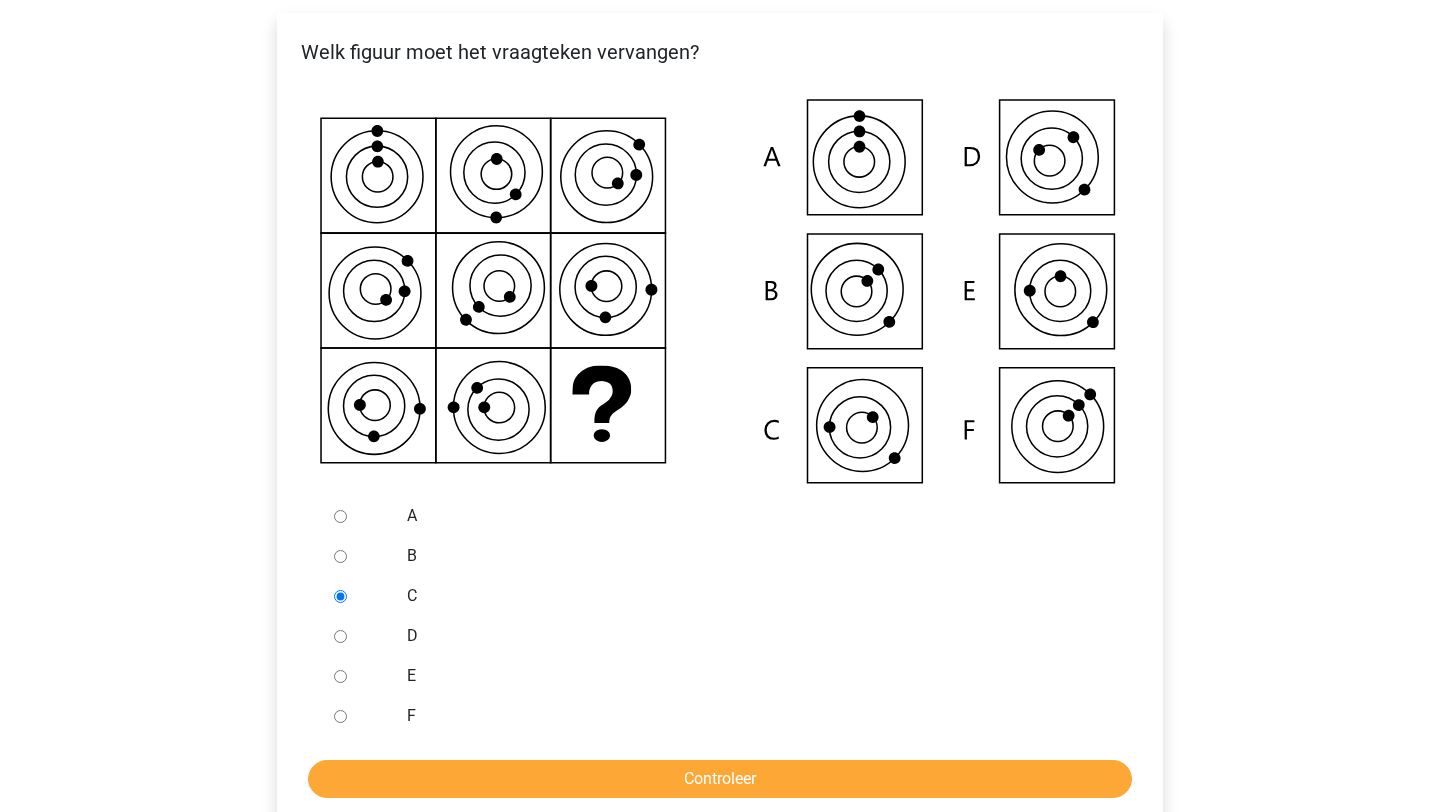 click on "A
B
C
D
E
F
Controleer" at bounding box center (720, 647) 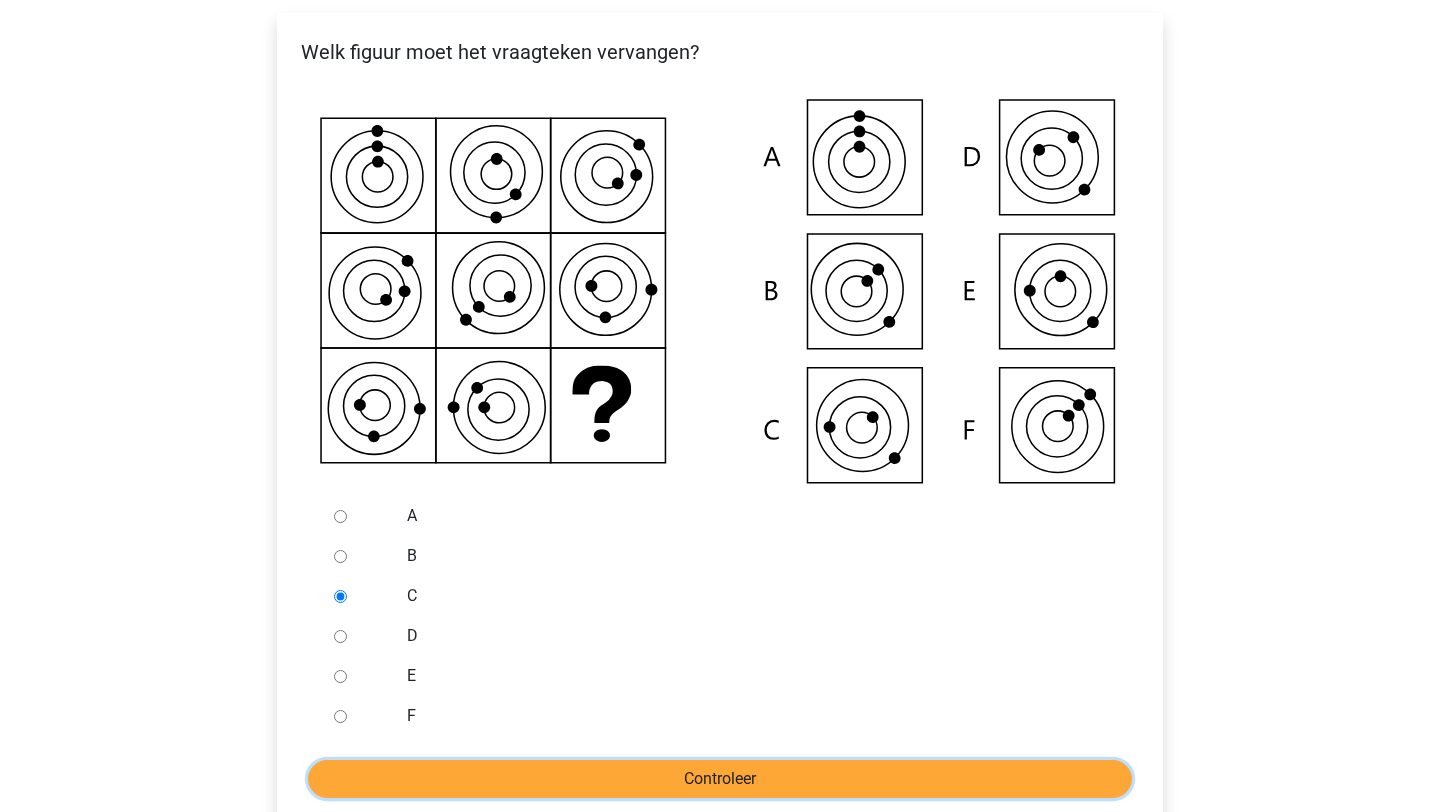 click on "Controleer" at bounding box center [720, 779] 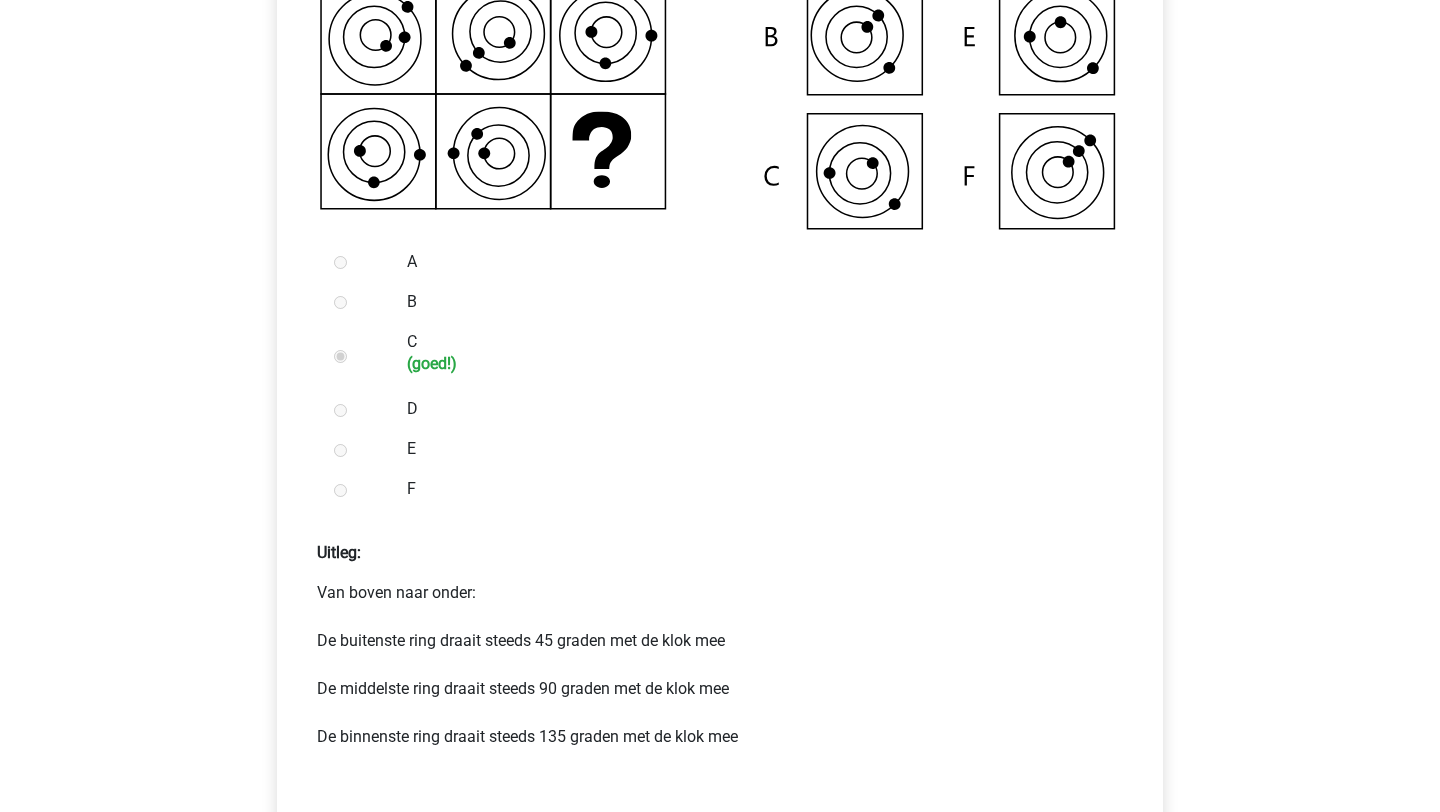 scroll, scrollTop: 743, scrollLeft: 0, axis: vertical 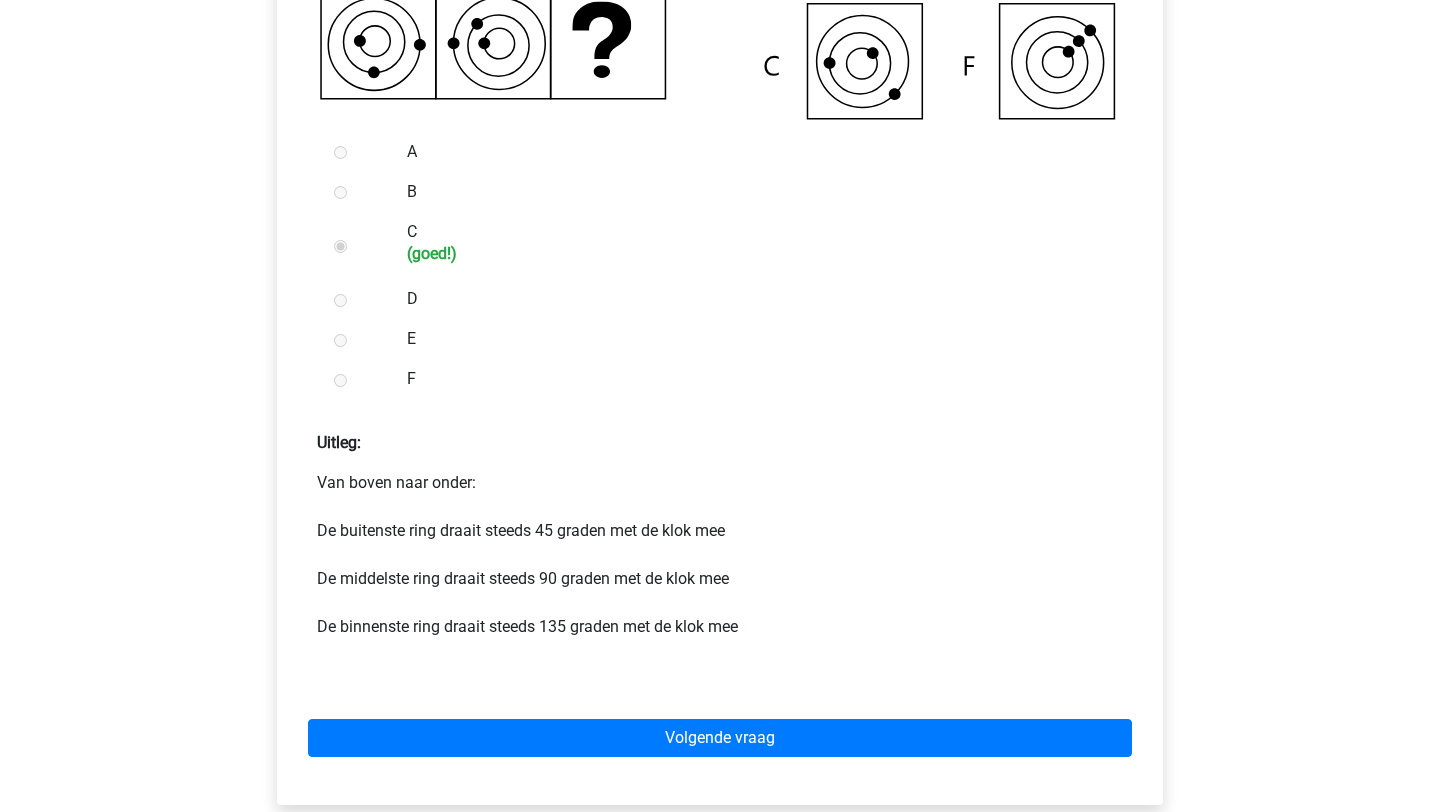 click on "Volgende vraag" at bounding box center [720, 734] 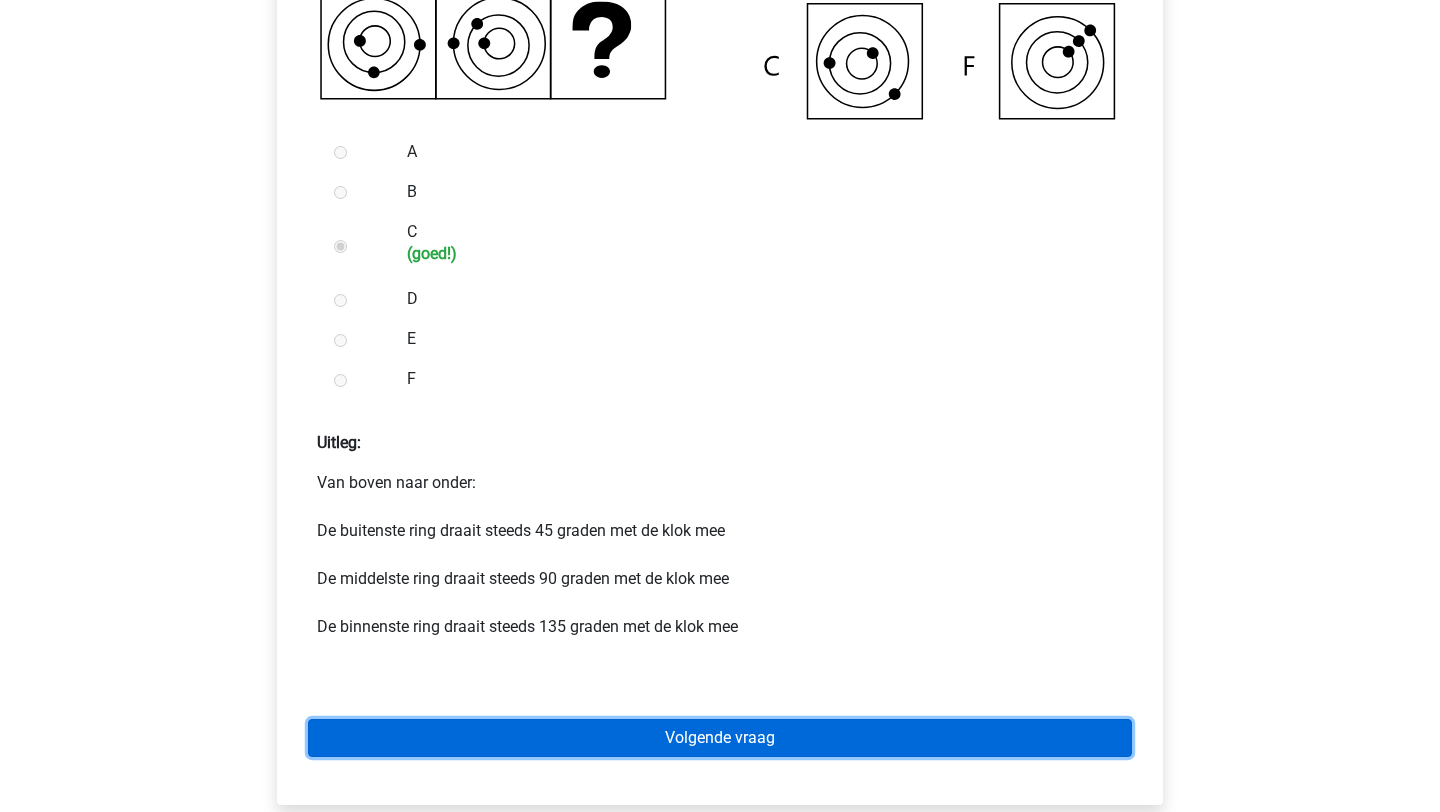 click on "Volgende vraag" at bounding box center [720, 738] 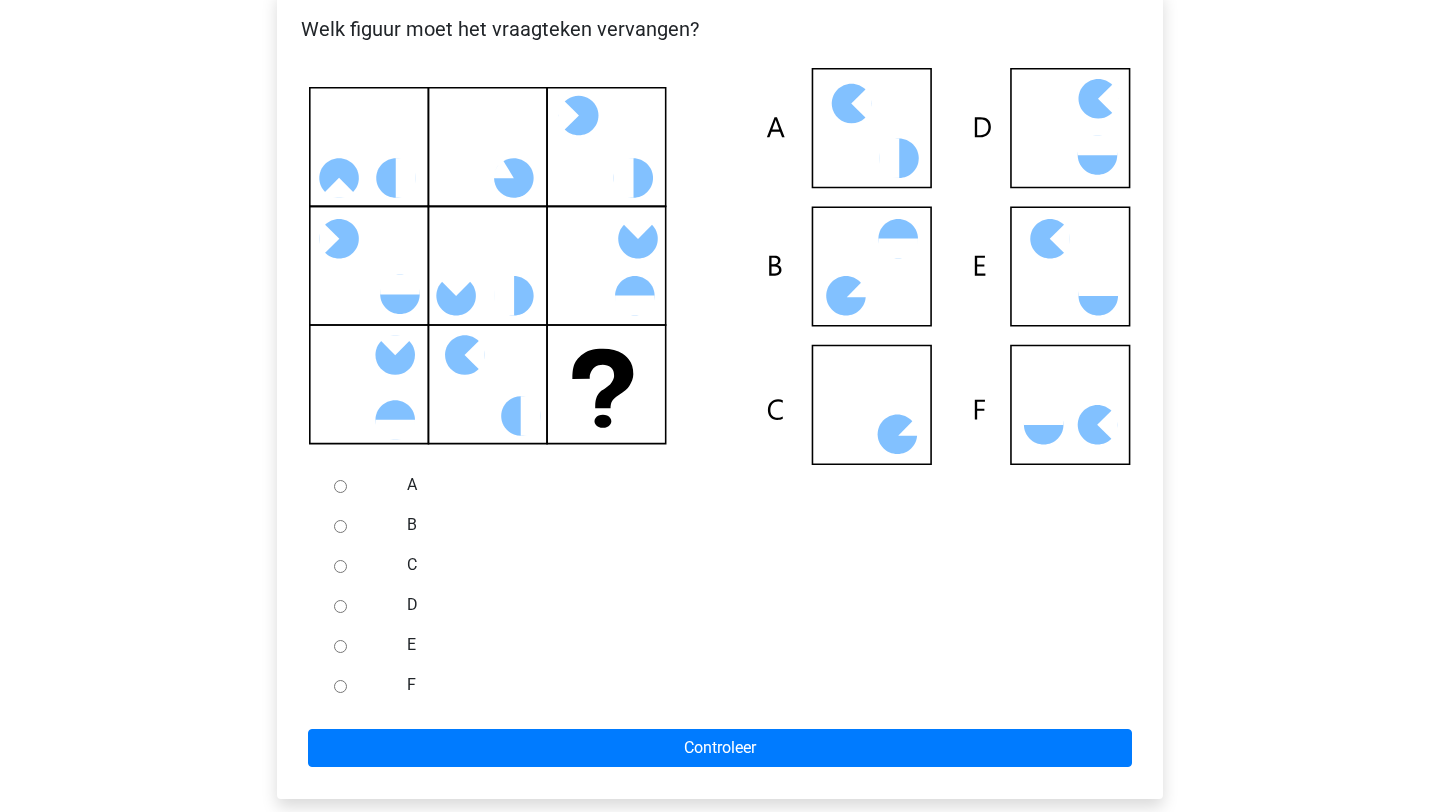 scroll, scrollTop: 411, scrollLeft: 0, axis: vertical 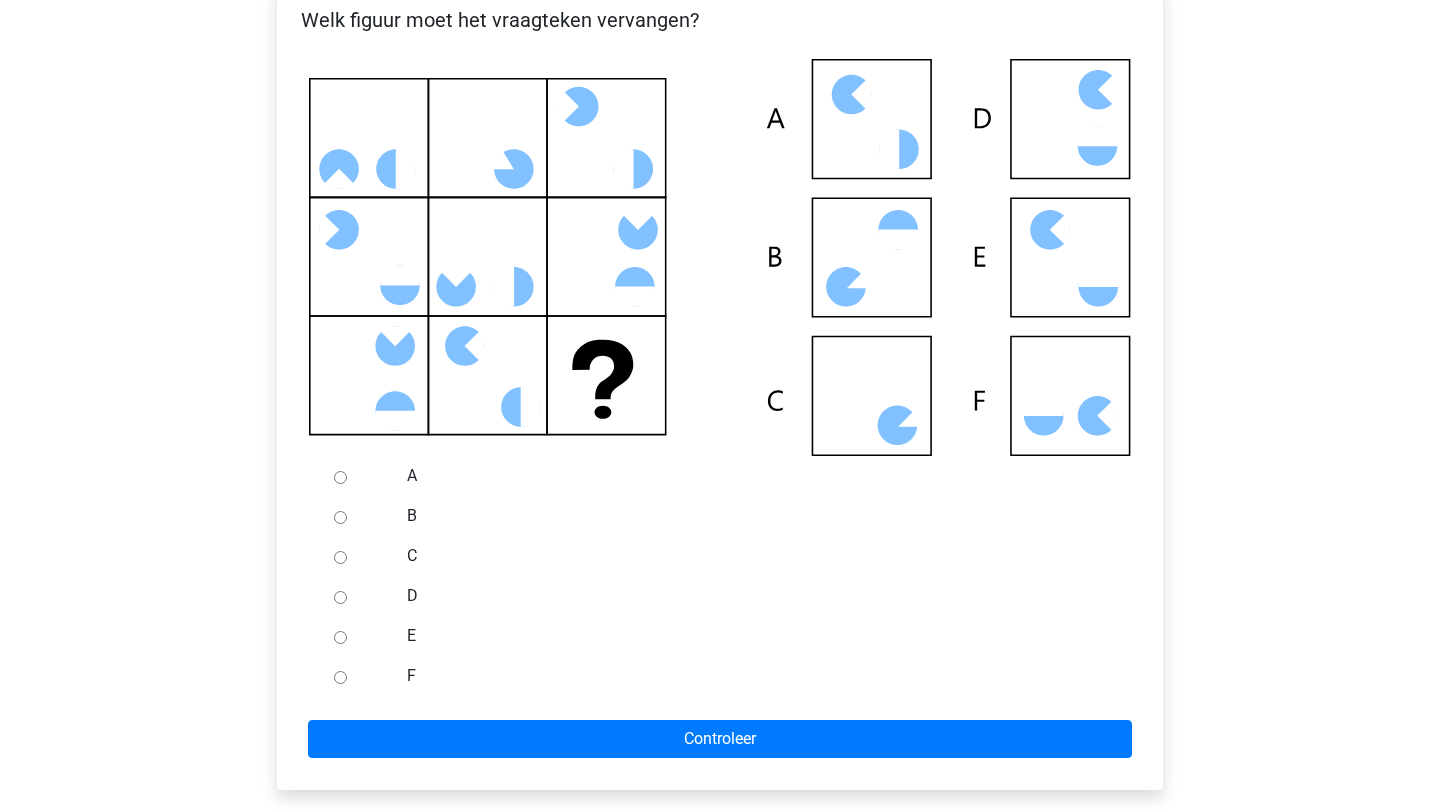 click on "C" at bounding box center [340, 557] 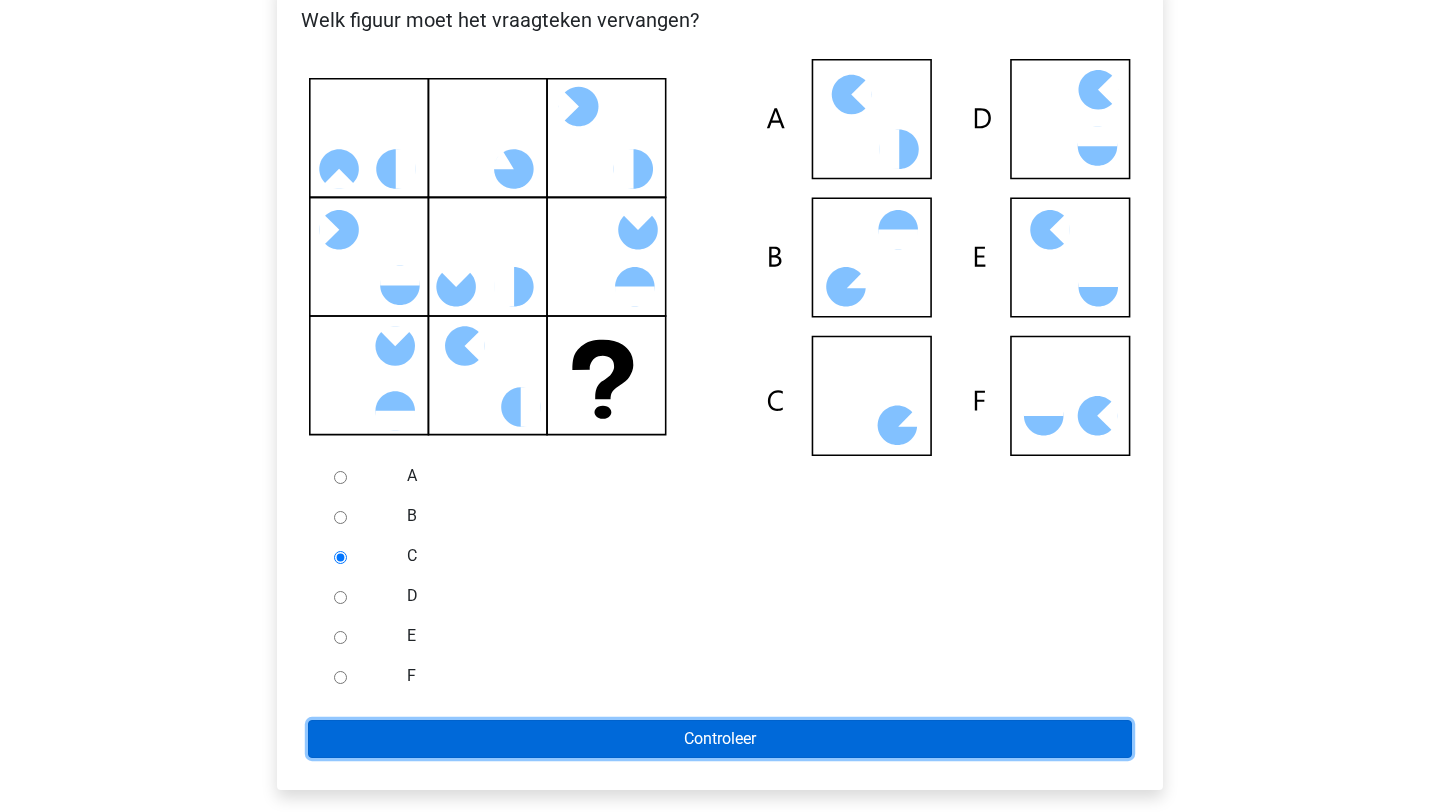 click on "Controleer" at bounding box center (720, 739) 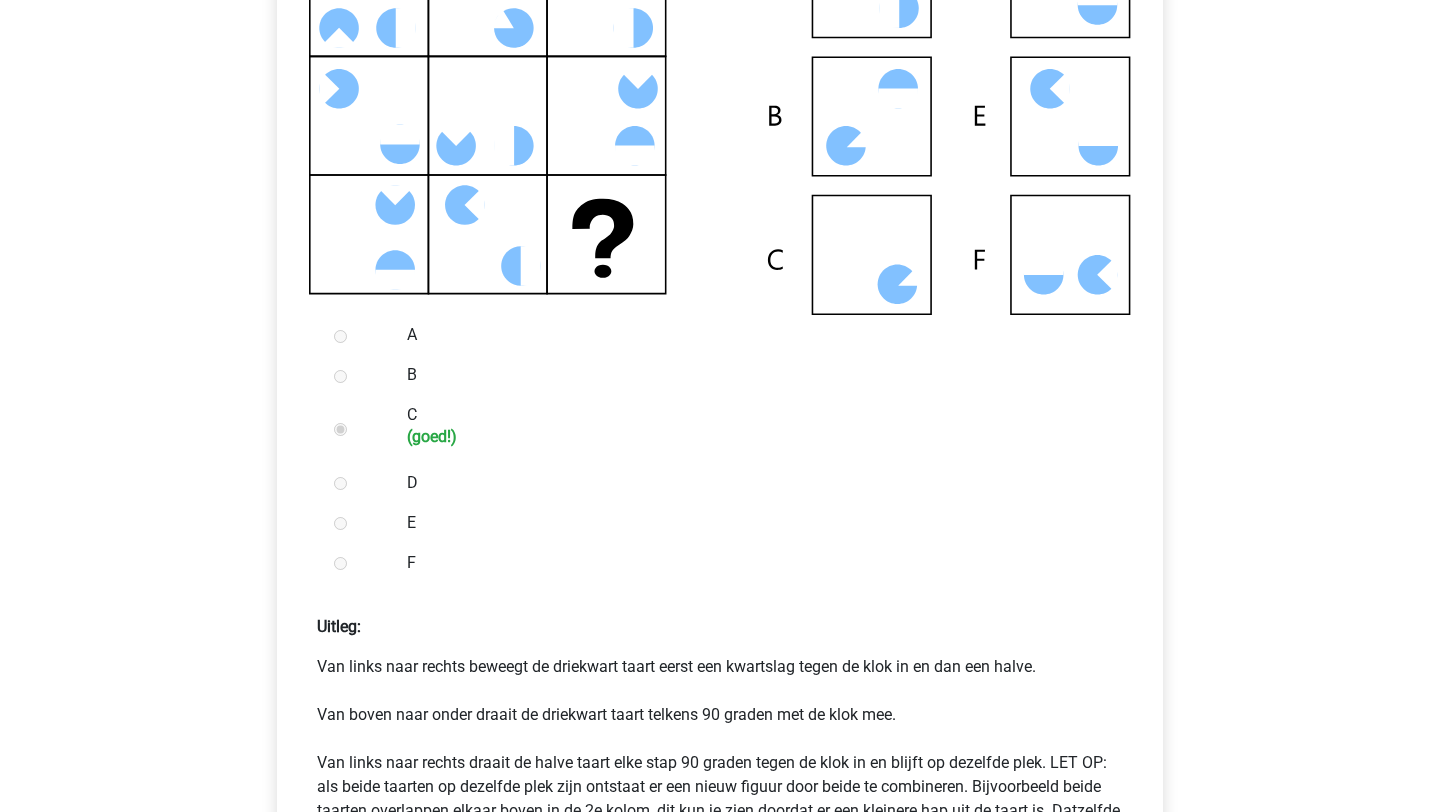 scroll, scrollTop: 789, scrollLeft: 0, axis: vertical 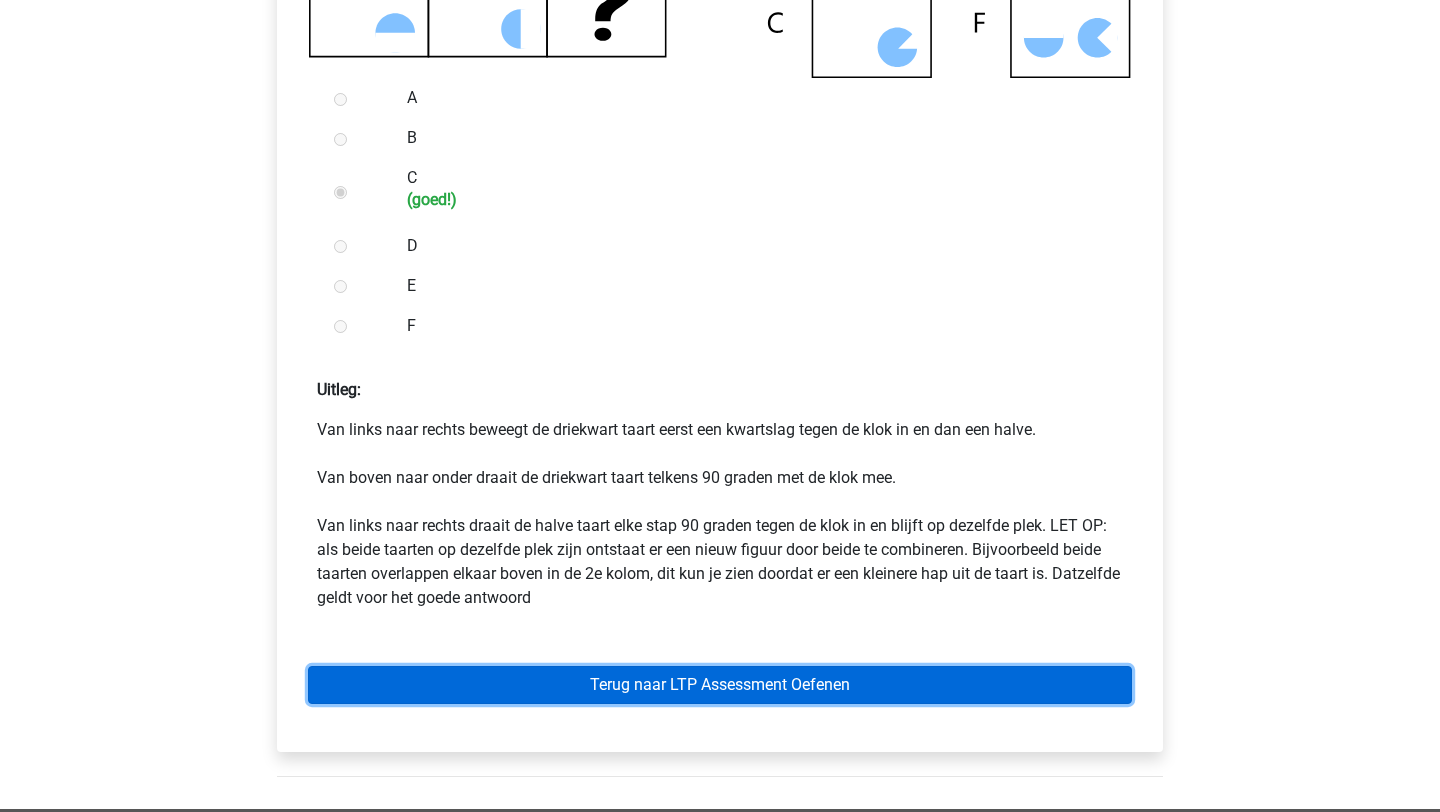 click on "Terug naar LTP Assessment Oefenen" at bounding box center (720, 685) 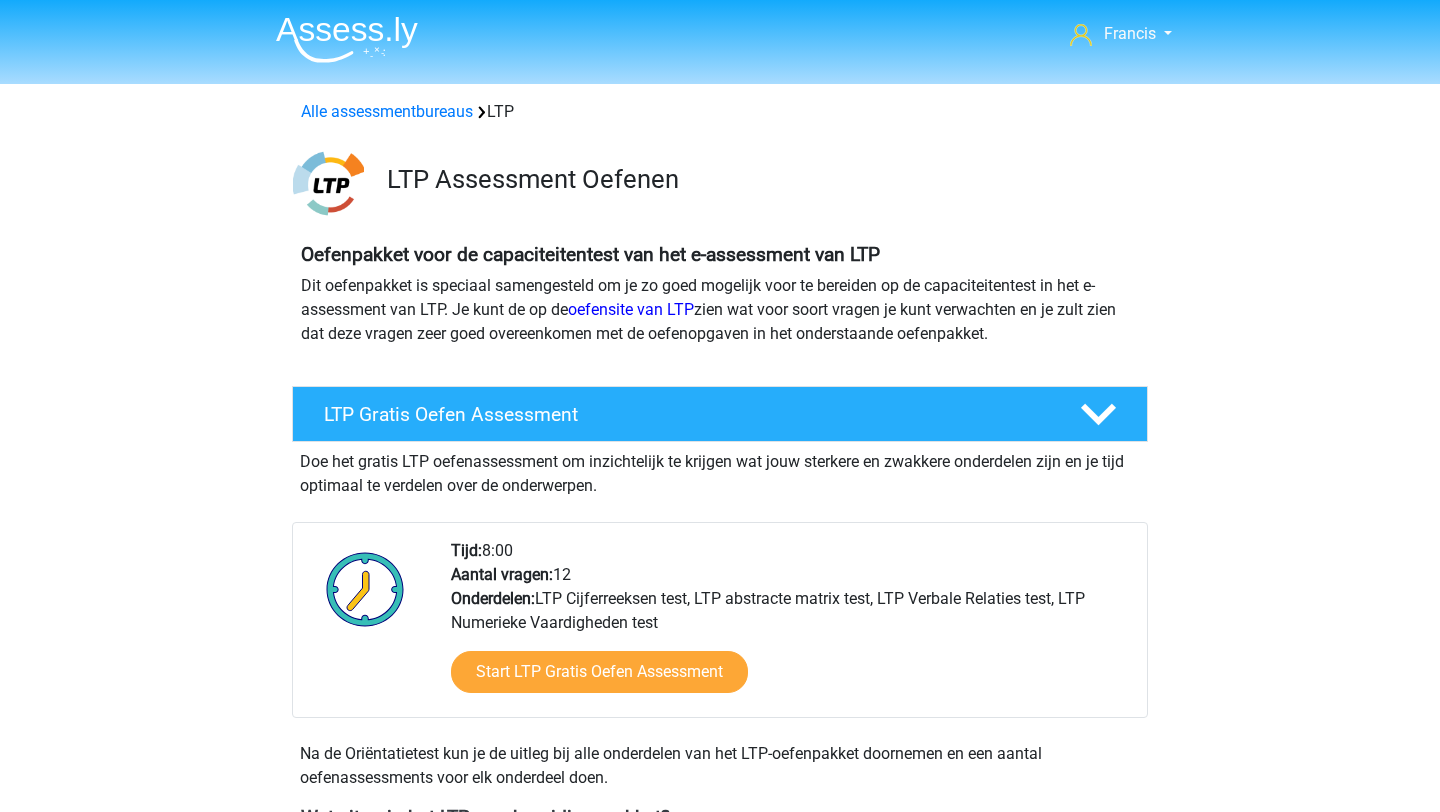 scroll, scrollTop: 0, scrollLeft: 0, axis: both 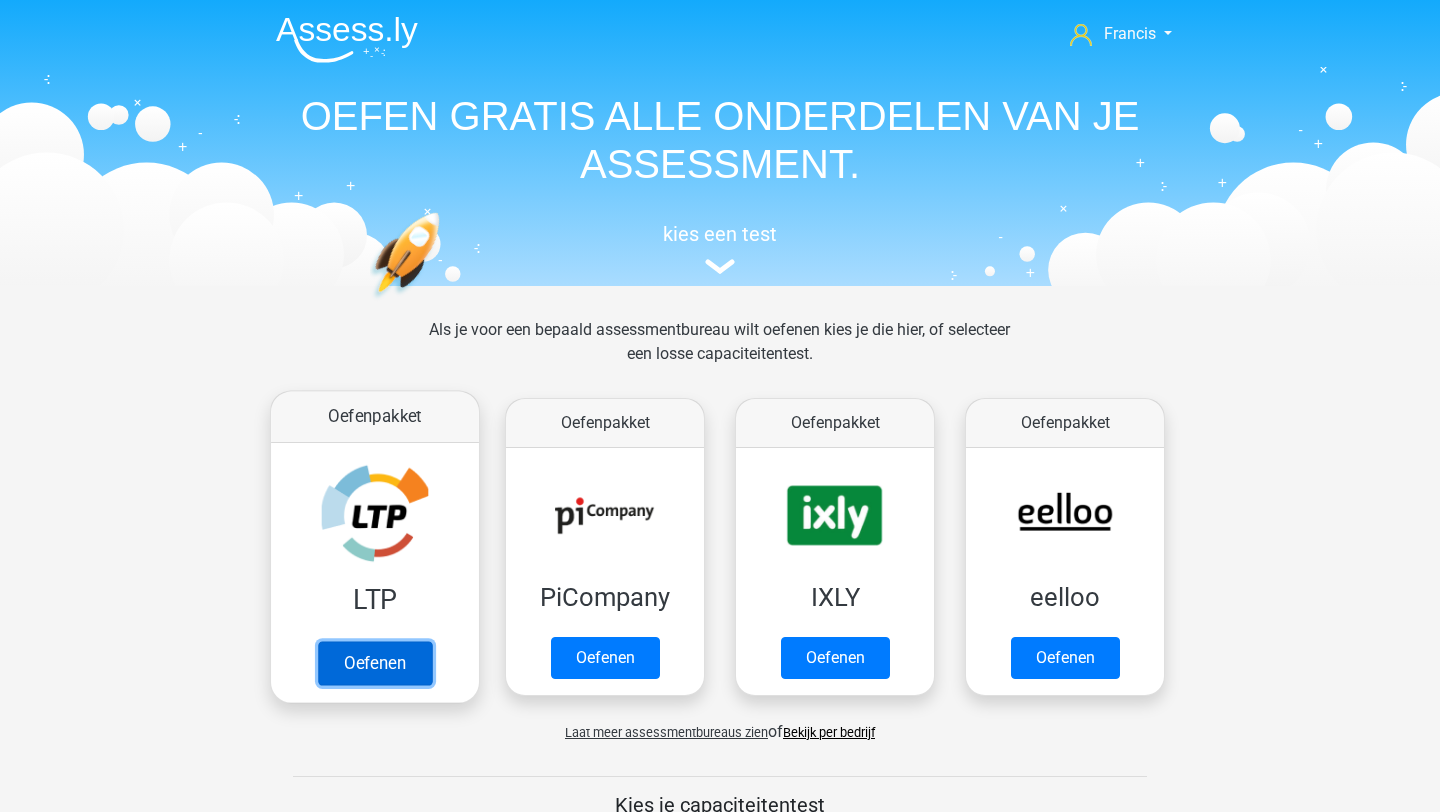 click on "Oefenen" at bounding box center [375, 663] 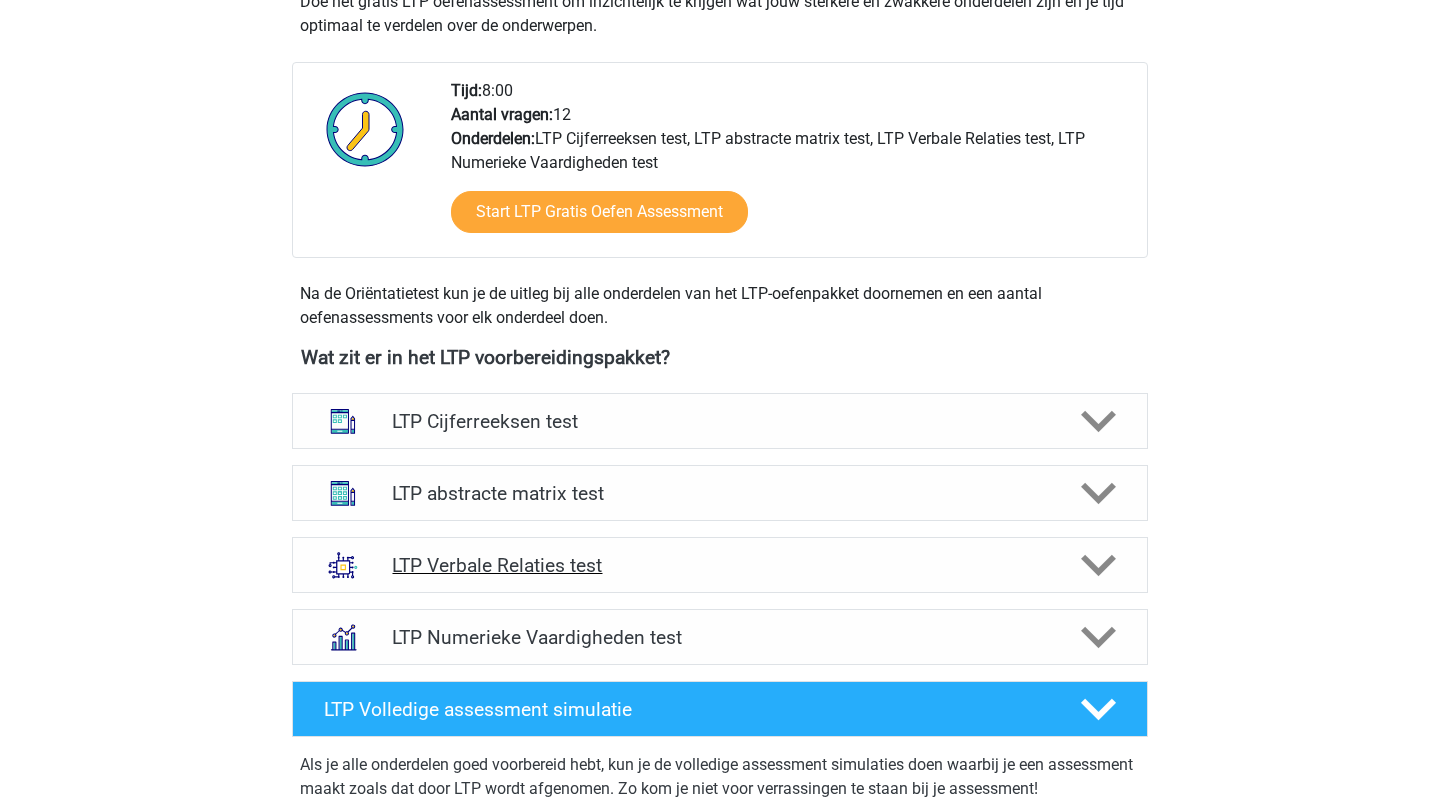 scroll, scrollTop: 575, scrollLeft: 0, axis: vertical 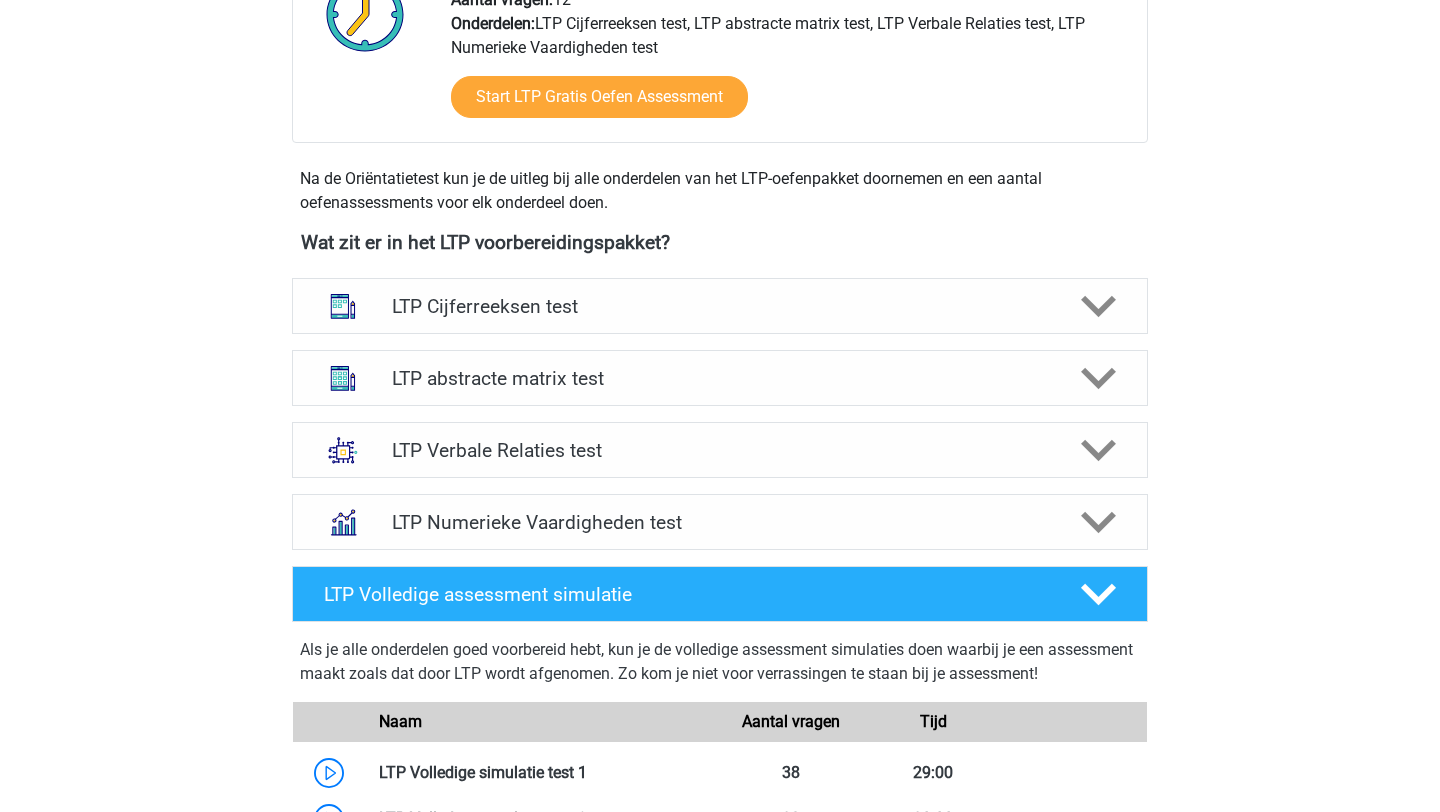 click on "LTP Numerieke Vaardigheden test
Er zijn verschillende soorten patronen te herkennen die vaak worden toegepast bij numeriek redeneren. Door de uitleg met voorbeeldopgaven van de verschillende patronen goed te bestuderen, zul je de patronen makkelijker herkennen tijdens het assessment, sneller werken en minder fouten maken." at bounding box center (720, 522) 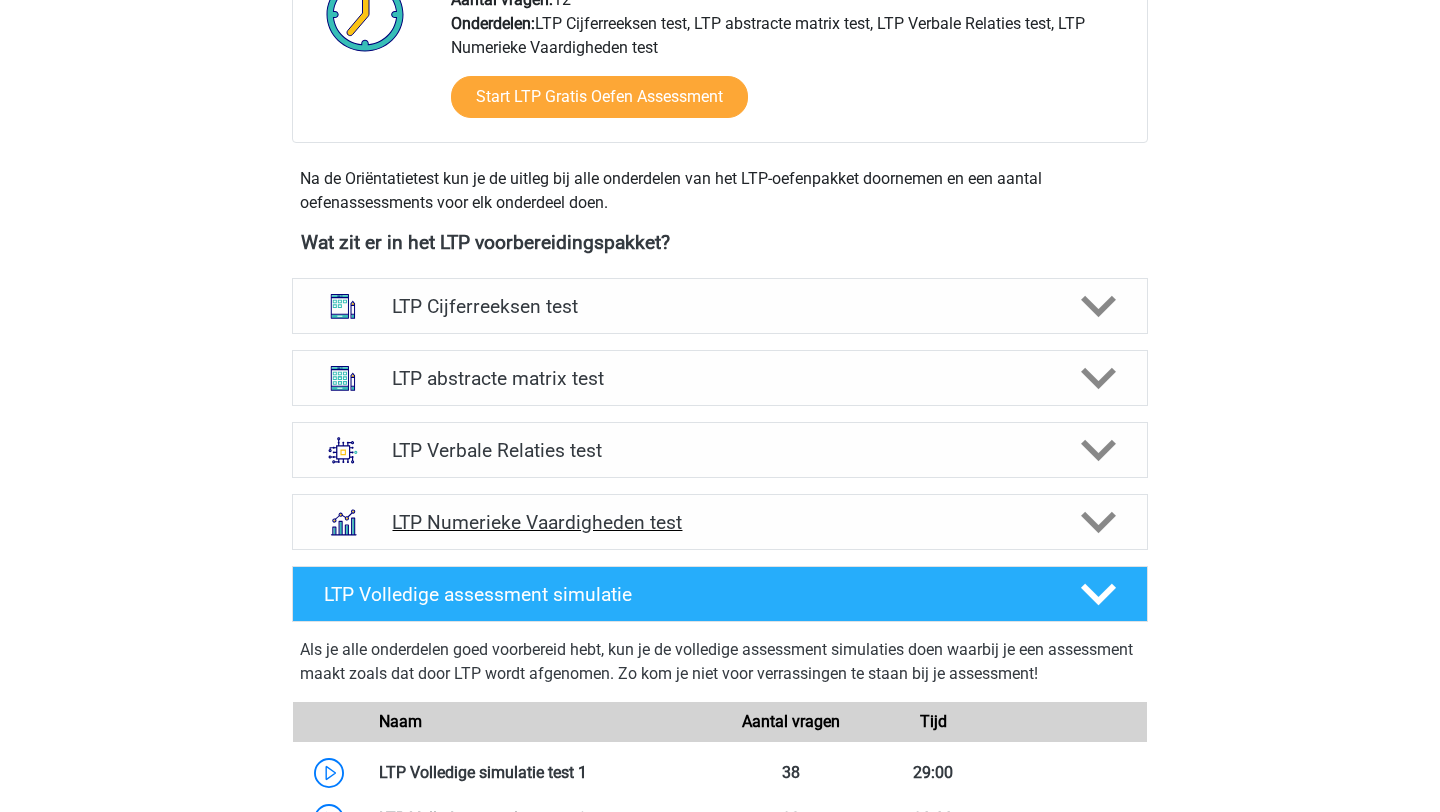 click on "LTP Numerieke Vaardigheden test" at bounding box center [720, 522] 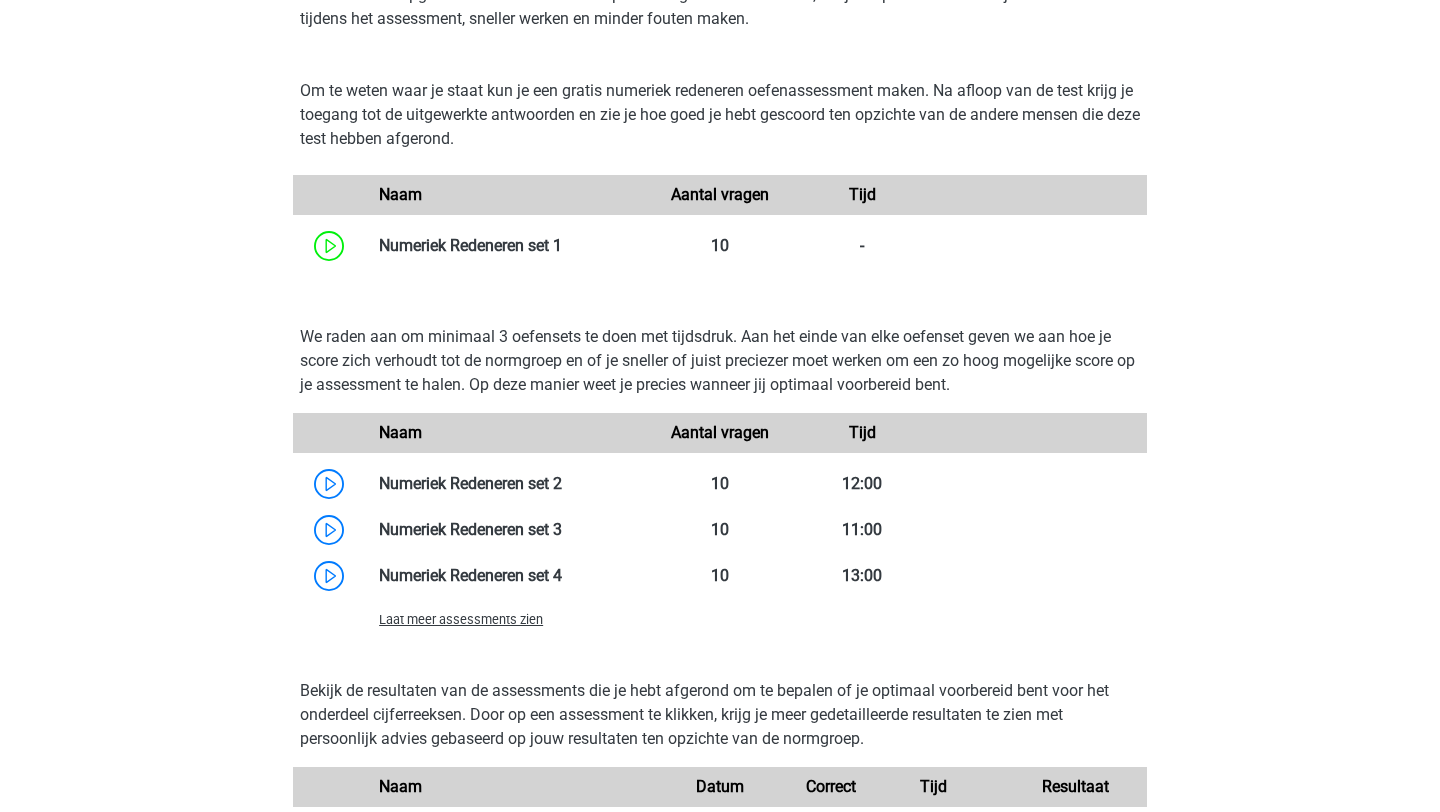 scroll, scrollTop: 1183, scrollLeft: 0, axis: vertical 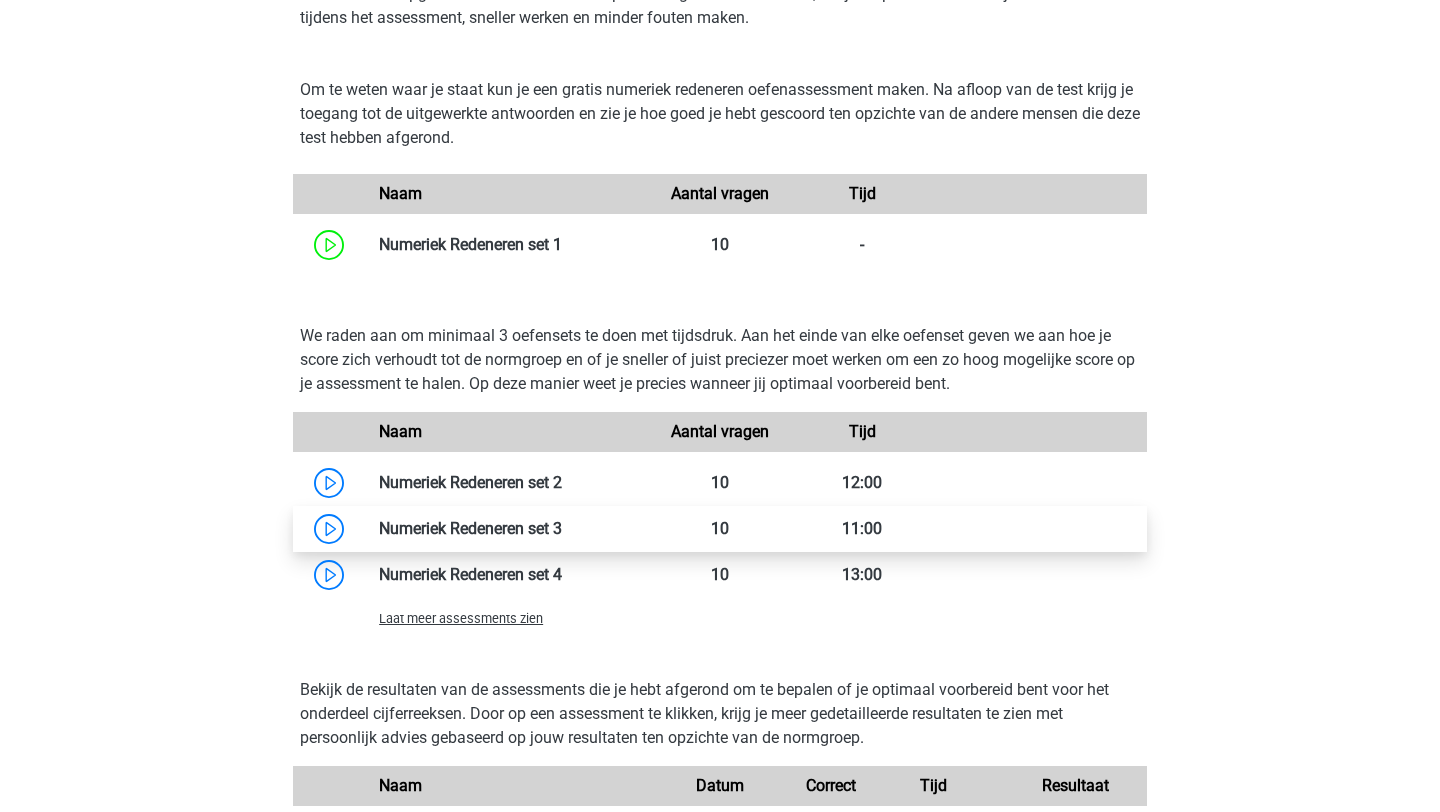 click at bounding box center (562, 528) 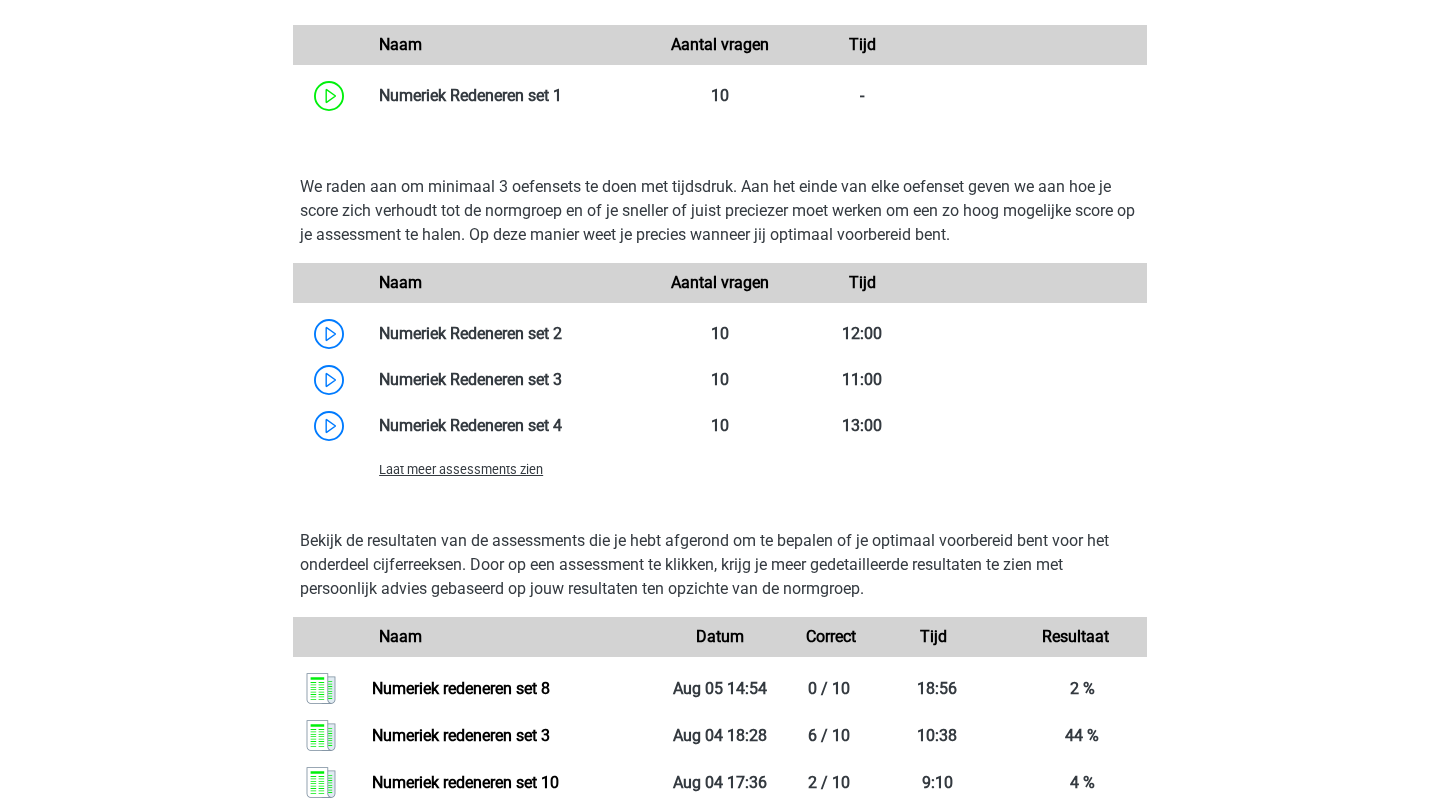 scroll, scrollTop: 1352, scrollLeft: 0, axis: vertical 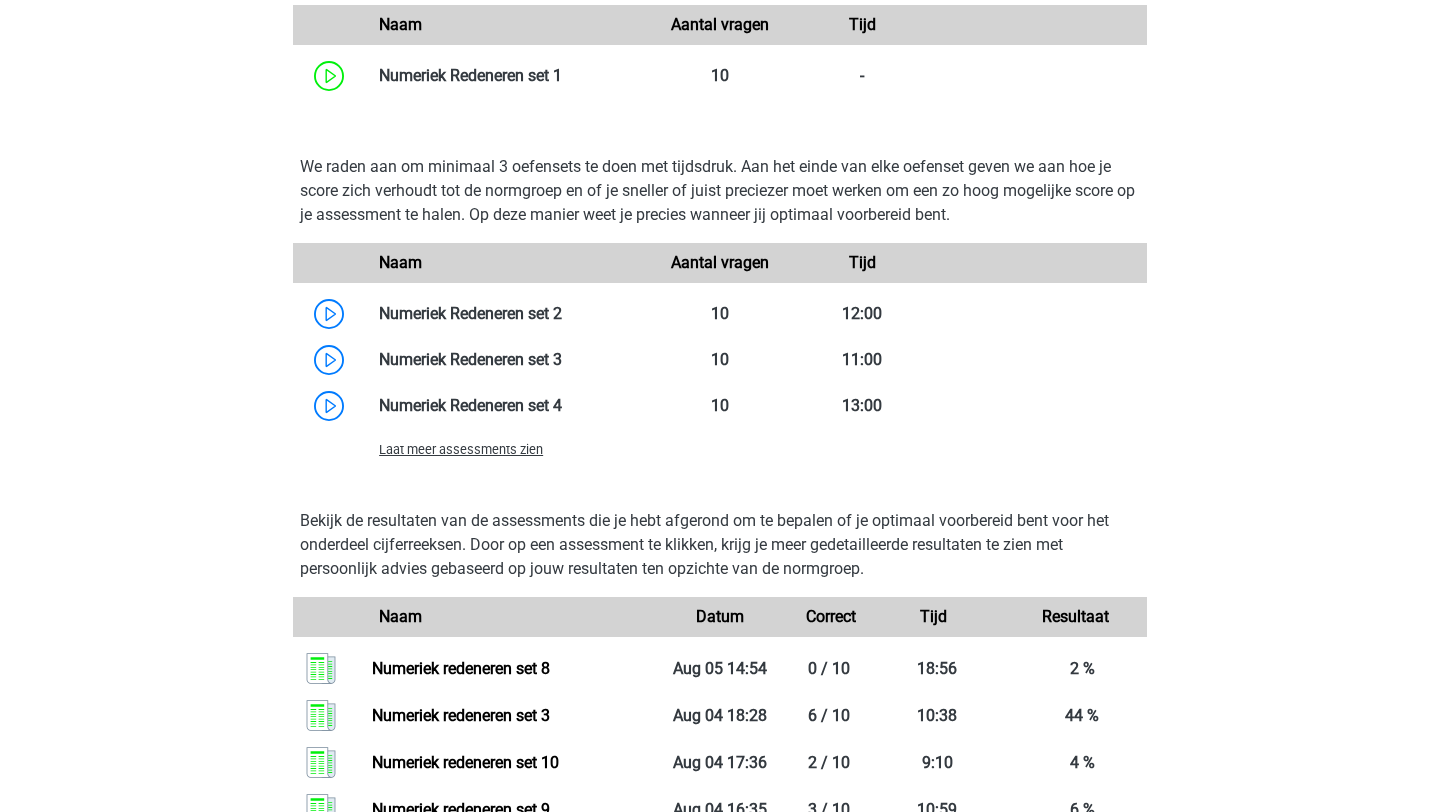 click on "Laat meer assessments zien" at bounding box center (720, 449) 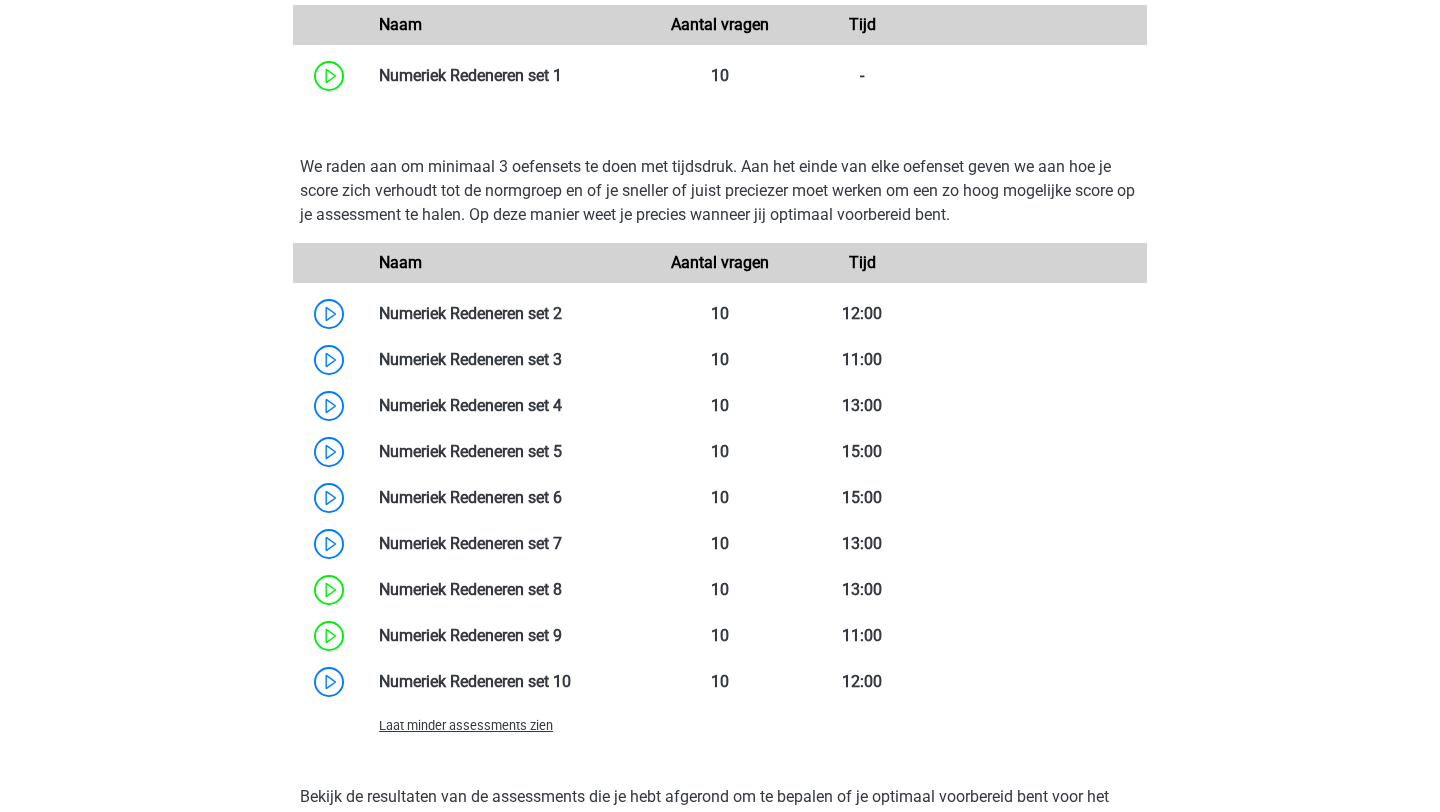 scroll, scrollTop: 1523, scrollLeft: 0, axis: vertical 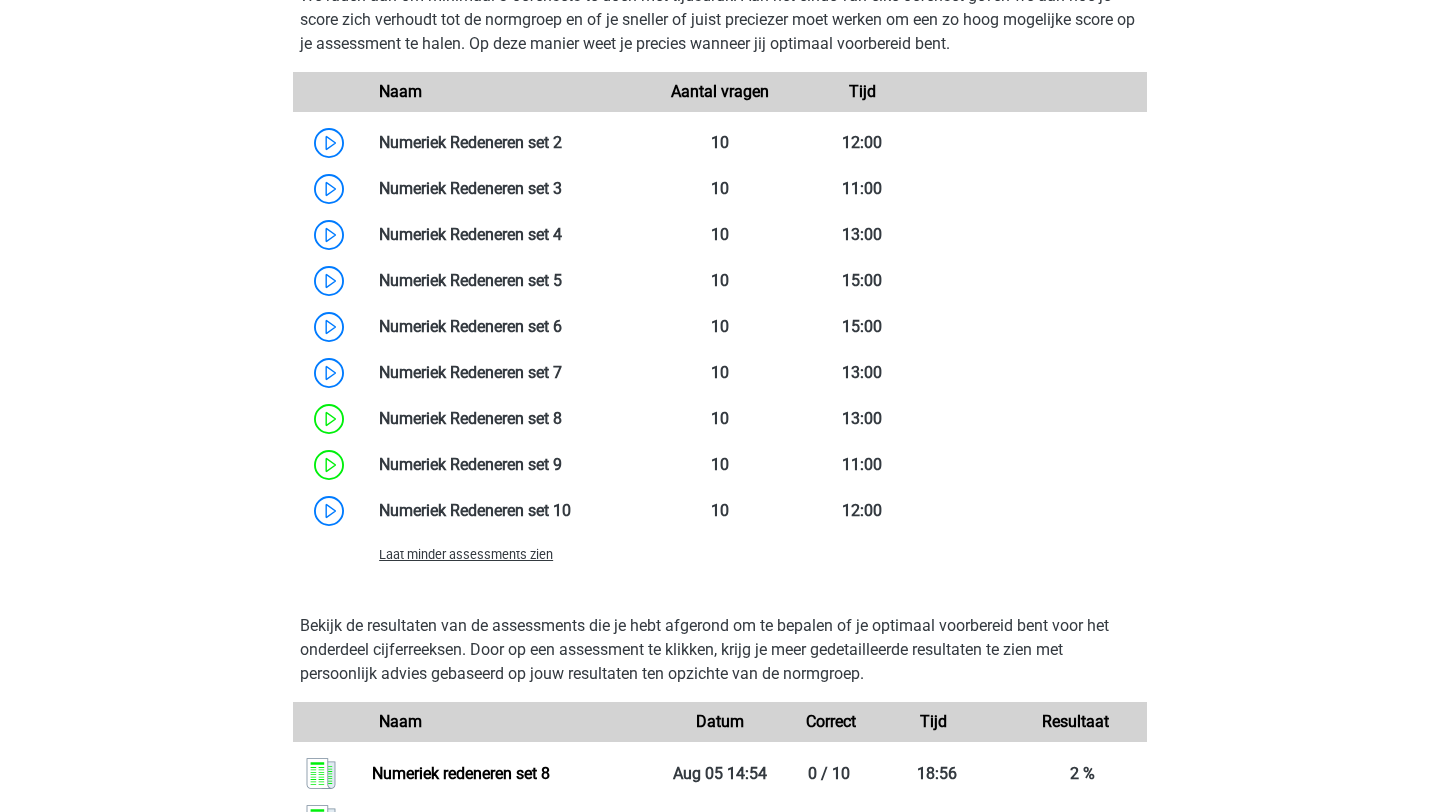 click on "Laat minder assessments zien" at bounding box center (466, 554) 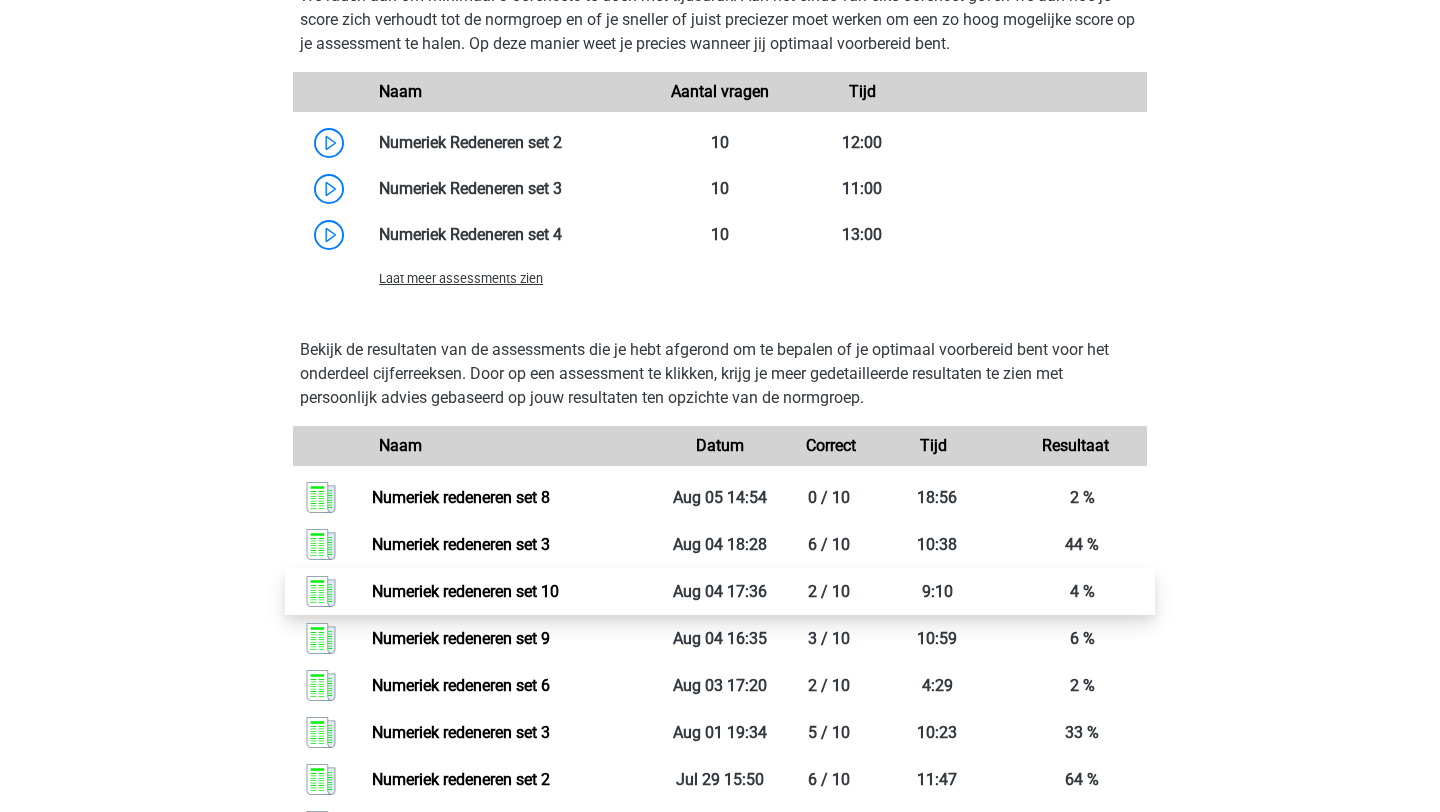 scroll, scrollTop: 1579, scrollLeft: 0, axis: vertical 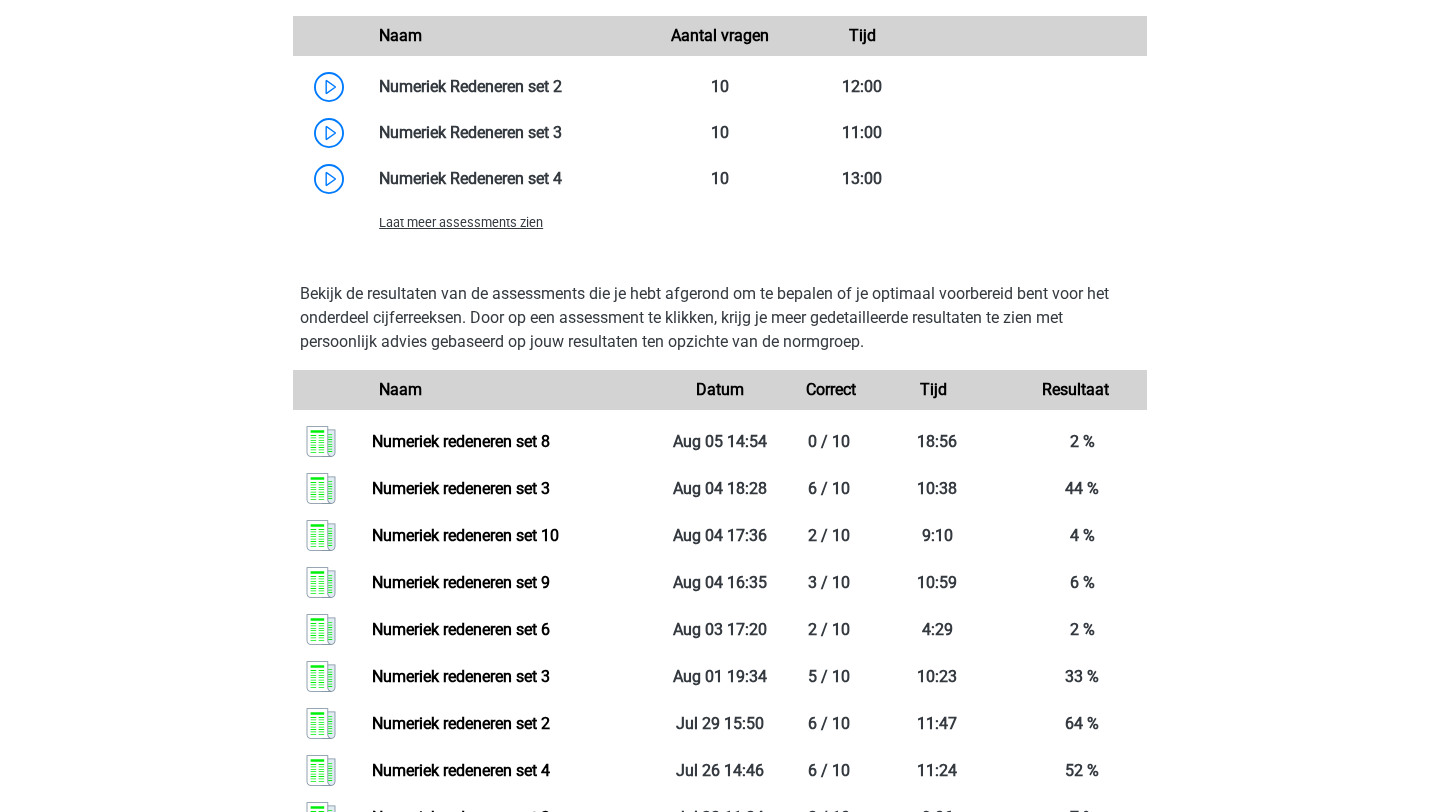 click on "Laat meer assessments zien" at bounding box center (461, 222) 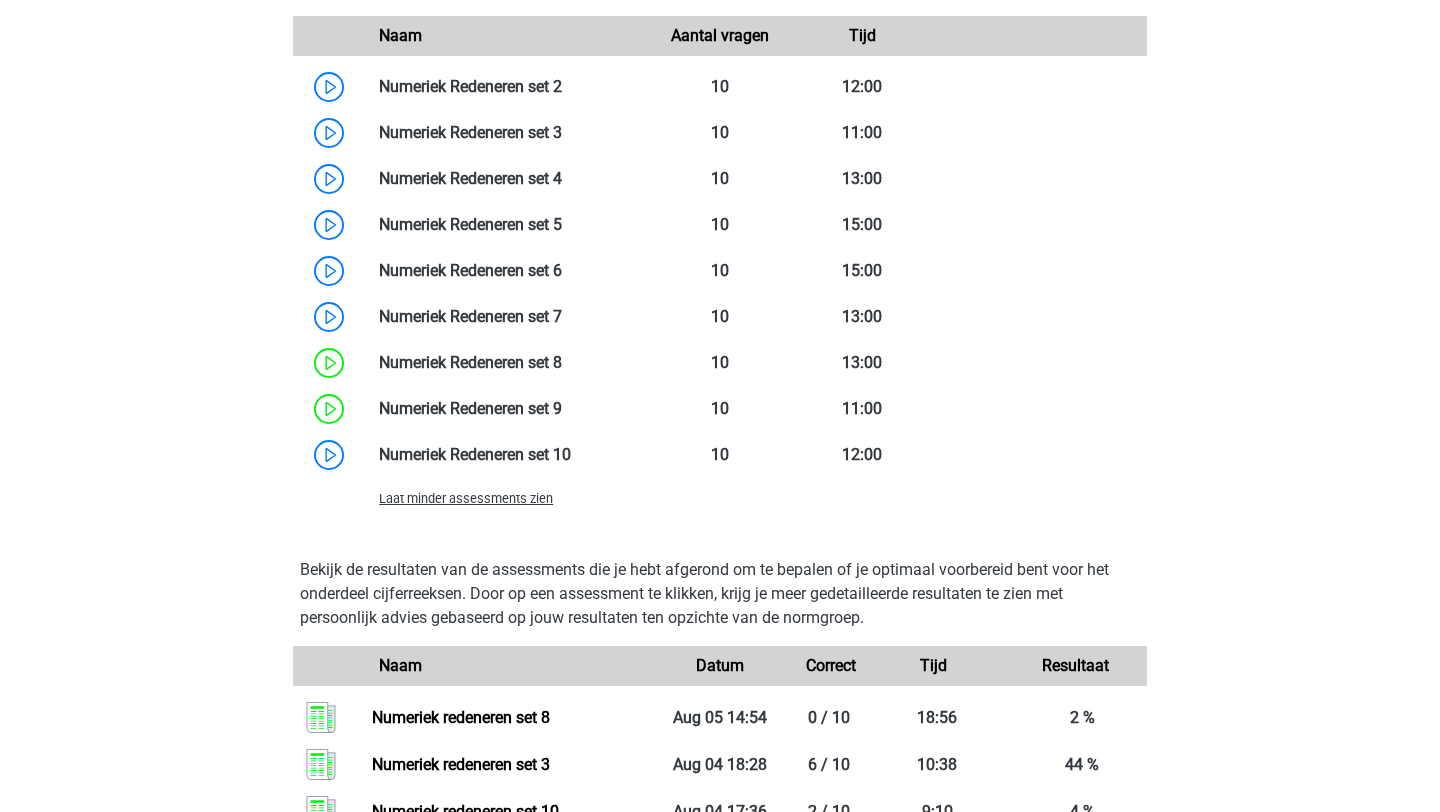 click on "Laat minder assessments zien" at bounding box center (466, 498) 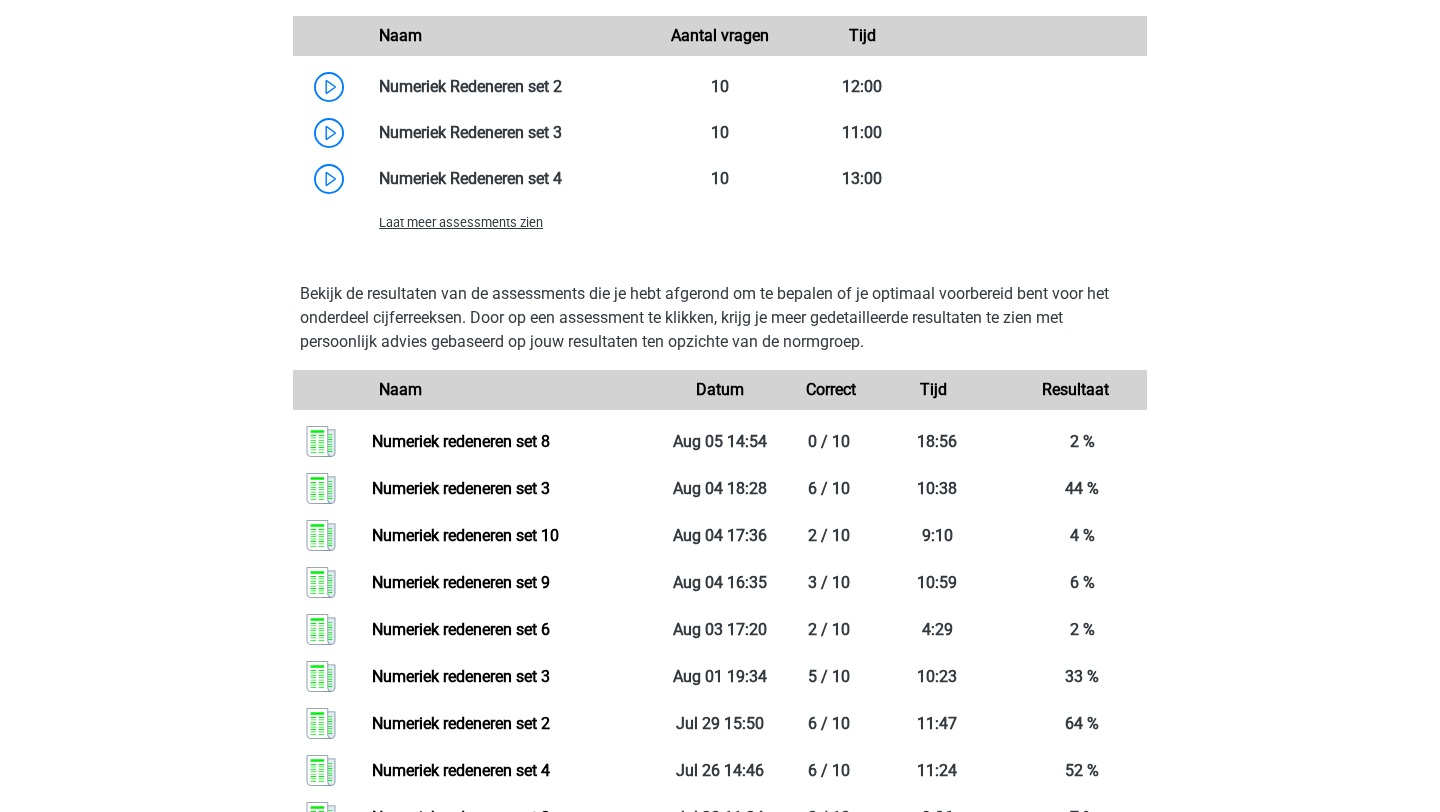 click on "Laat meer assessments zien" at bounding box center (461, 222) 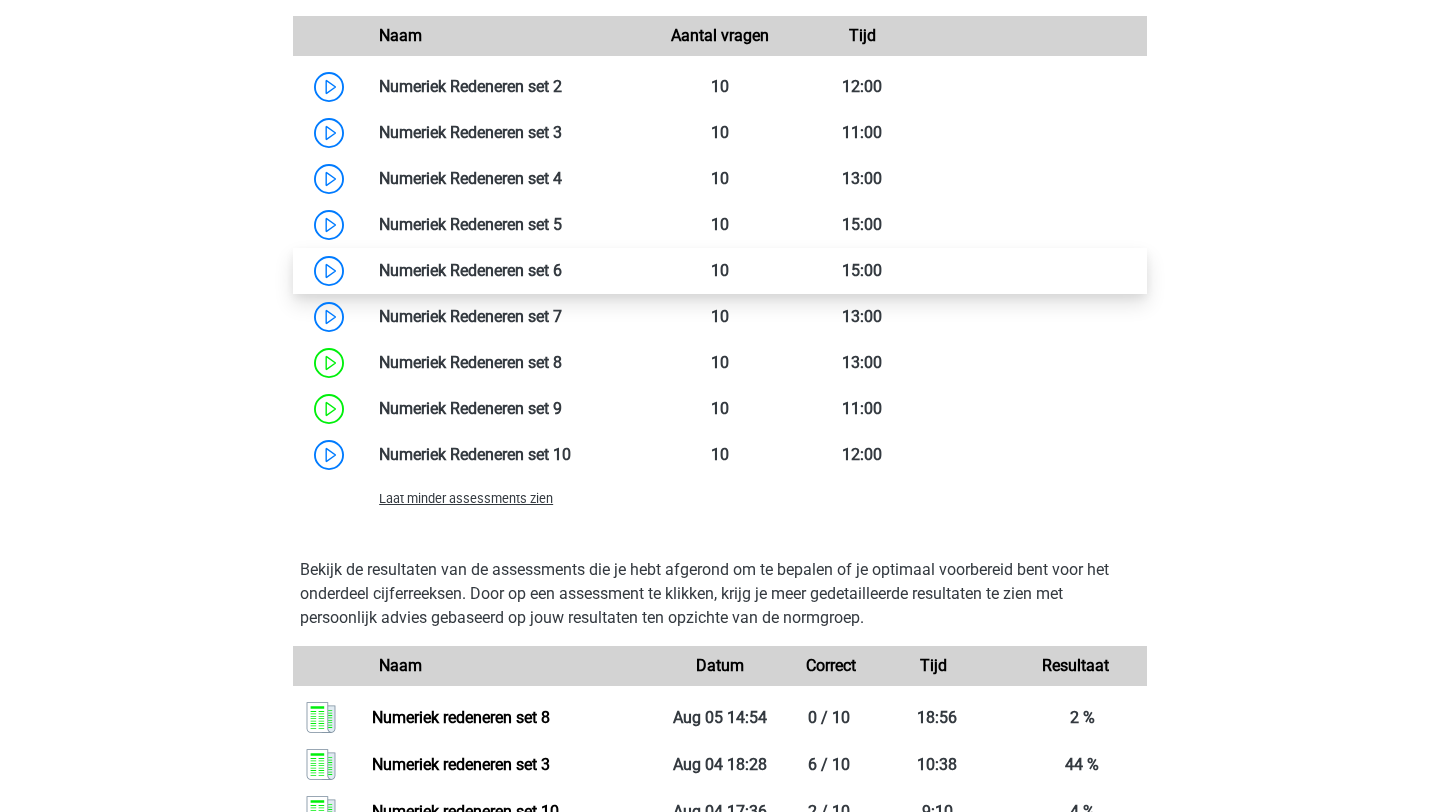 click at bounding box center [562, 270] 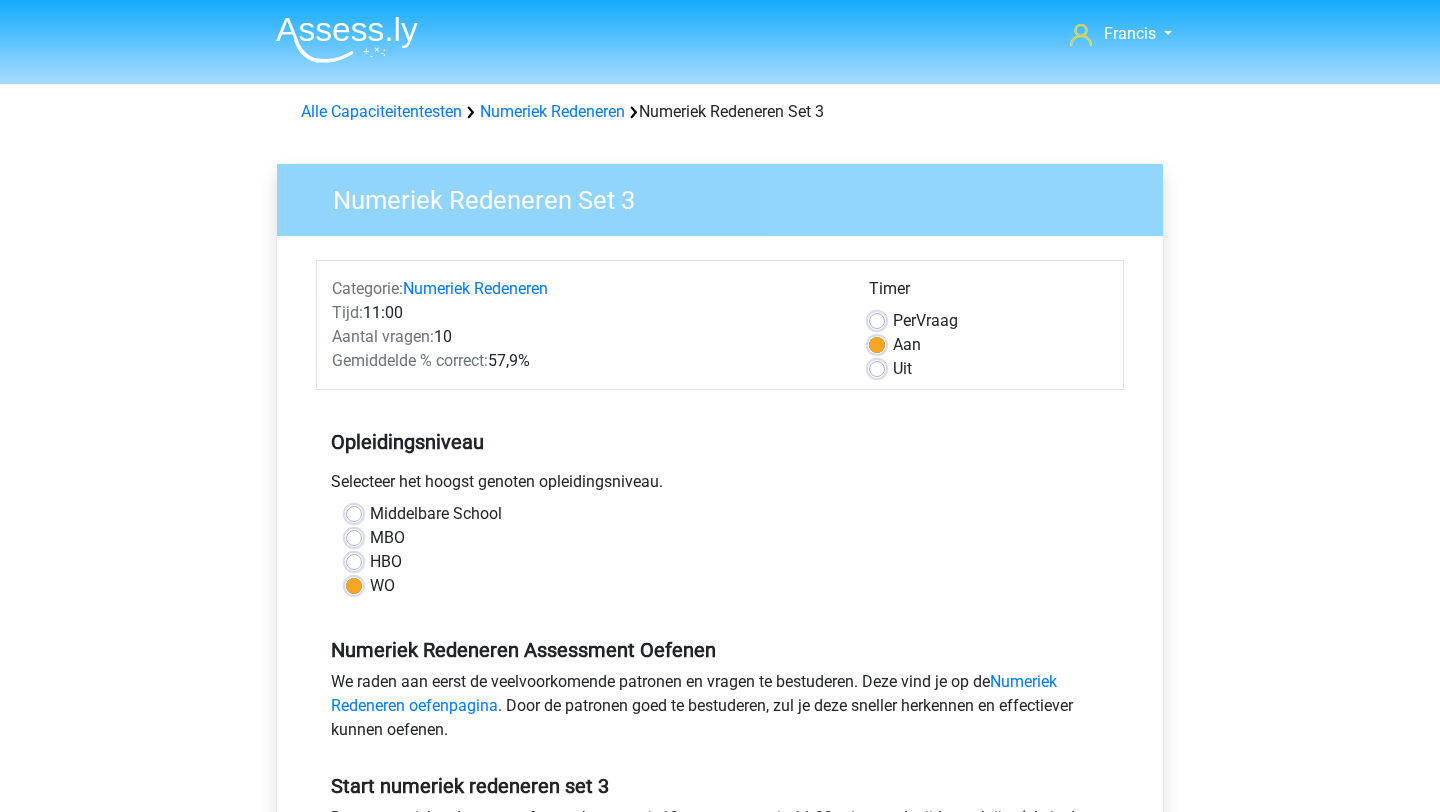 scroll, scrollTop: 0, scrollLeft: 0, axis: both 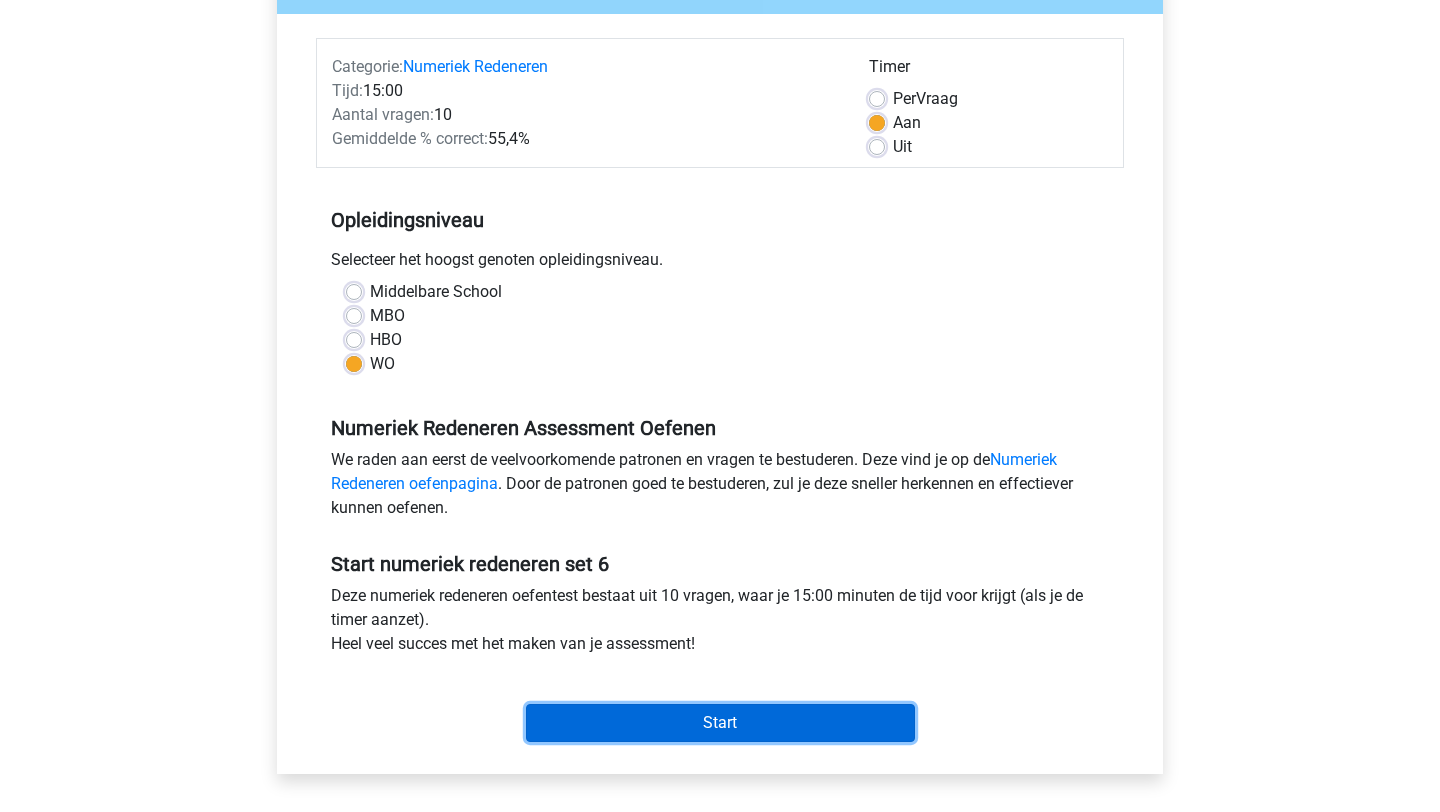 click on "Start" at bounding box center (720, 723) 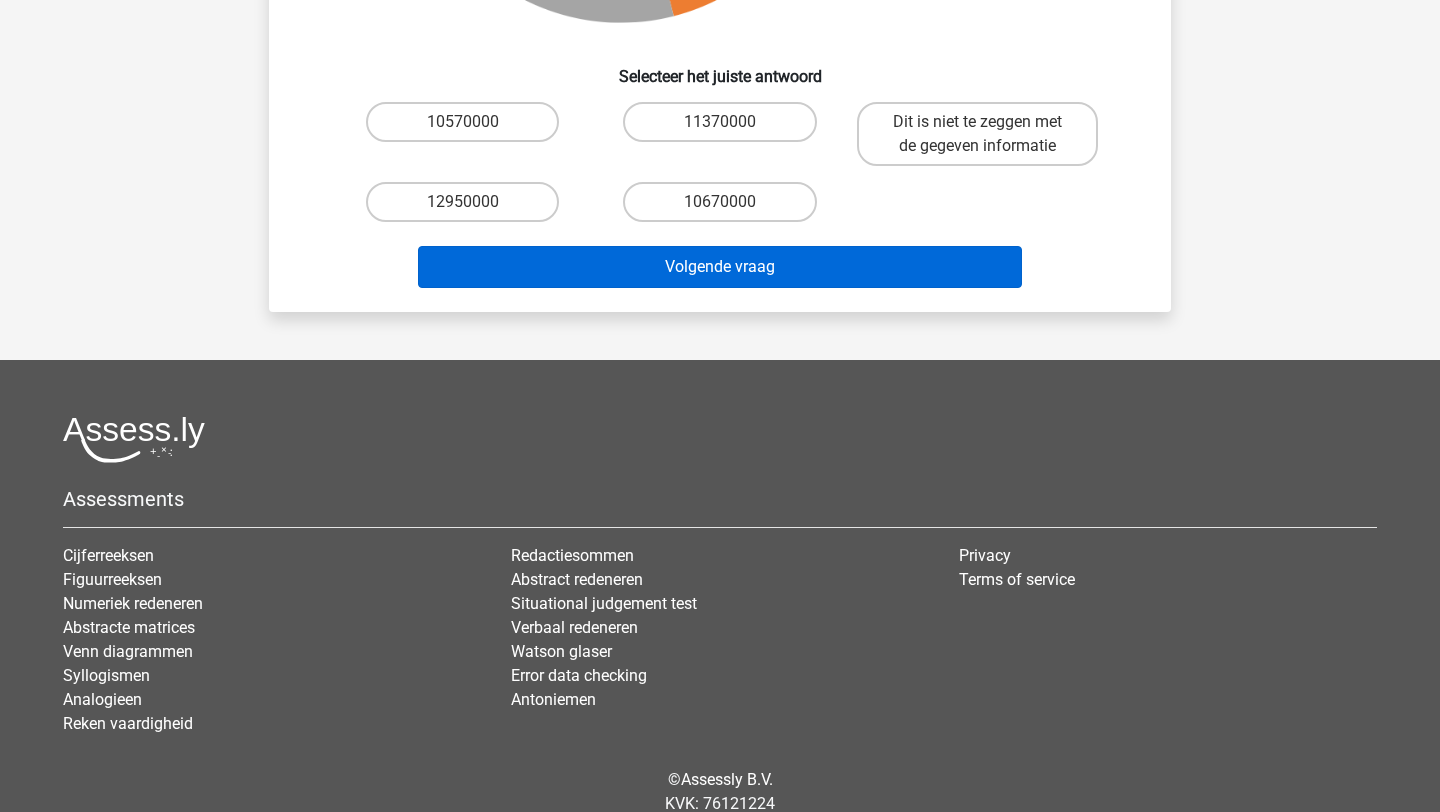 scroll, scrollTop: 1207, scrollLeft: 0, axis: vertical 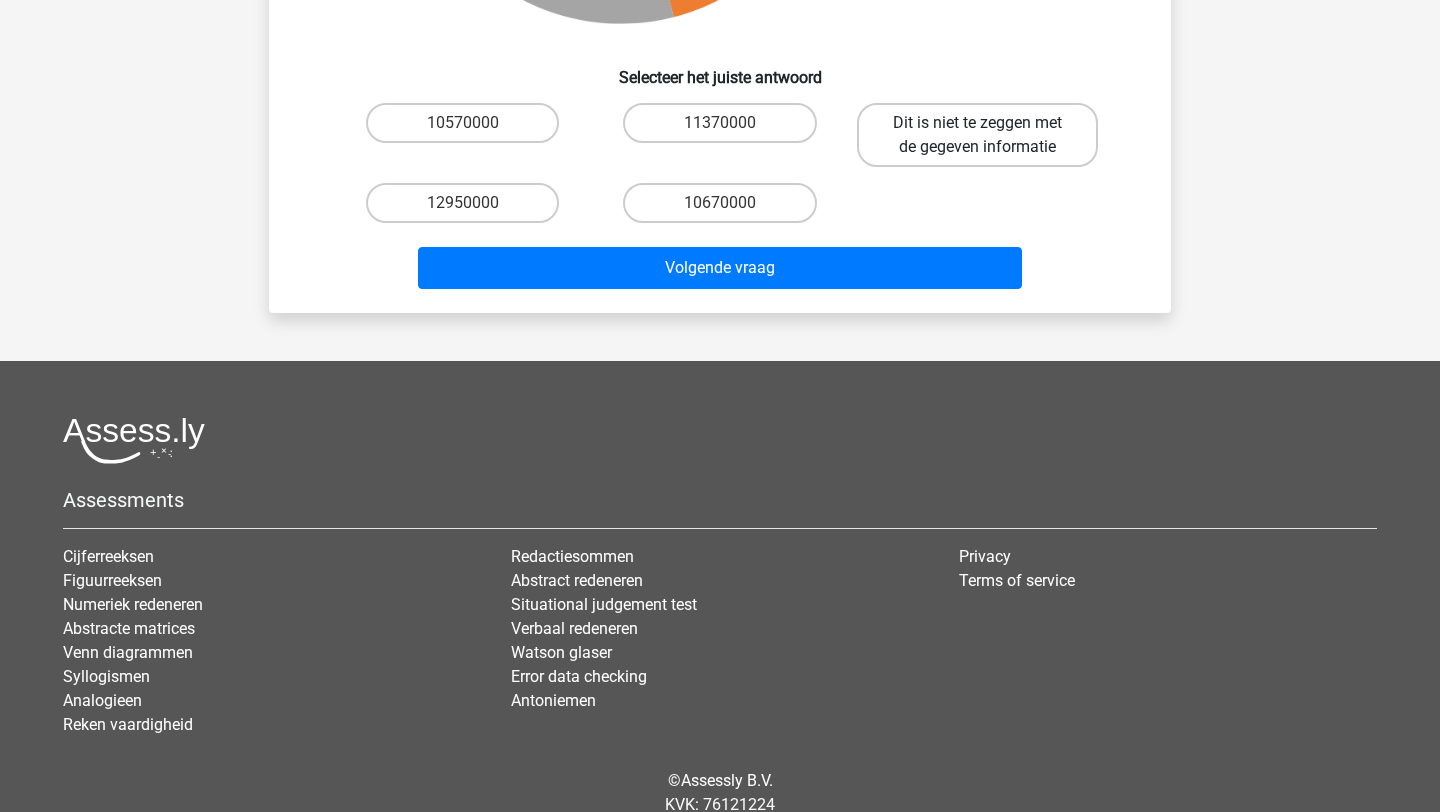 click on "Dit is niet te zeggen met de gegeven informatie" at bounding box center (977, 135) 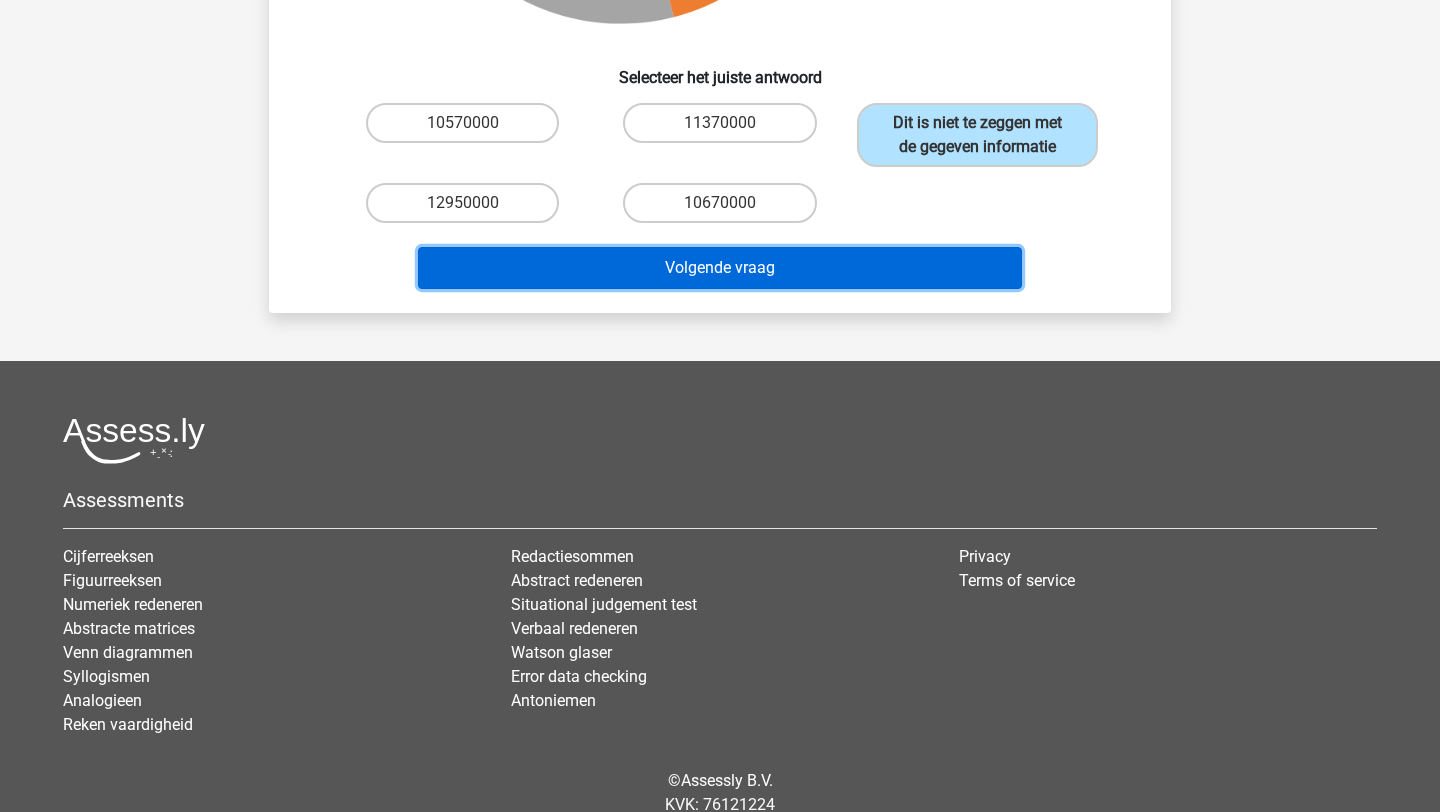 click on "Volgende vraag" at bounding box center (720, 268) 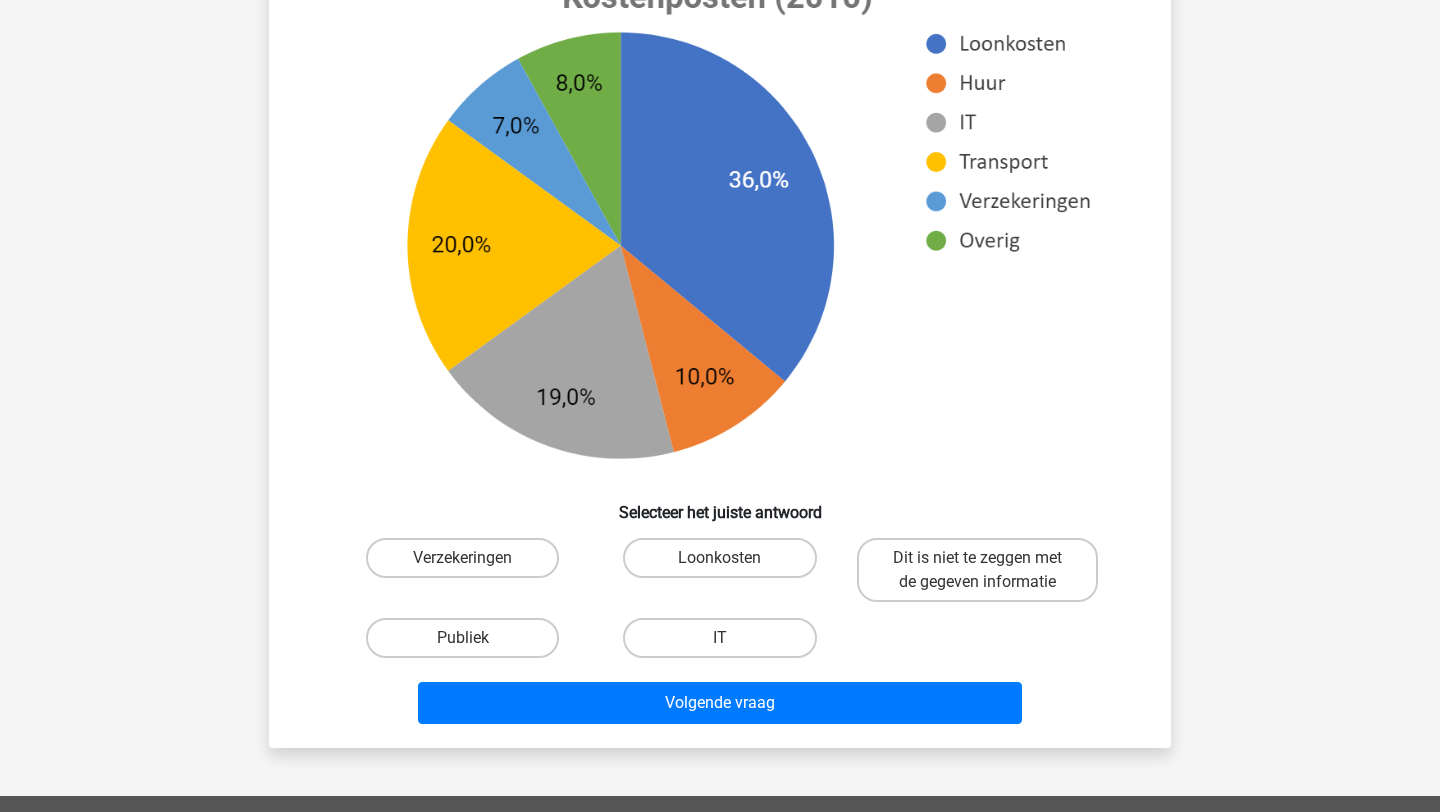 scroll, scrollTop: 823, scrollLeft: 0, axis: vertical 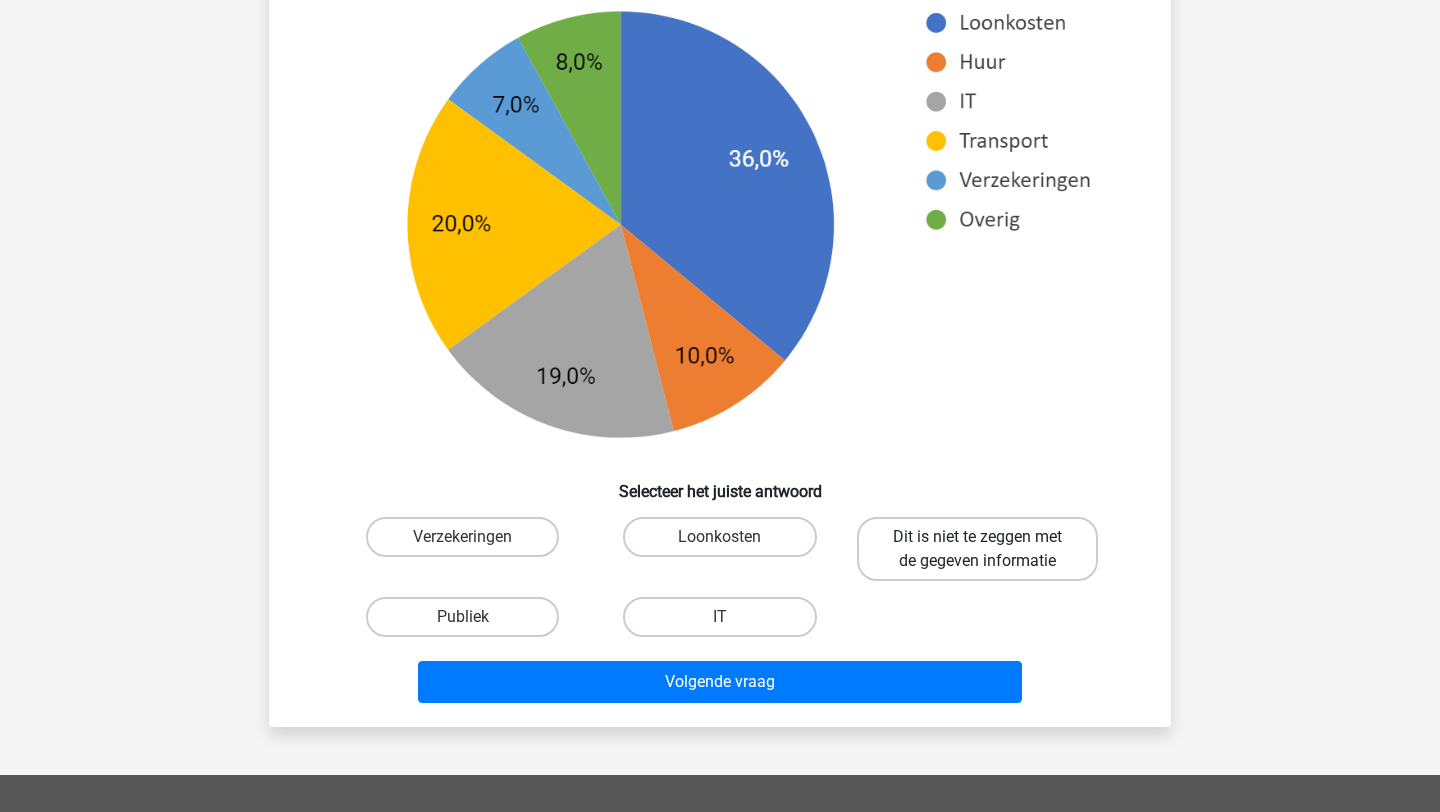click on "Dit is niet te zeggen met de gegeven informatie" at bounding box center [977, 549] 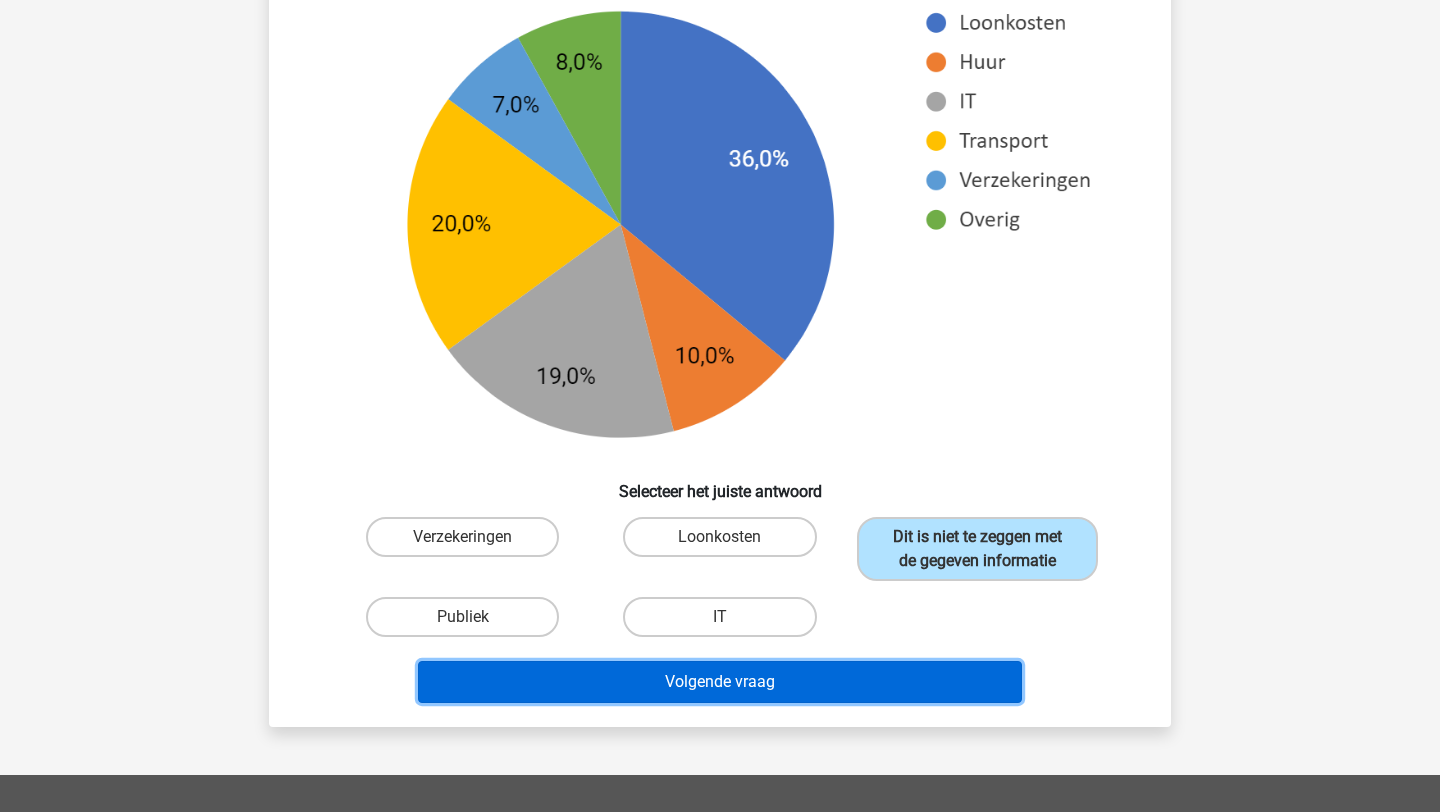 click on "Volgende vraag" at bounding box center (720, 682) 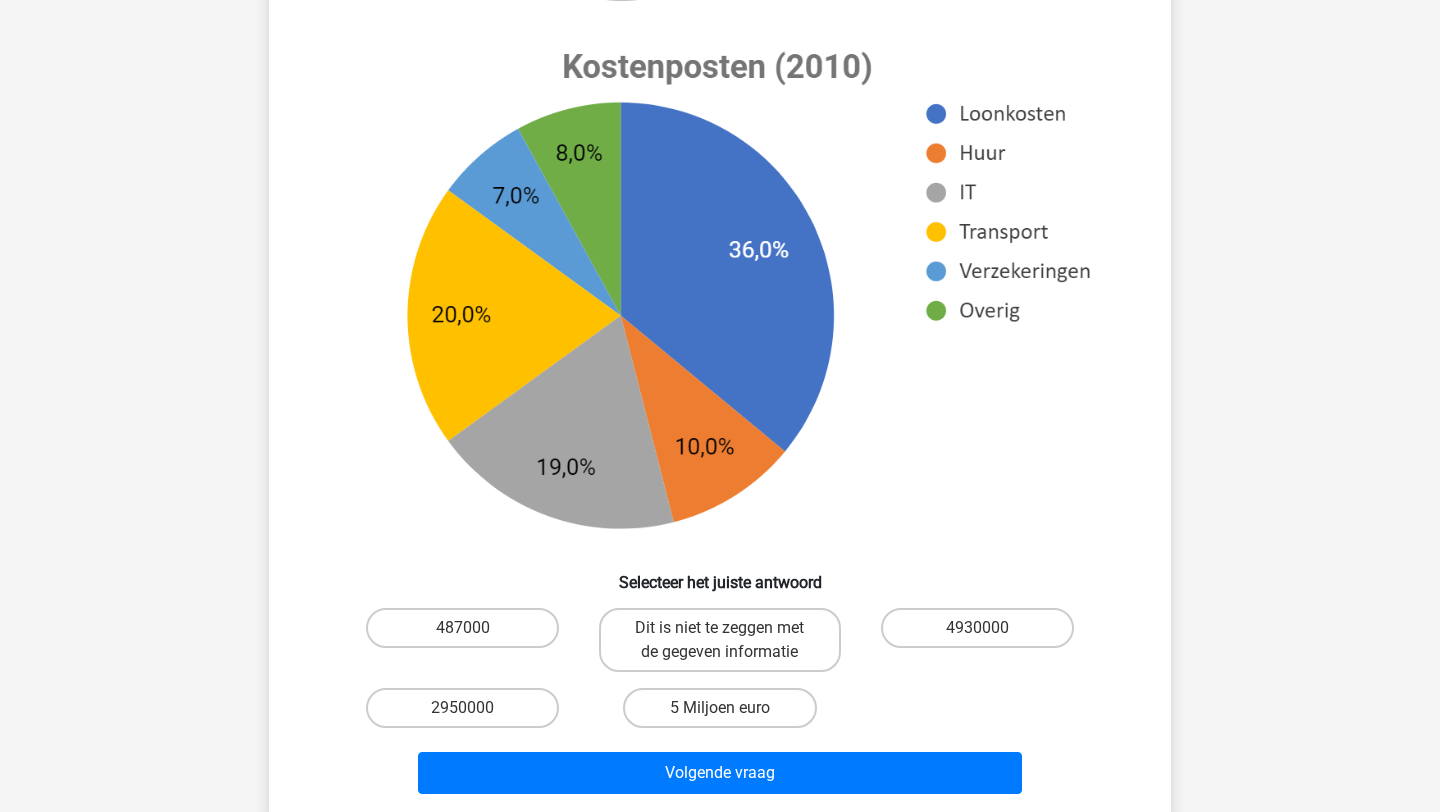 scroll, scrollTop: 763, scrollLeft: 0, axis: vertical 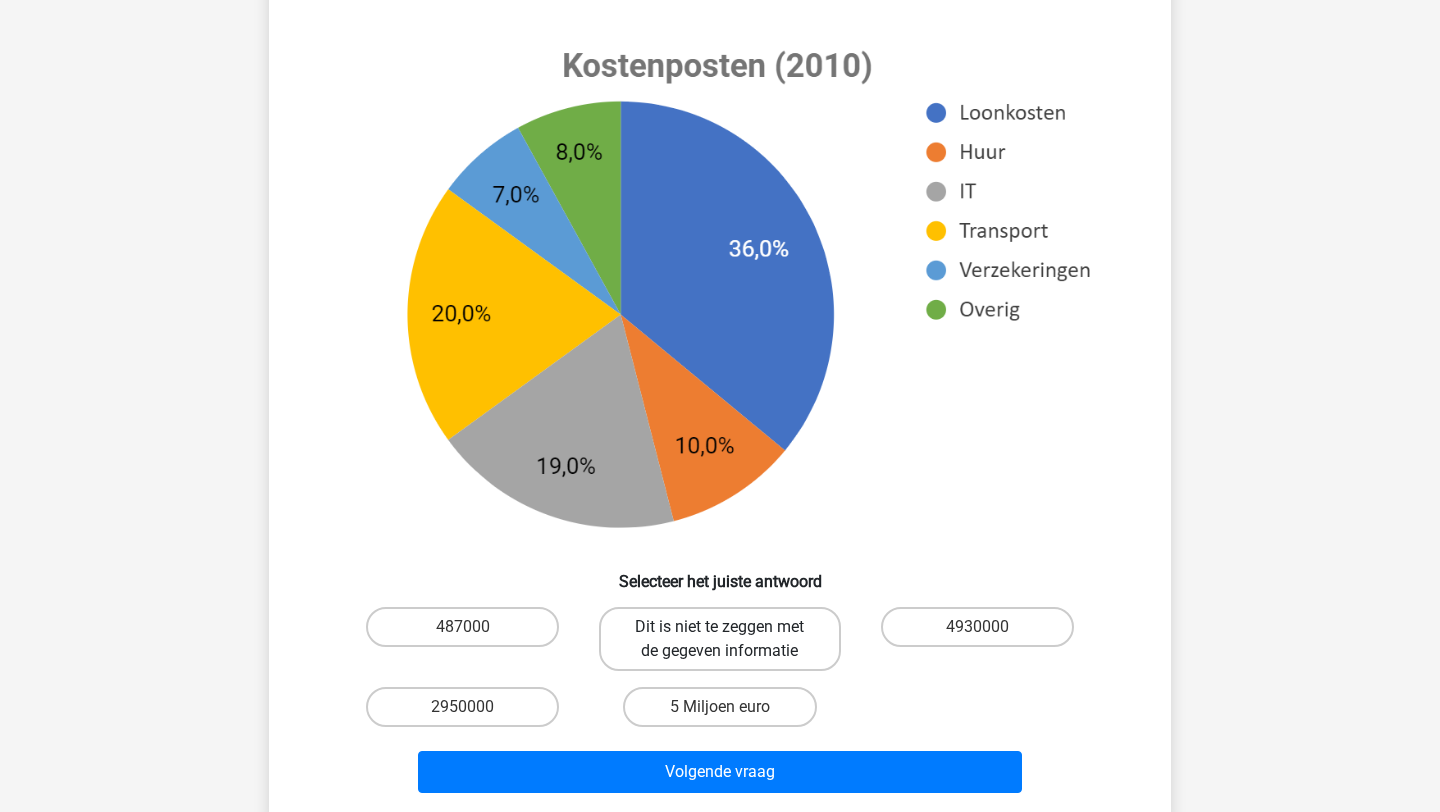 click on "Dit is niet te zeggen met de gegeven informatie" at bounding box center [719, 639] 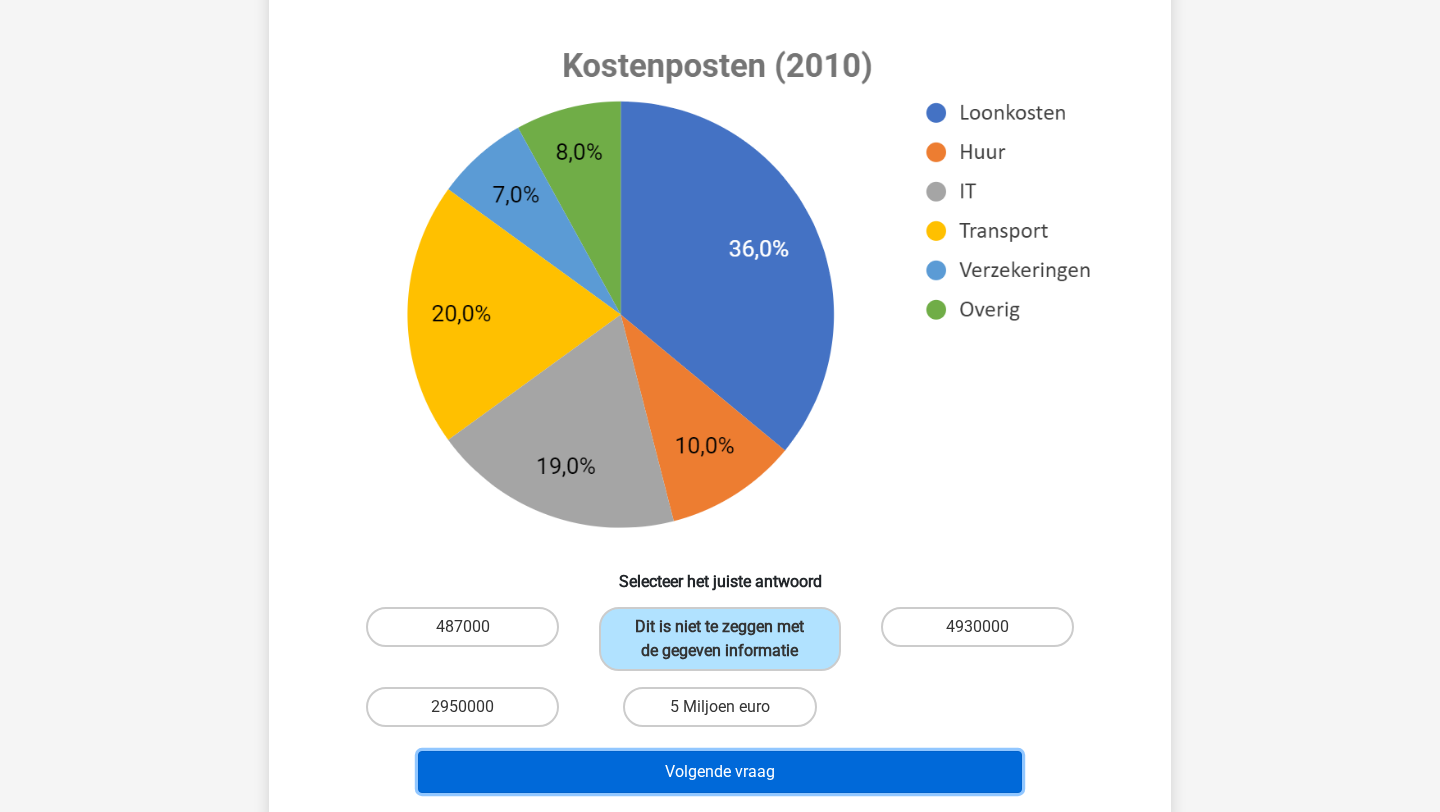 click on "Volgende vraag" at bounding box center (720, 772) 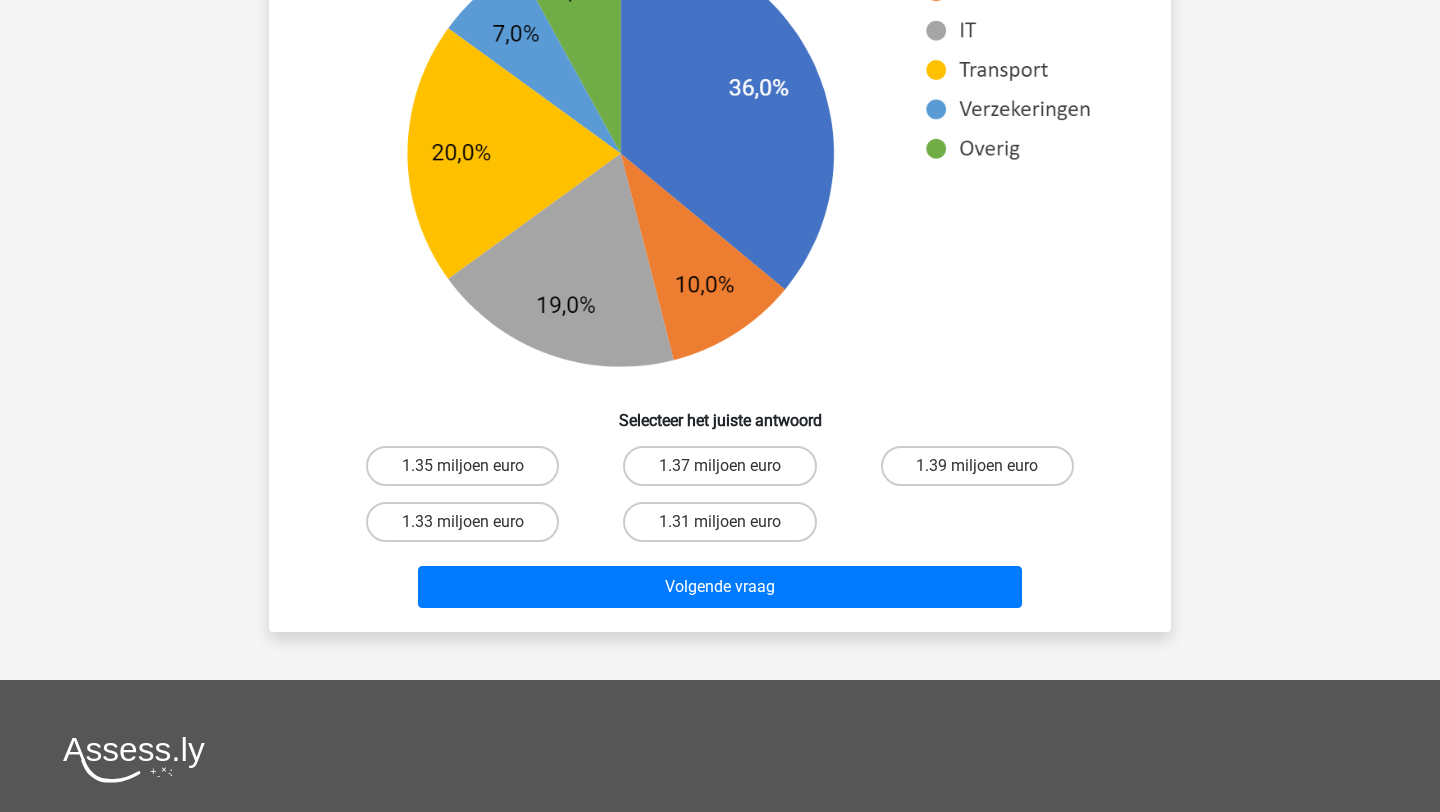 scroll, scrollTop: 918, scrollLeft: 0, axis: vertical 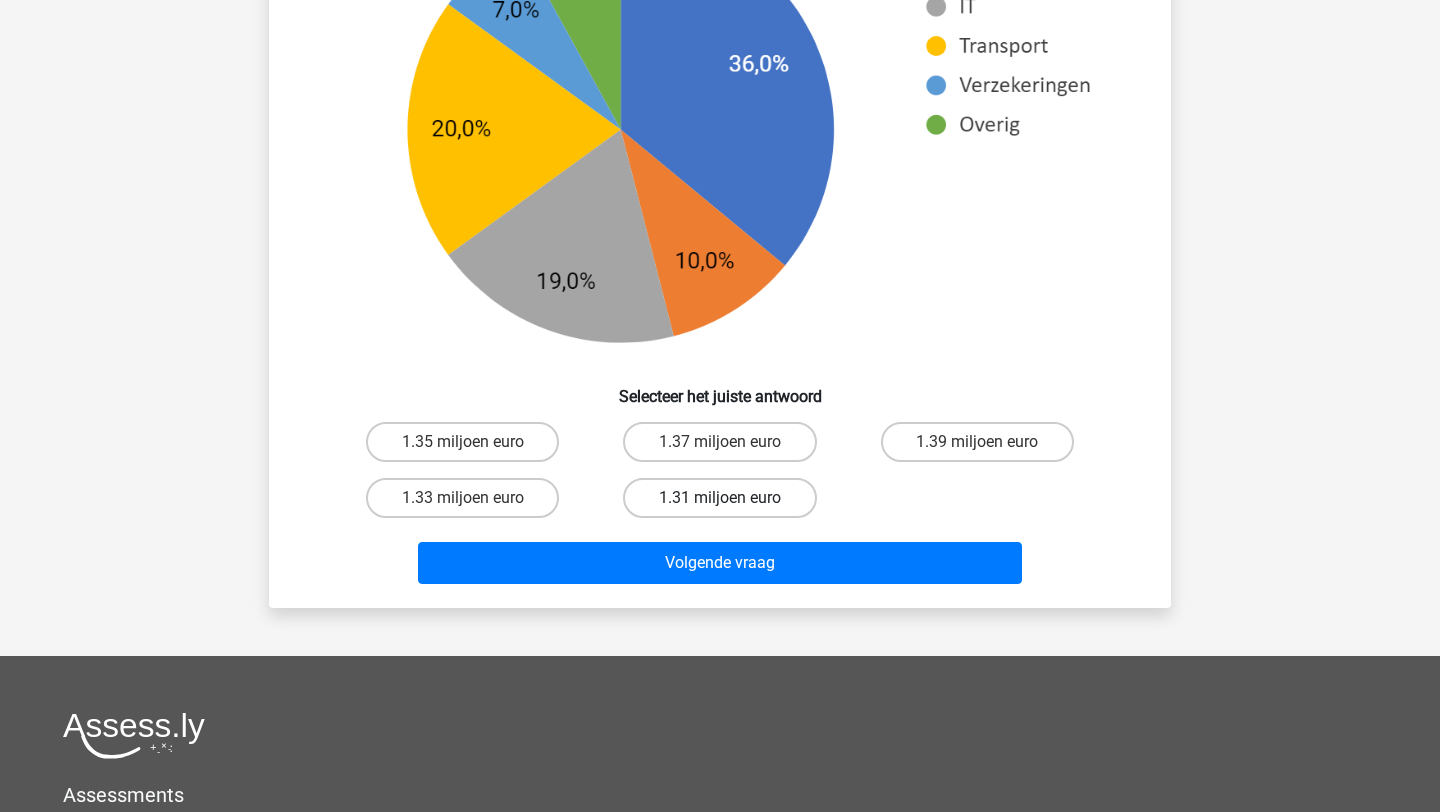 click on "1.31 miljoen euro" at bounding box center (719, 498) 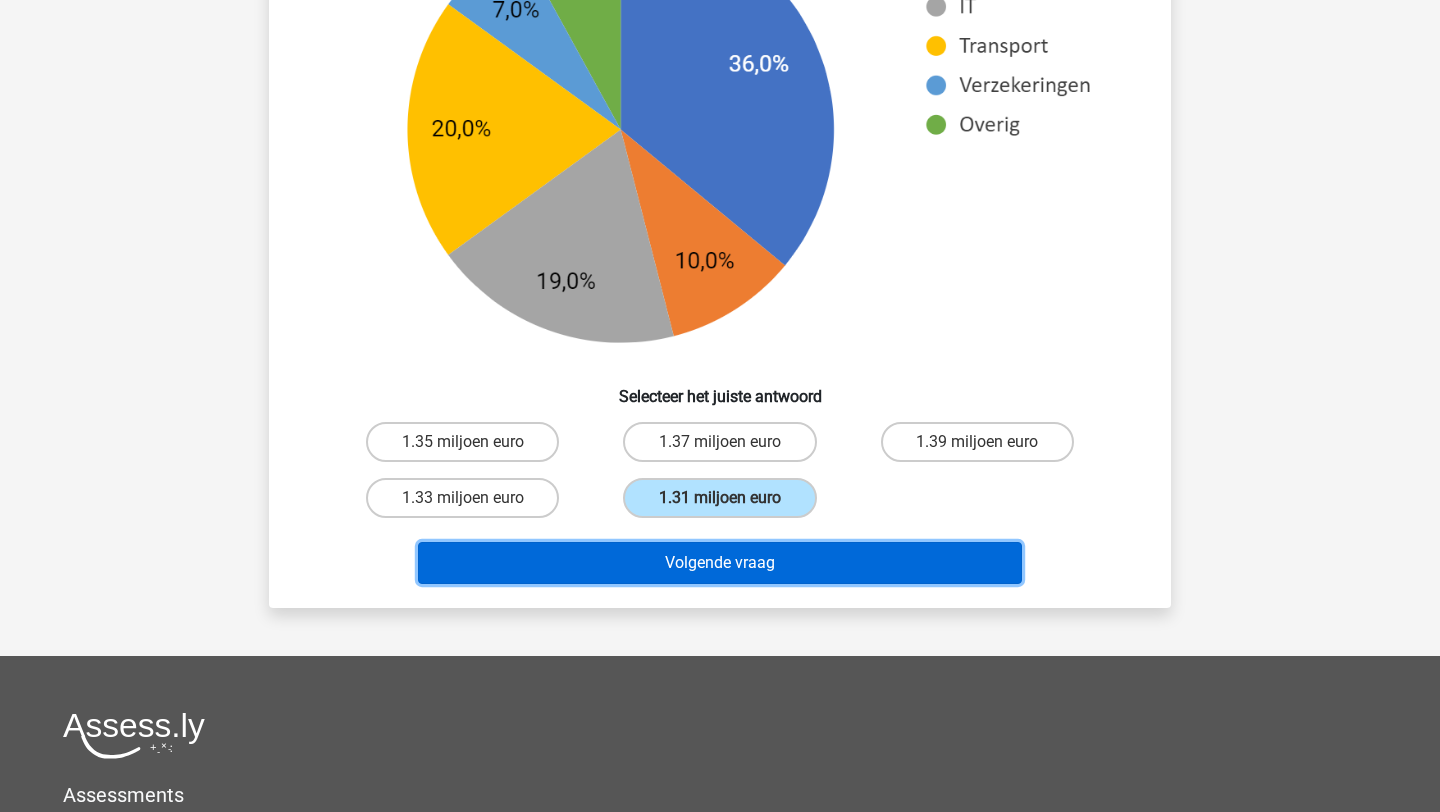 click on "Volgende vraag" at bounding box center [720, 563] 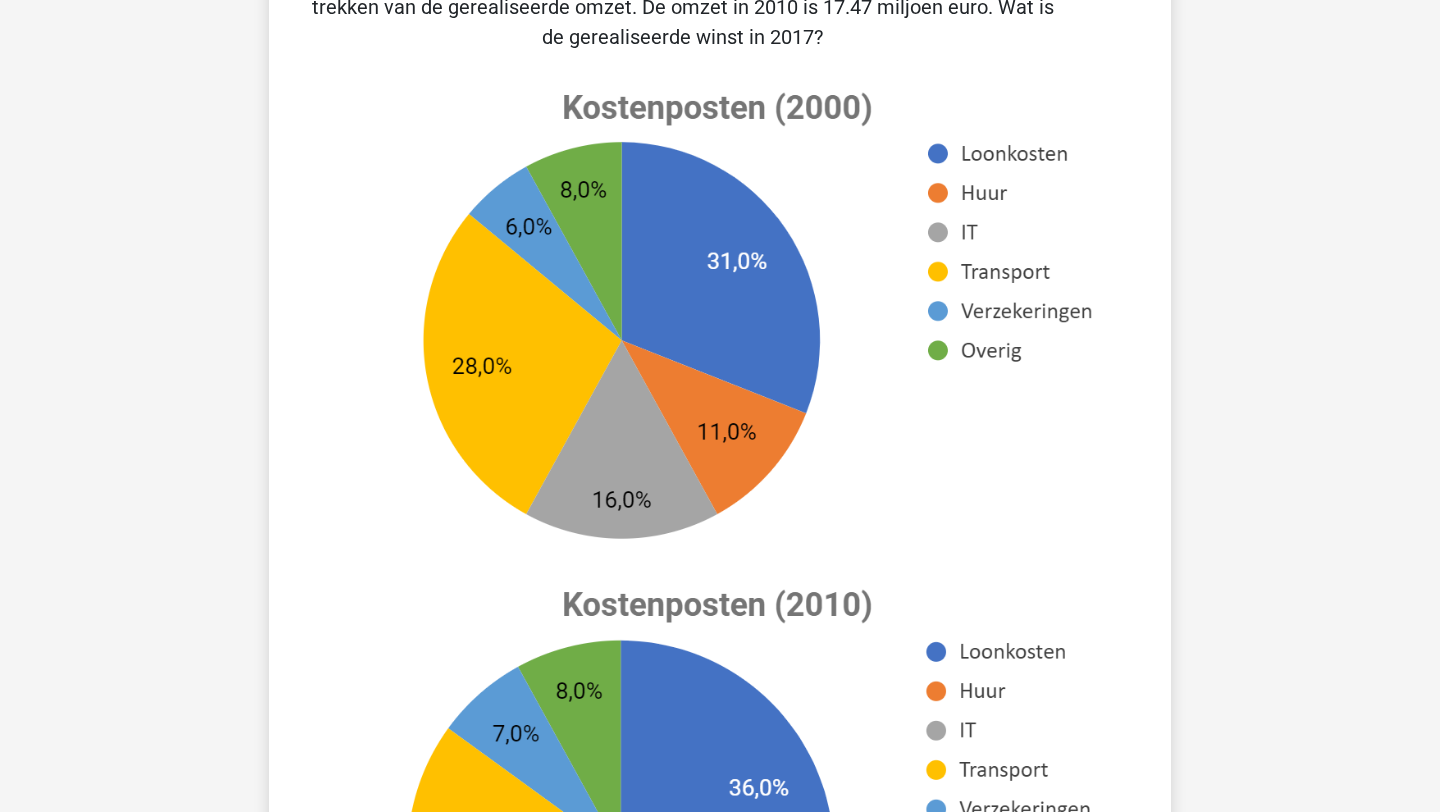 scroll, scrollTop: 764, scrollLeft: 0, axis: vertical 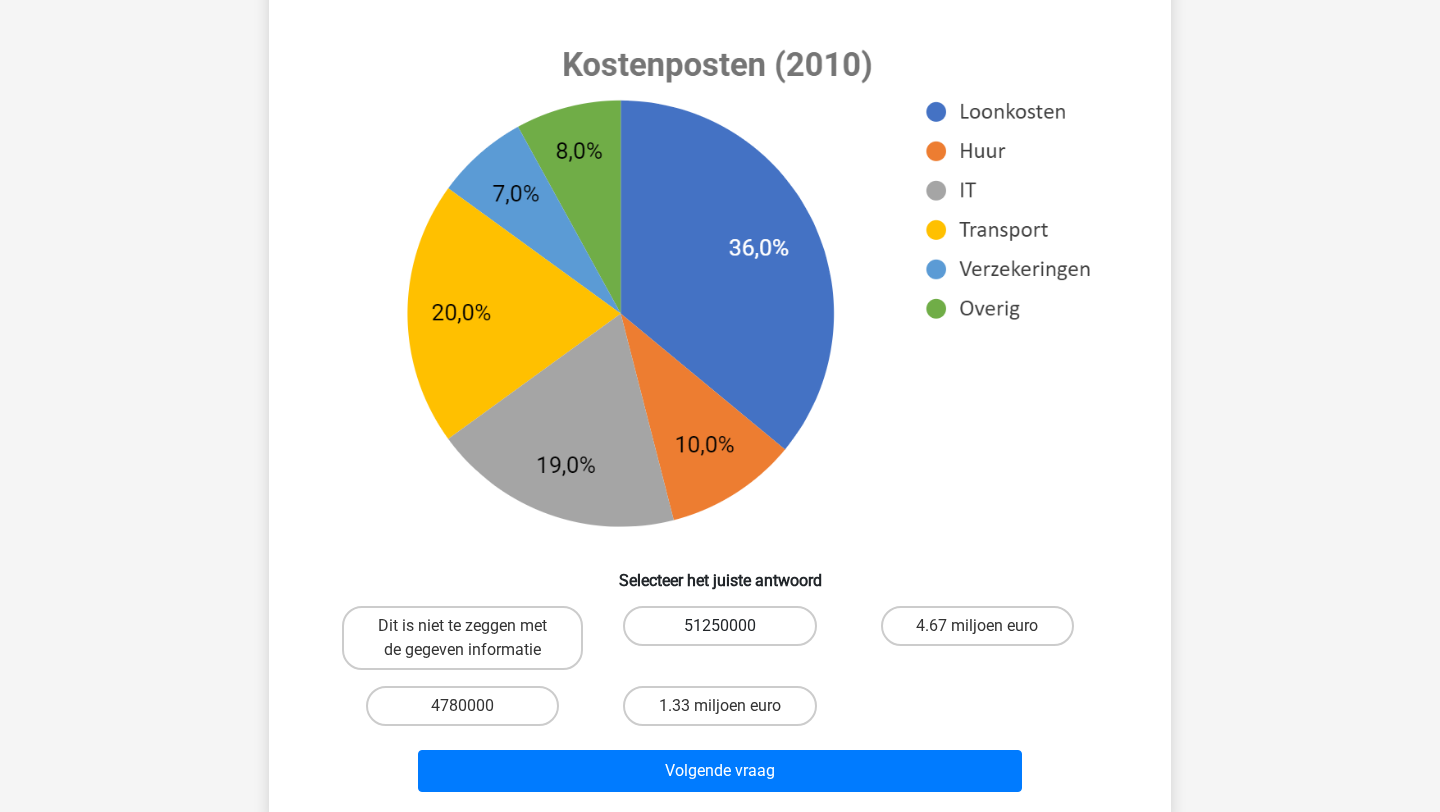 click on "51250000" at bounding box center [719, 626] 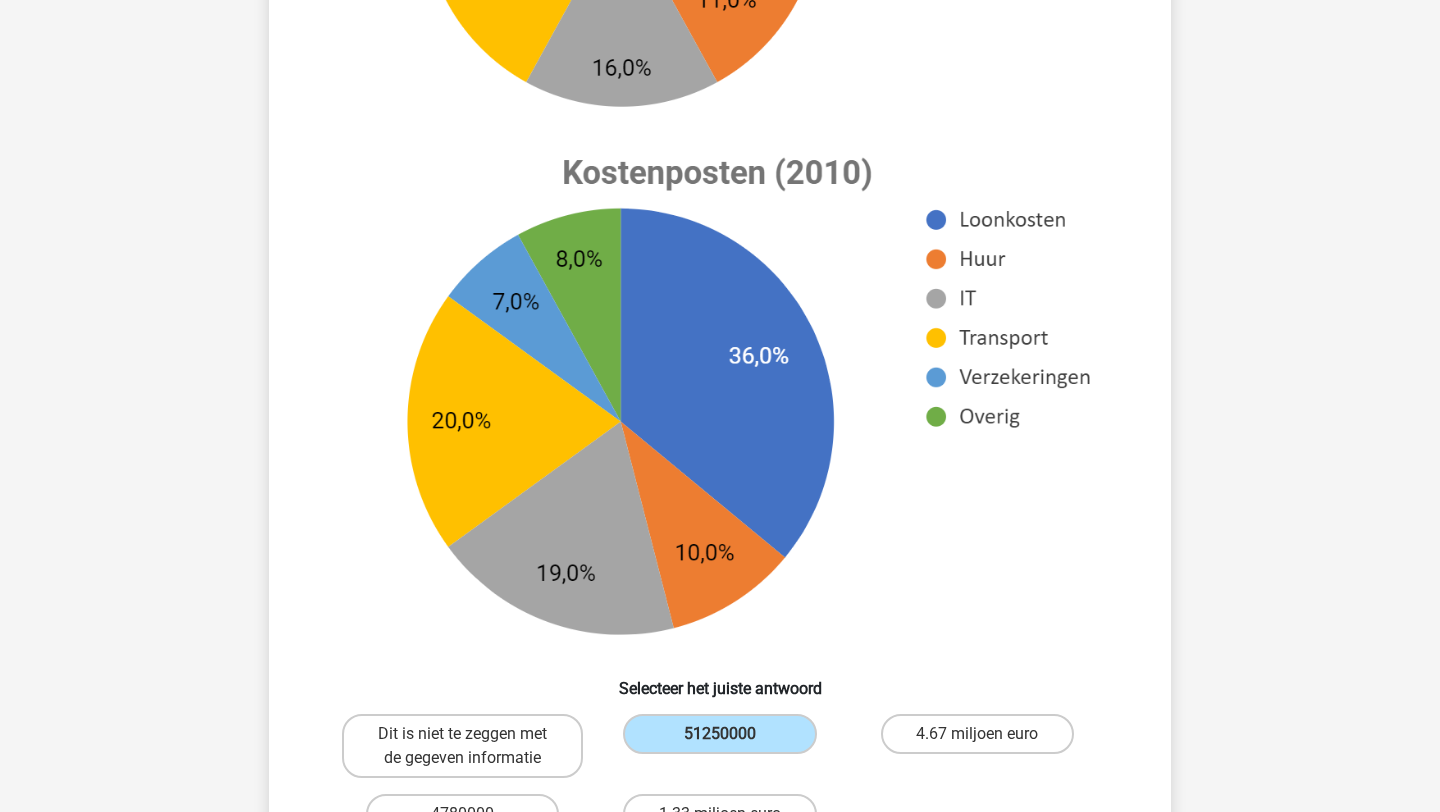 scroll, scrollTop: 1195, scrollLeft: 0, axis: vertical 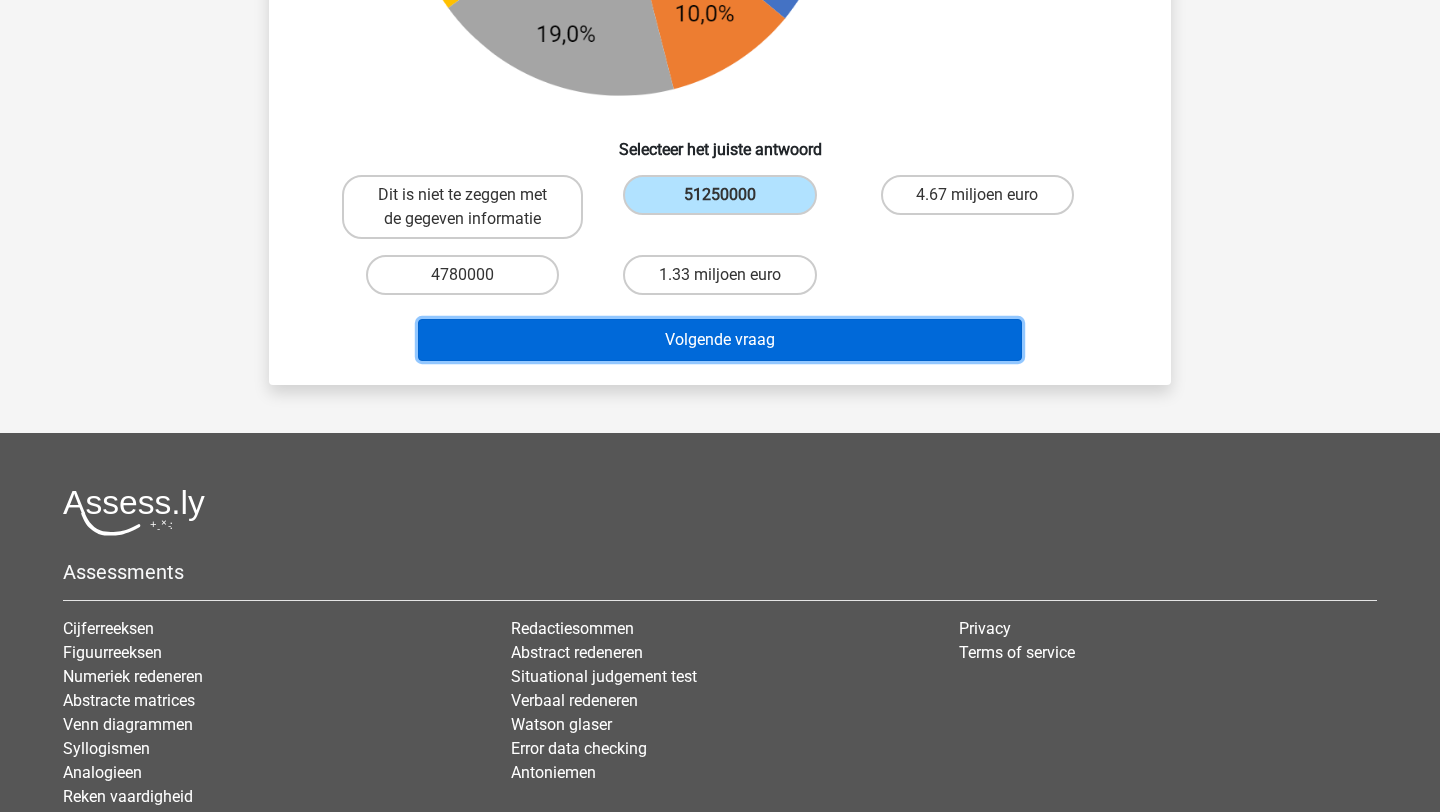 click on "Volgende vraag" at bounding box center (720, 340) 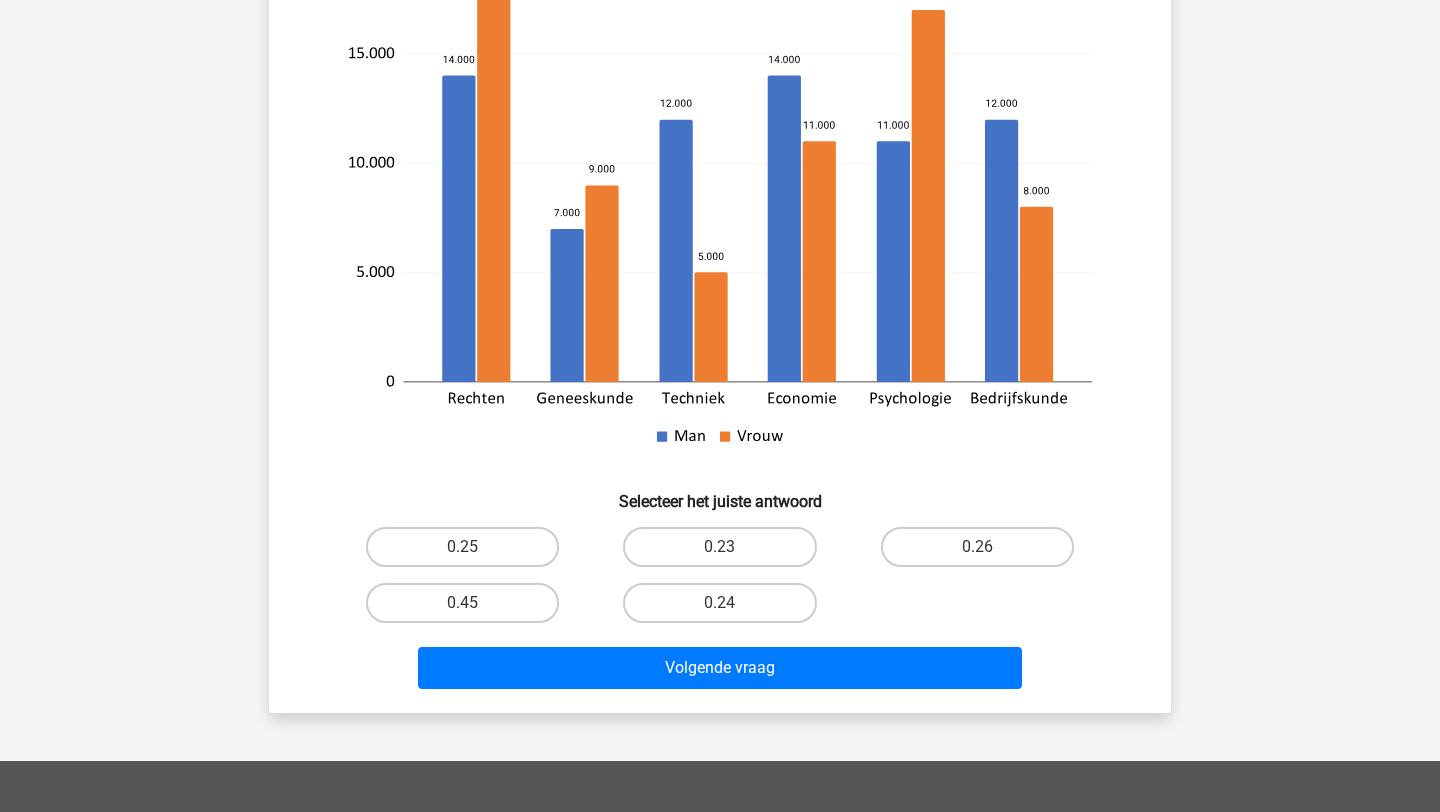 scroll, scrollTop: 392, scrollLeft: 0, axis: vertical 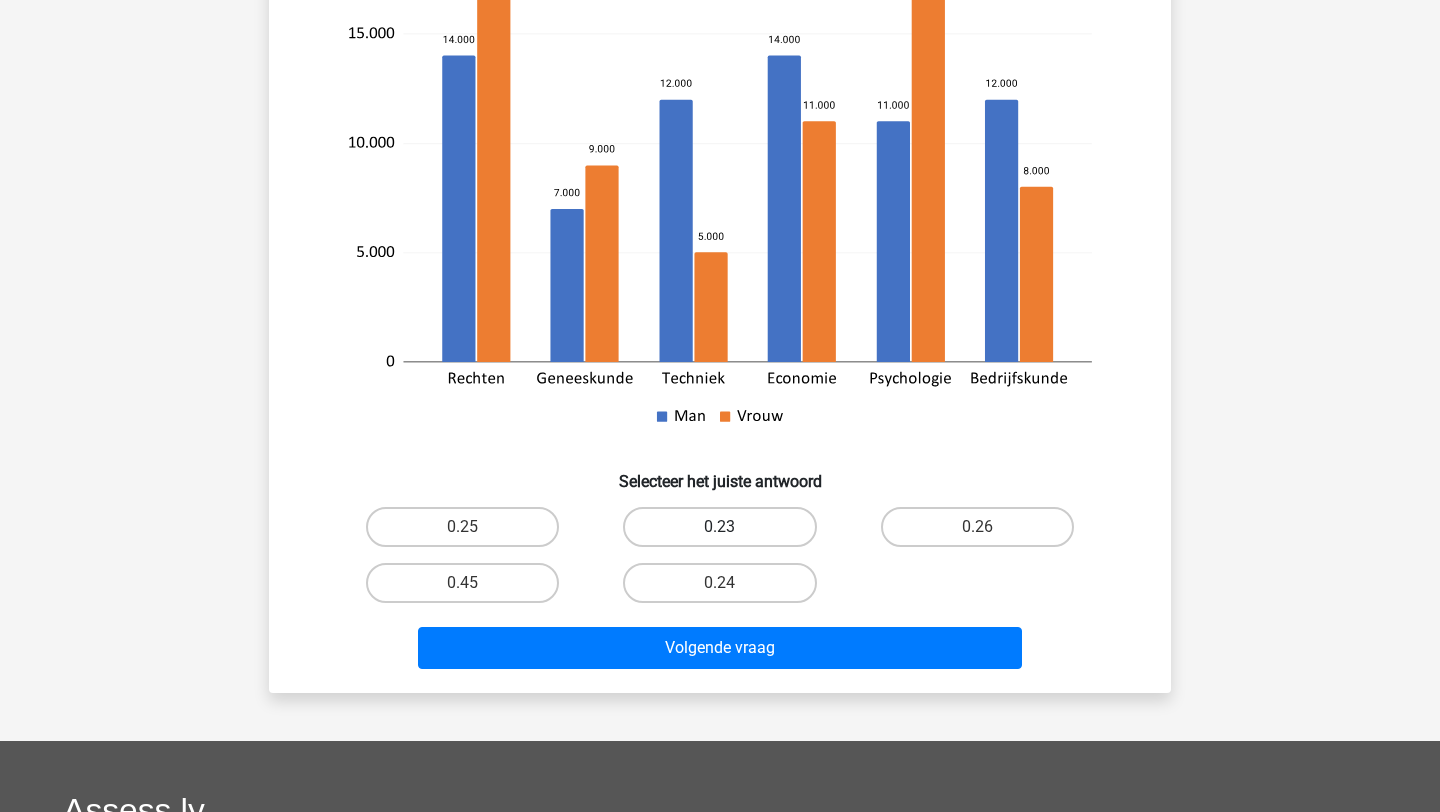 click on "0.23" at bounding box center (719, 527) 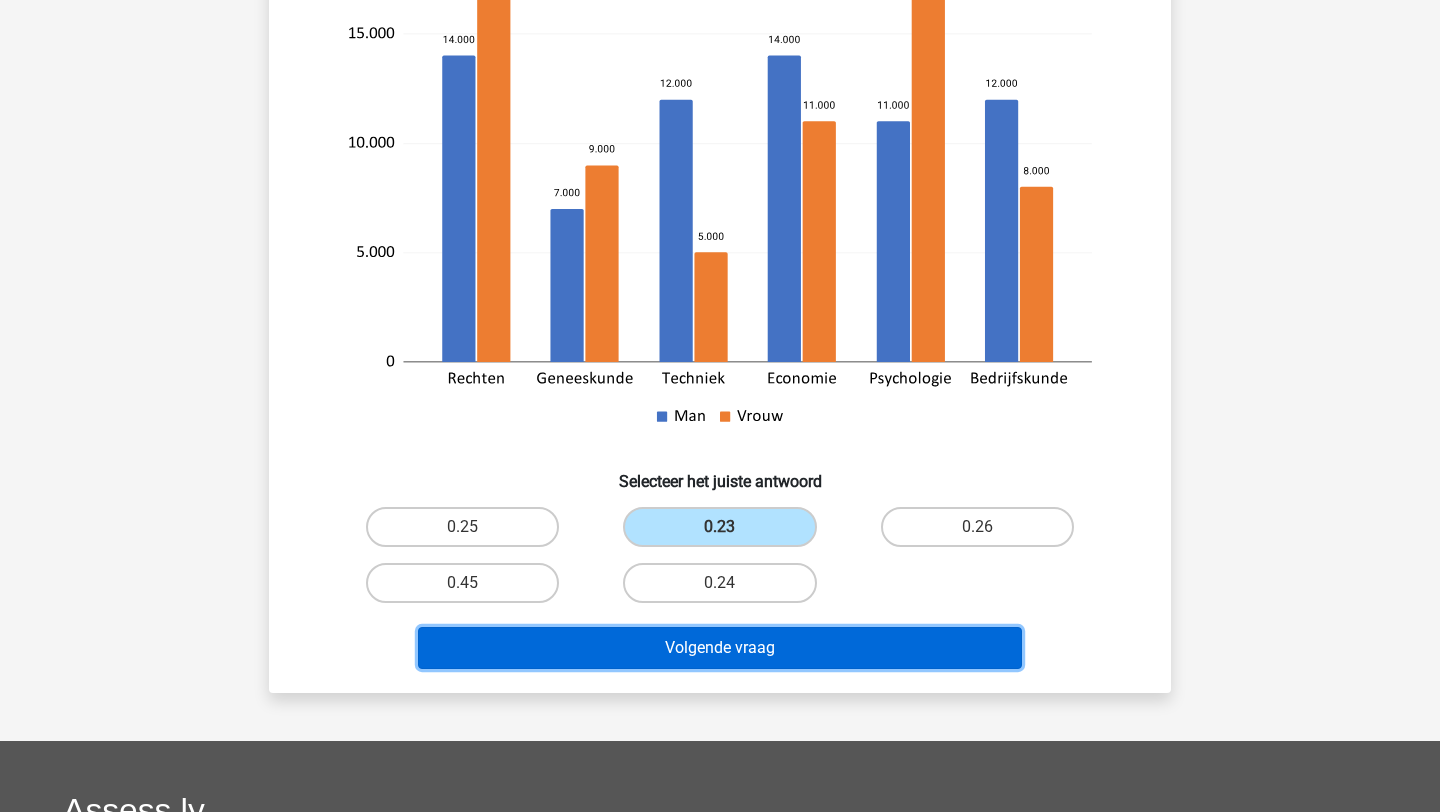 click on "Volgende vraag" at bounding box center [720, 648] 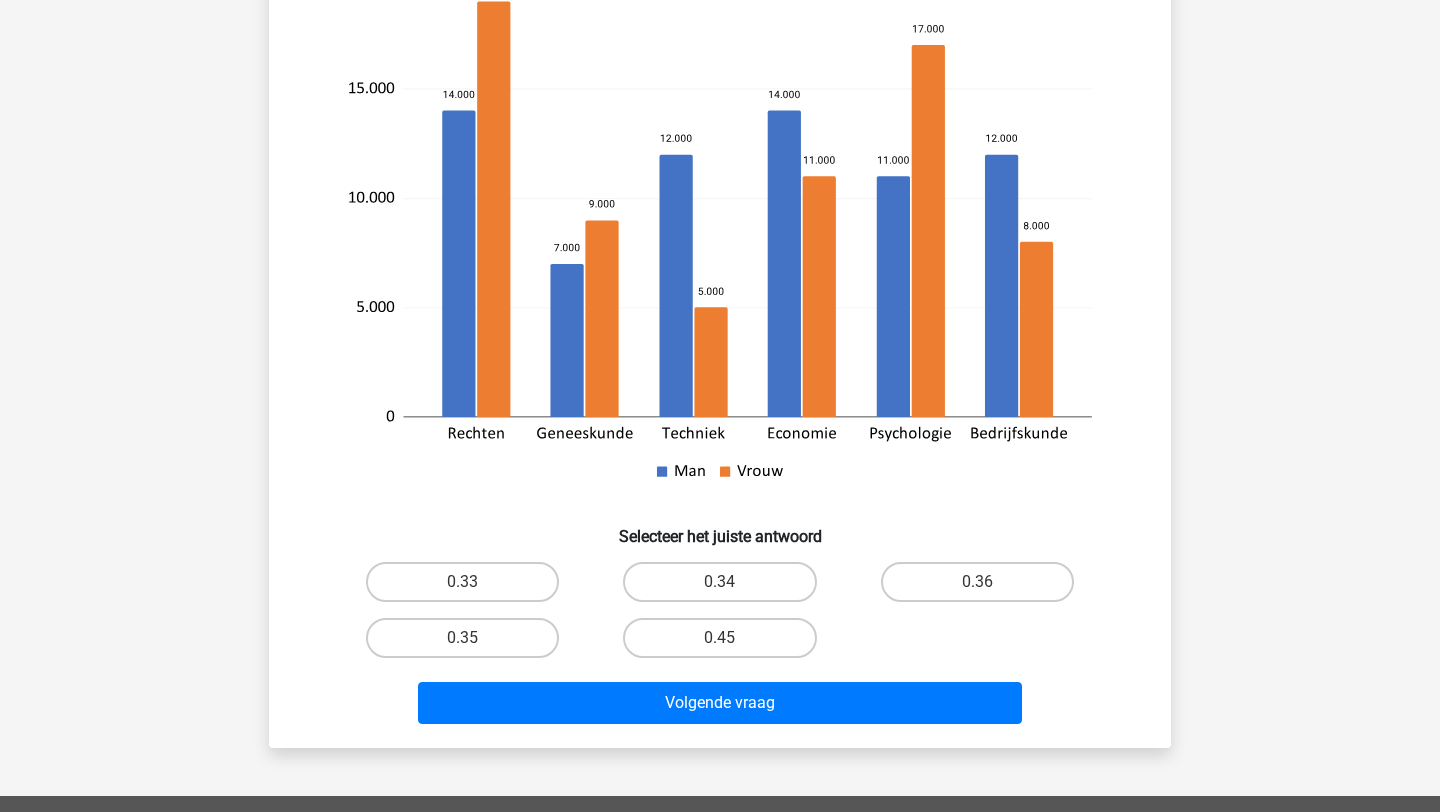 scroll, scrollTop: 412, scrollLeft: 0, axis: vertical 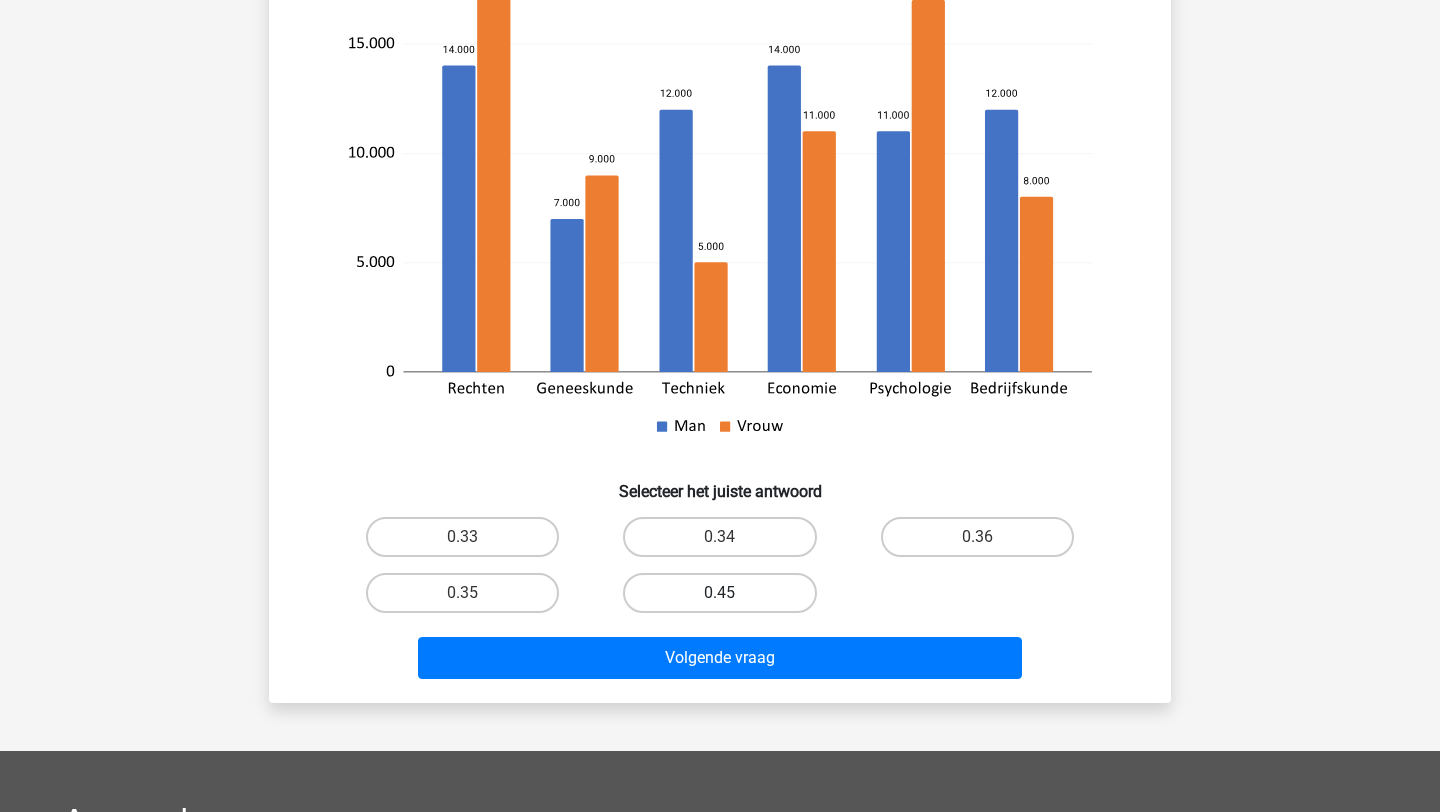 click on "0.45" at bounding box center (719, 593) 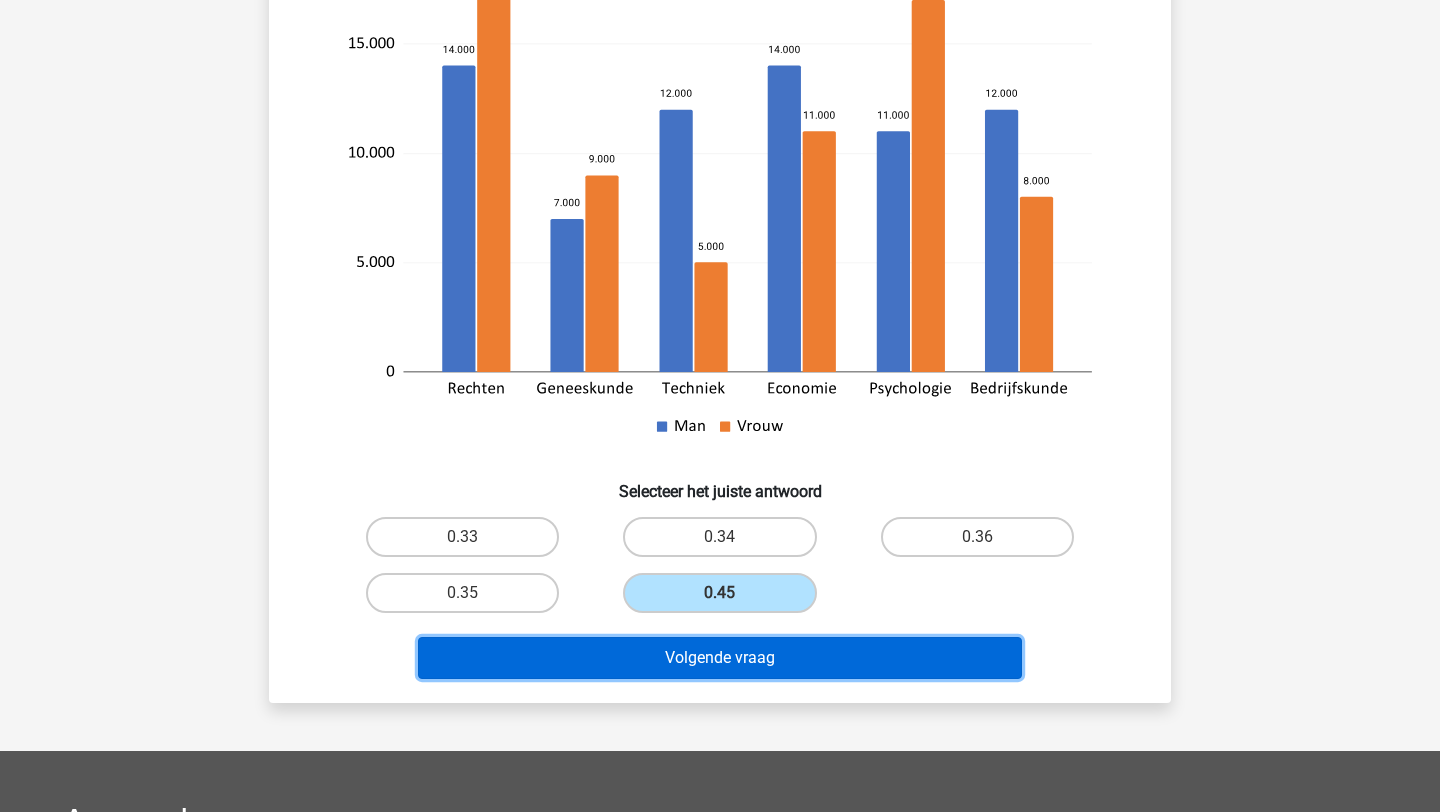 click on "Volgende vraag" at bounding box center [720, 658] 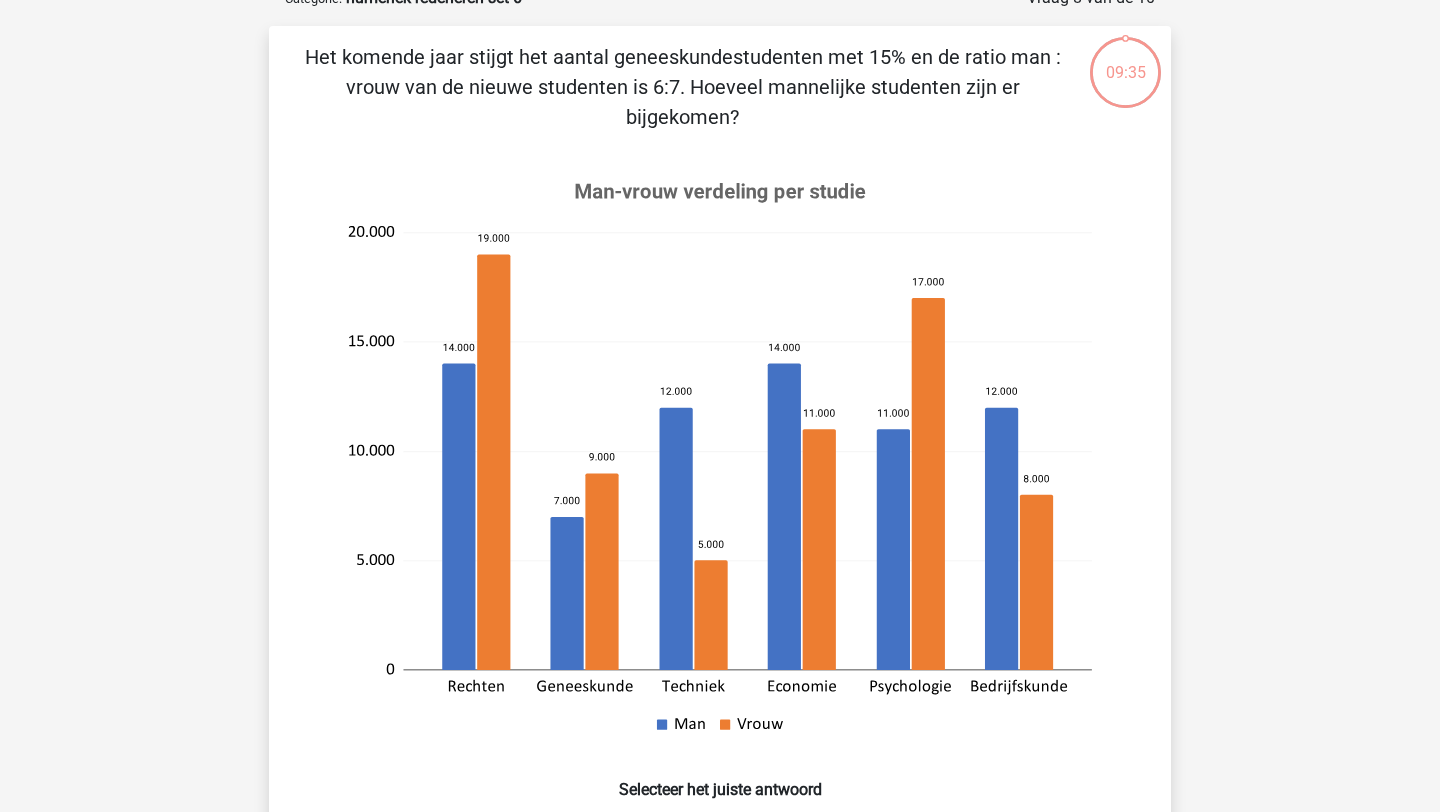 scroll, scrollTop: 205, scrollLeft: 0, axis: vertical 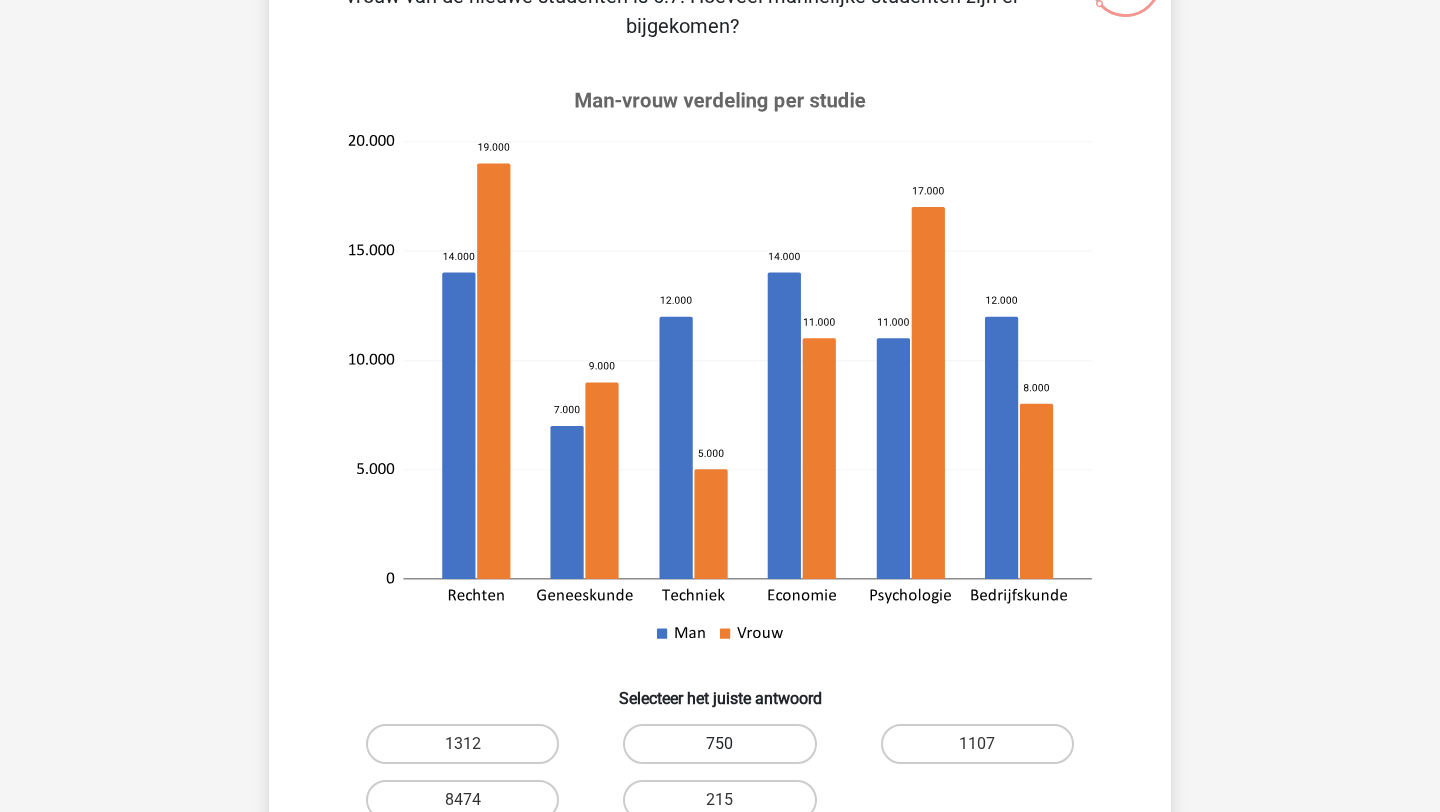 click on "750" at bounding box center (719, 744) 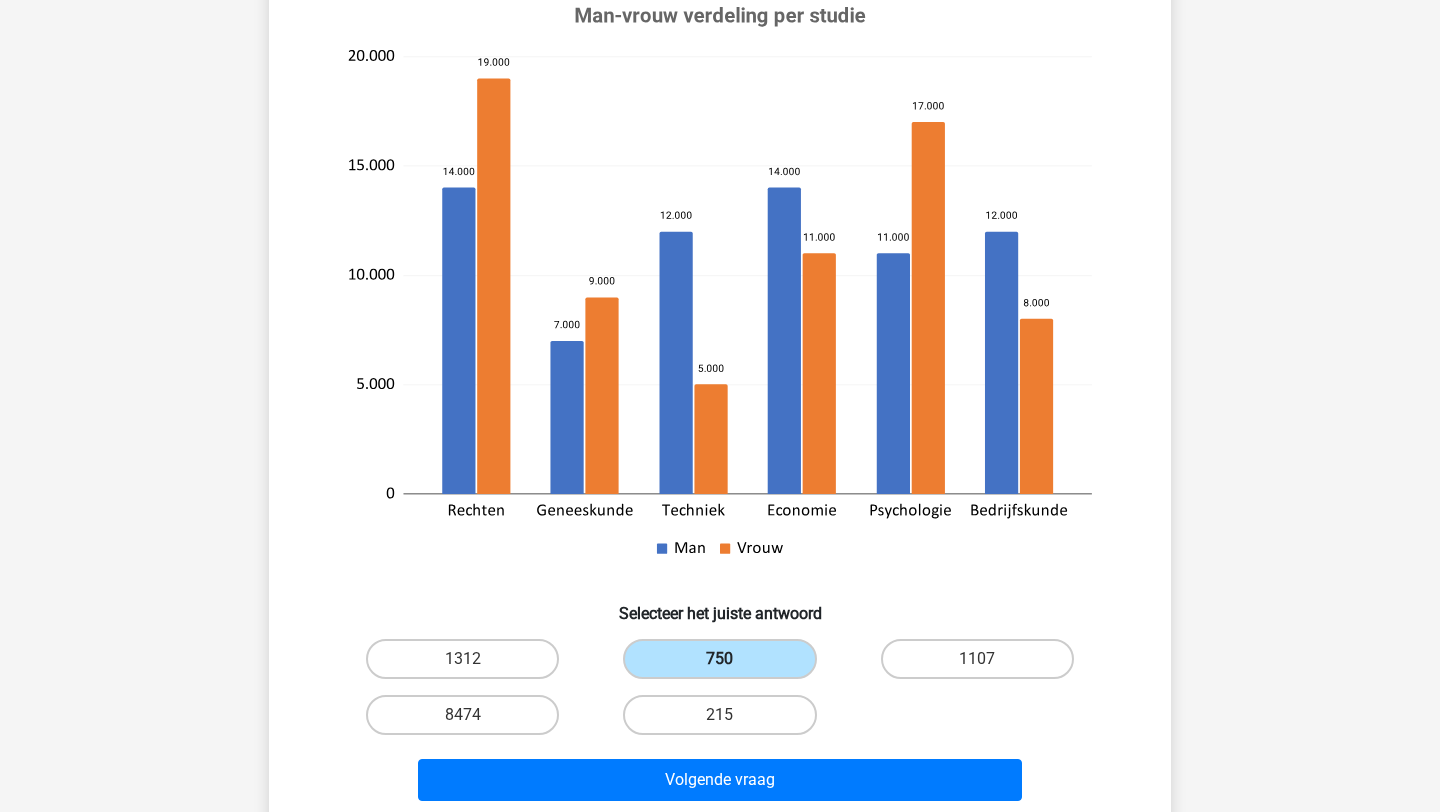 scroll, scrollTop: 494, scrollLeft: 0, axis: vertical 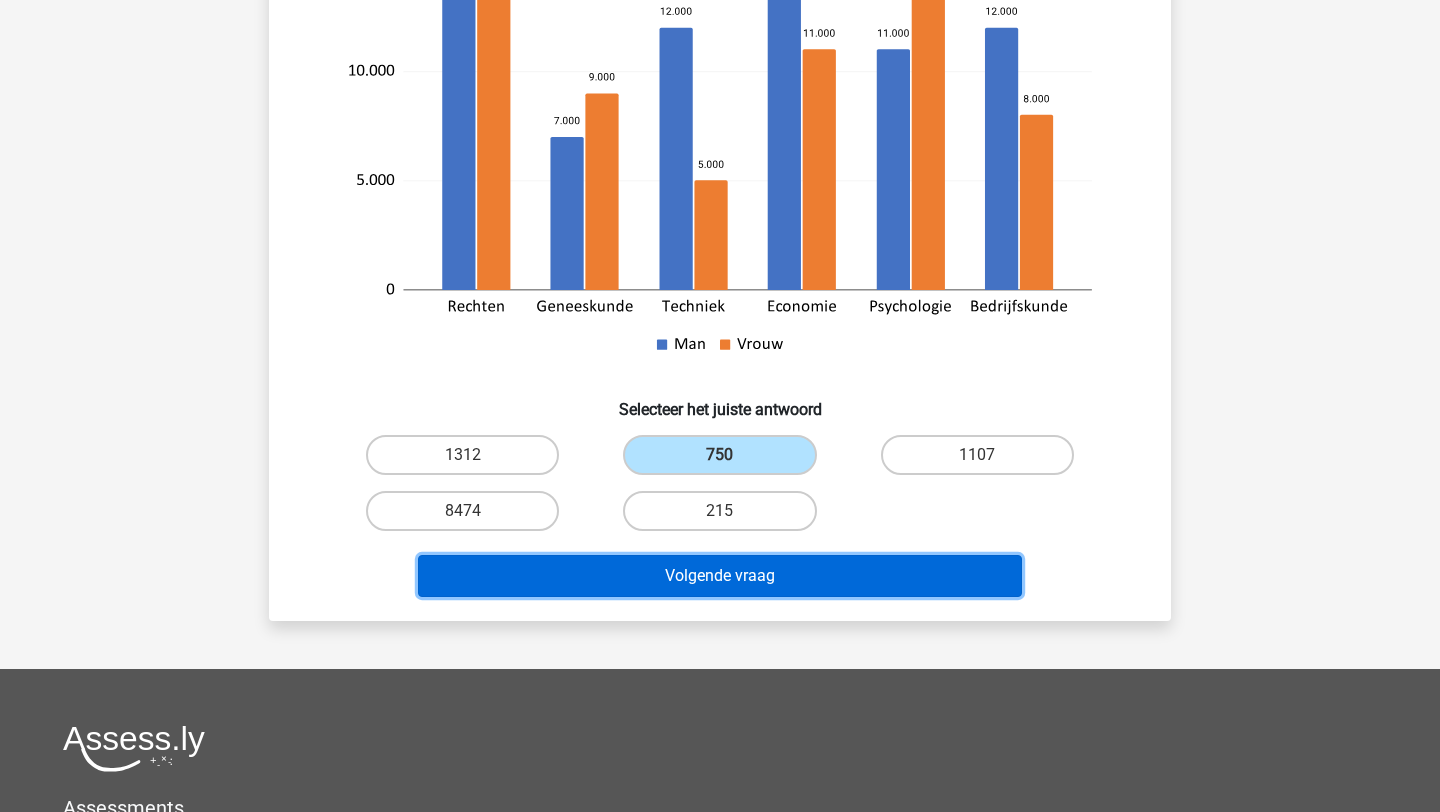 click on "Volgende vraag" at bounding box center (720, 576) 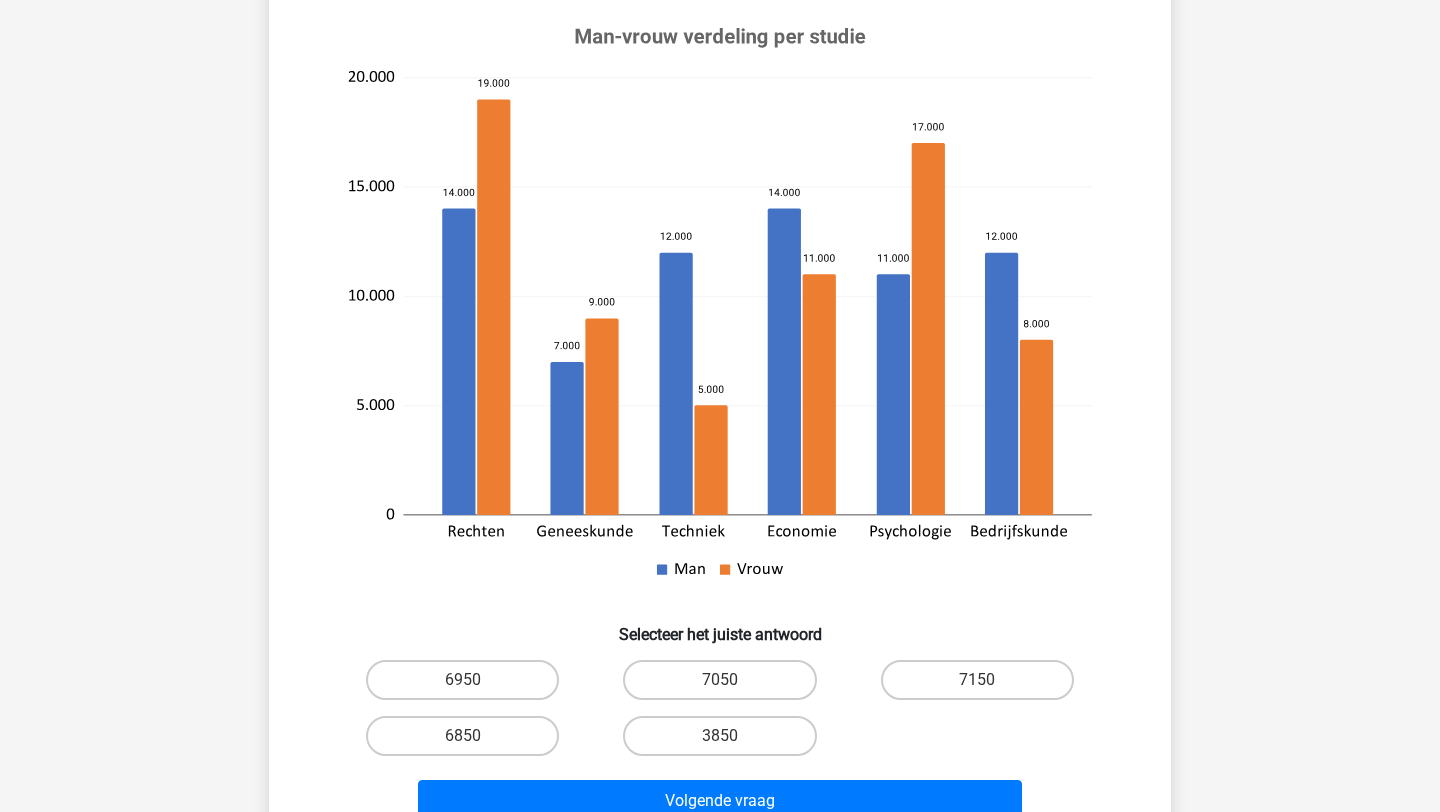 scroll, scrollTop: 289, scrollLeft: 0, axis: vertical 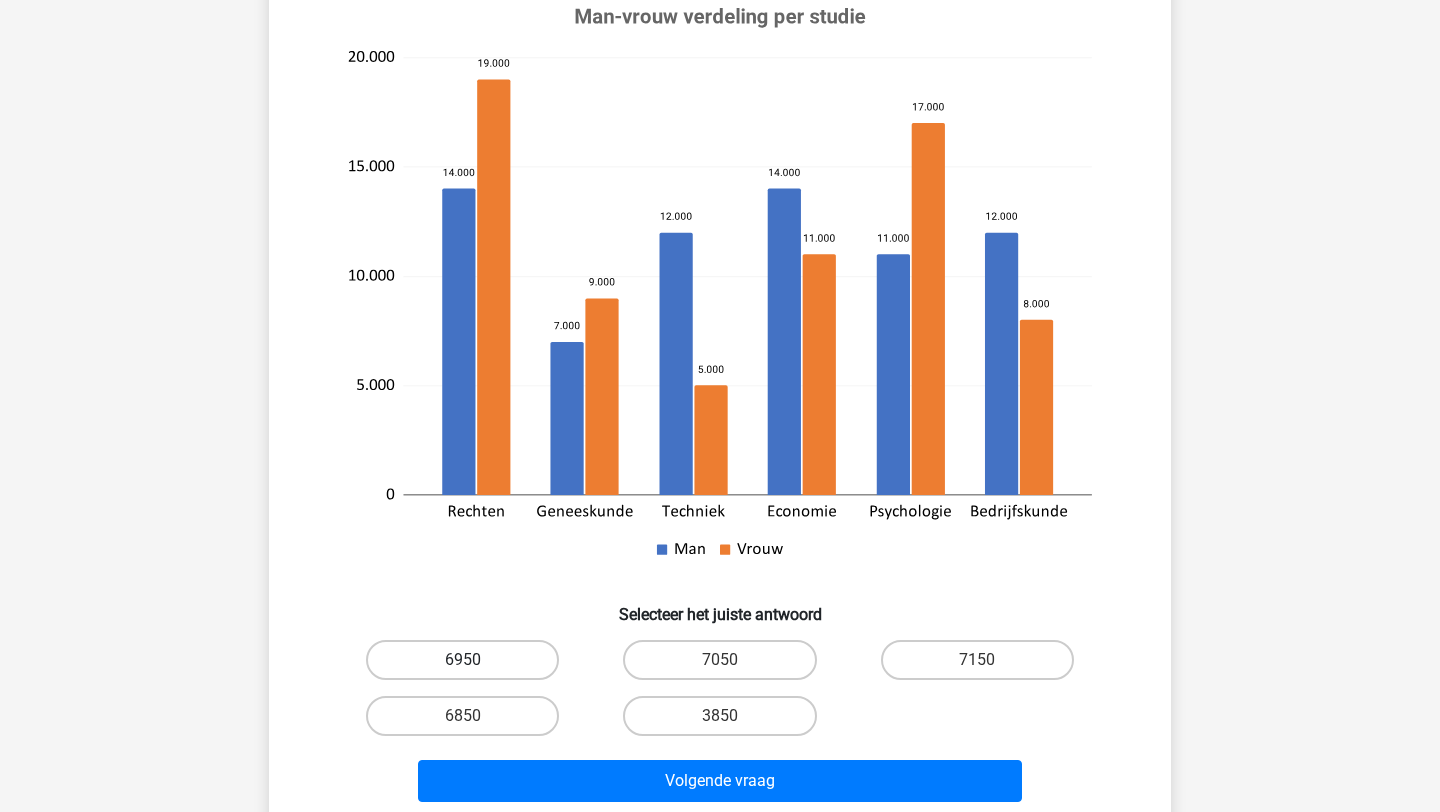 click on "6950" at bounding box center (462, 660) 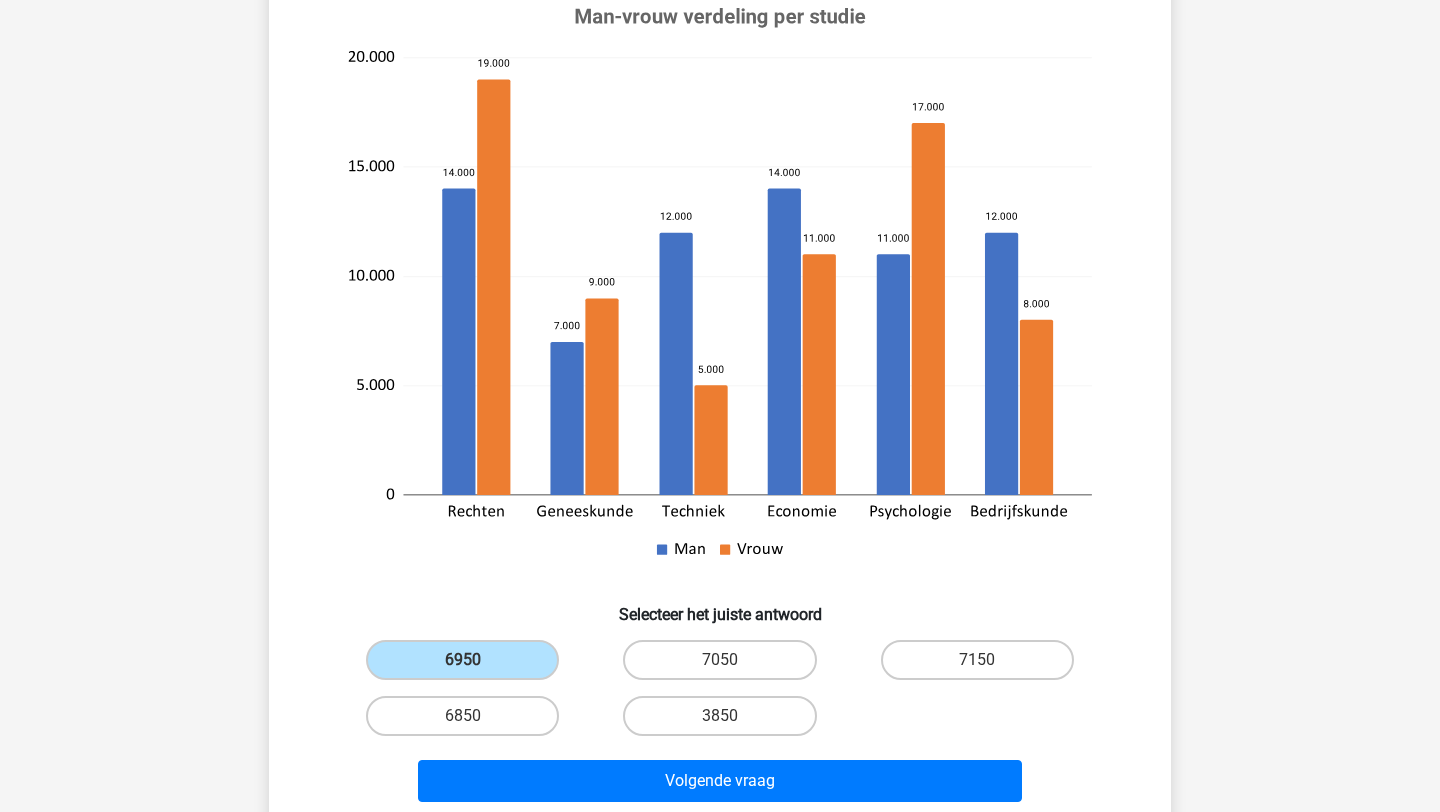click on "Volgende vraag" at bounding box center (720, 777) 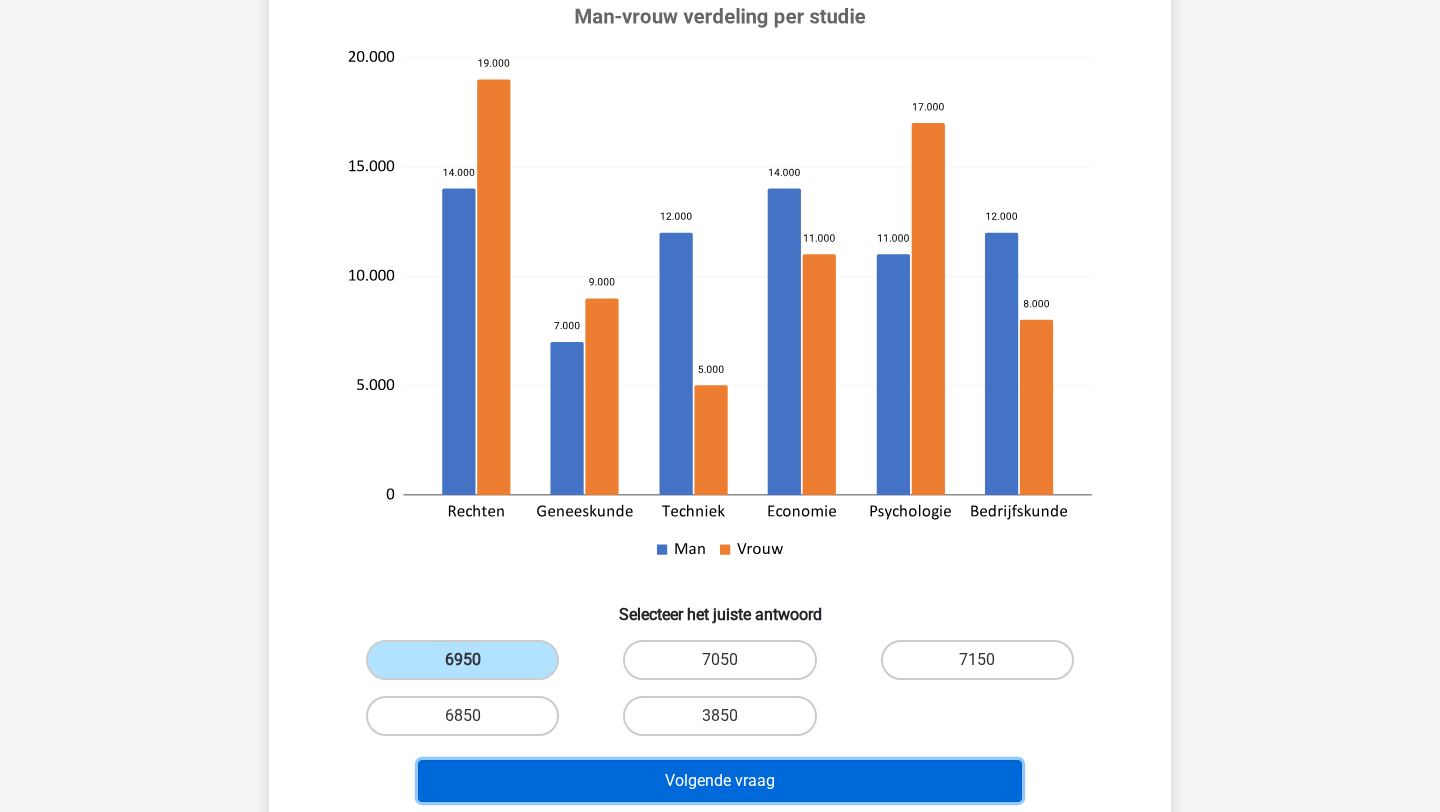 click on "Volgende vraag" at bounding box center [720, 781] 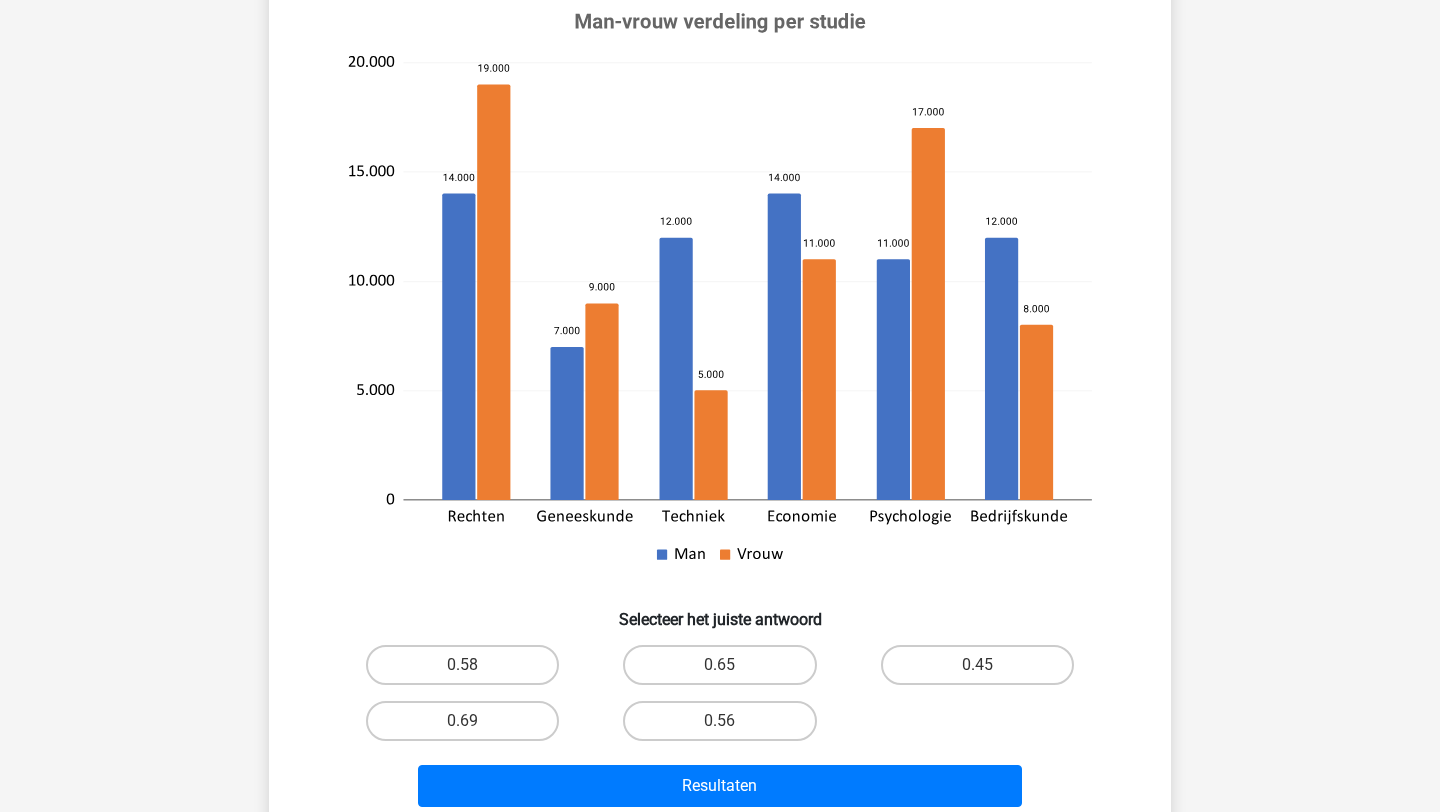 scroll, scrollTop: 293, scrollLeft: 0, axis: vertical 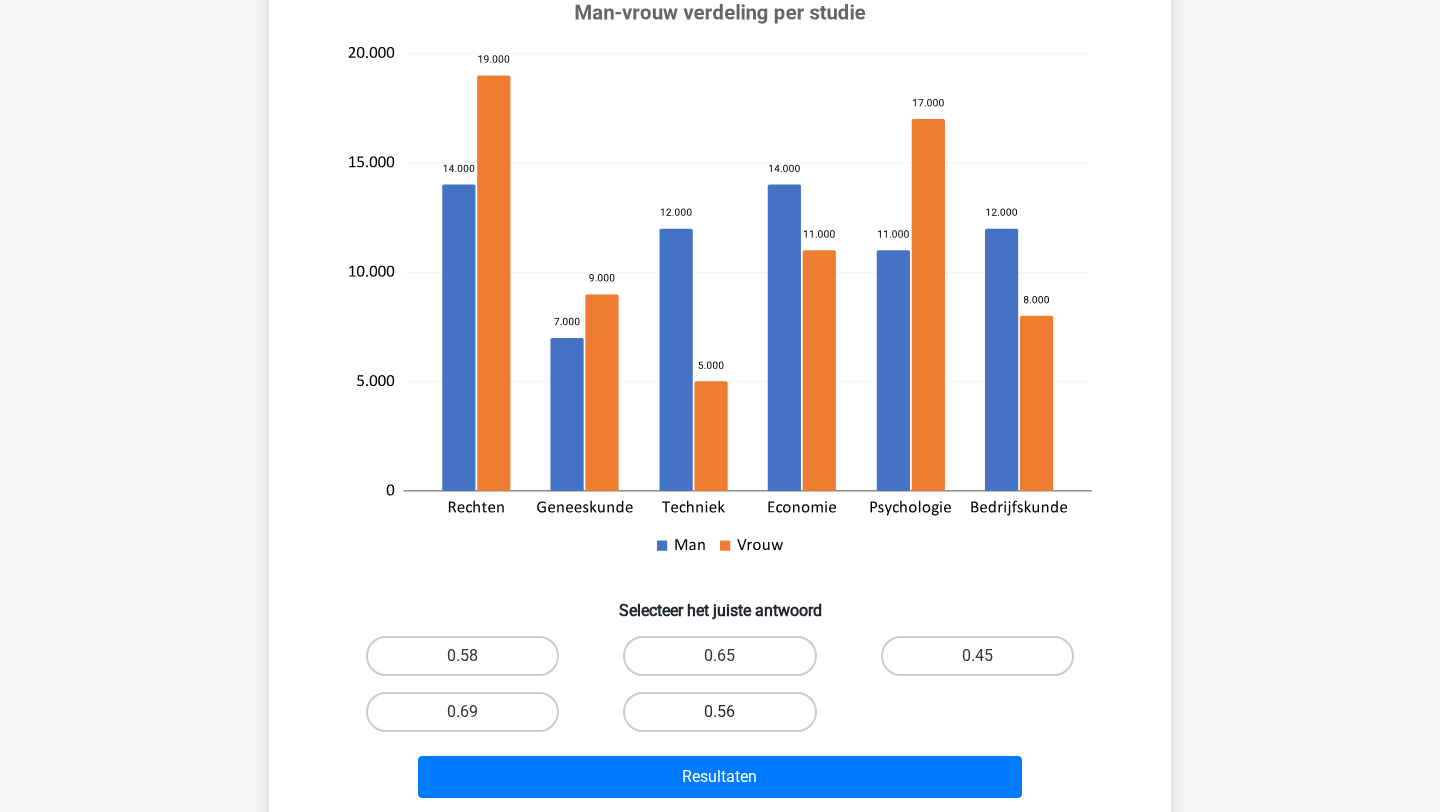 click on "0.56" at bounding box center [719, 712] 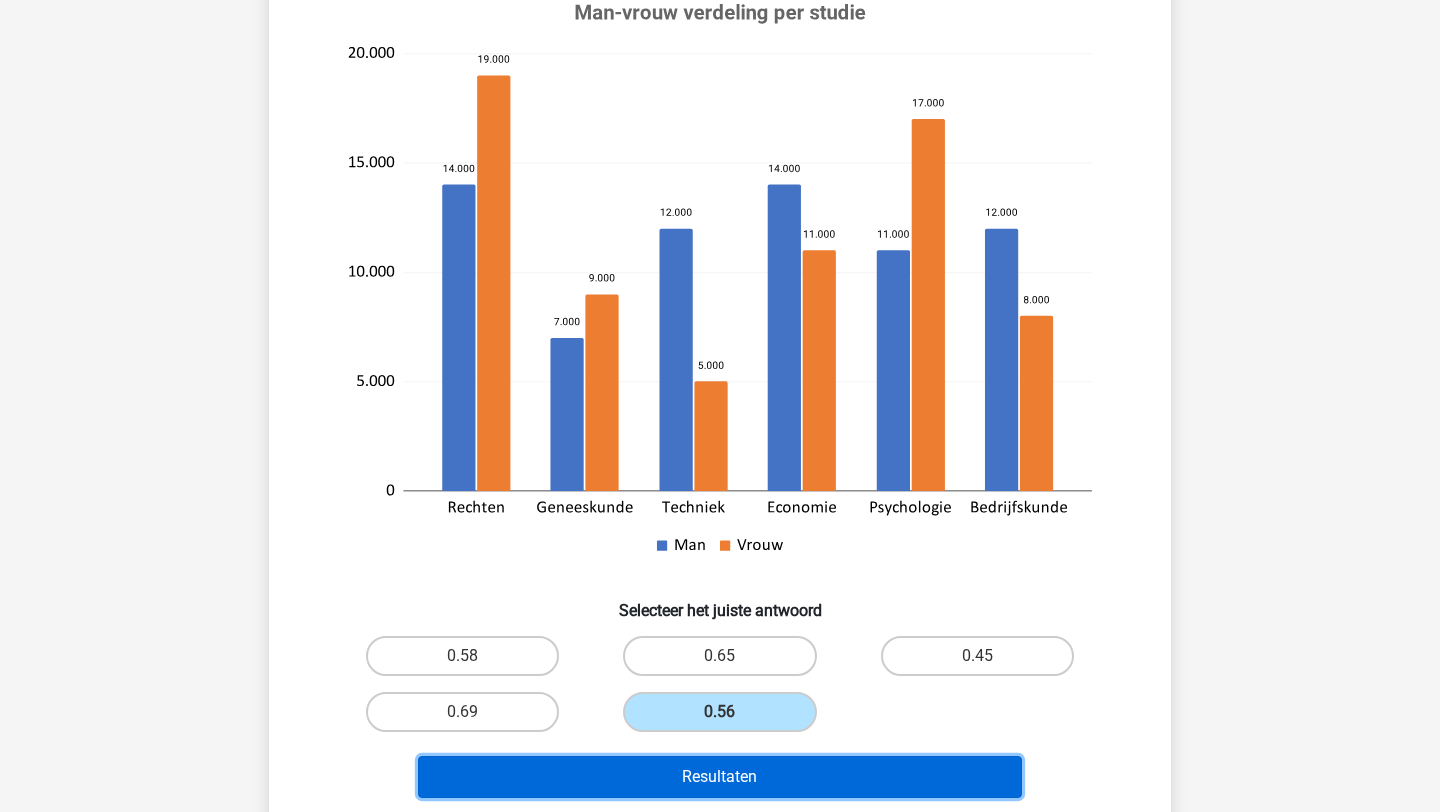 click on "Resultaten" at bounding box center [720, 777] 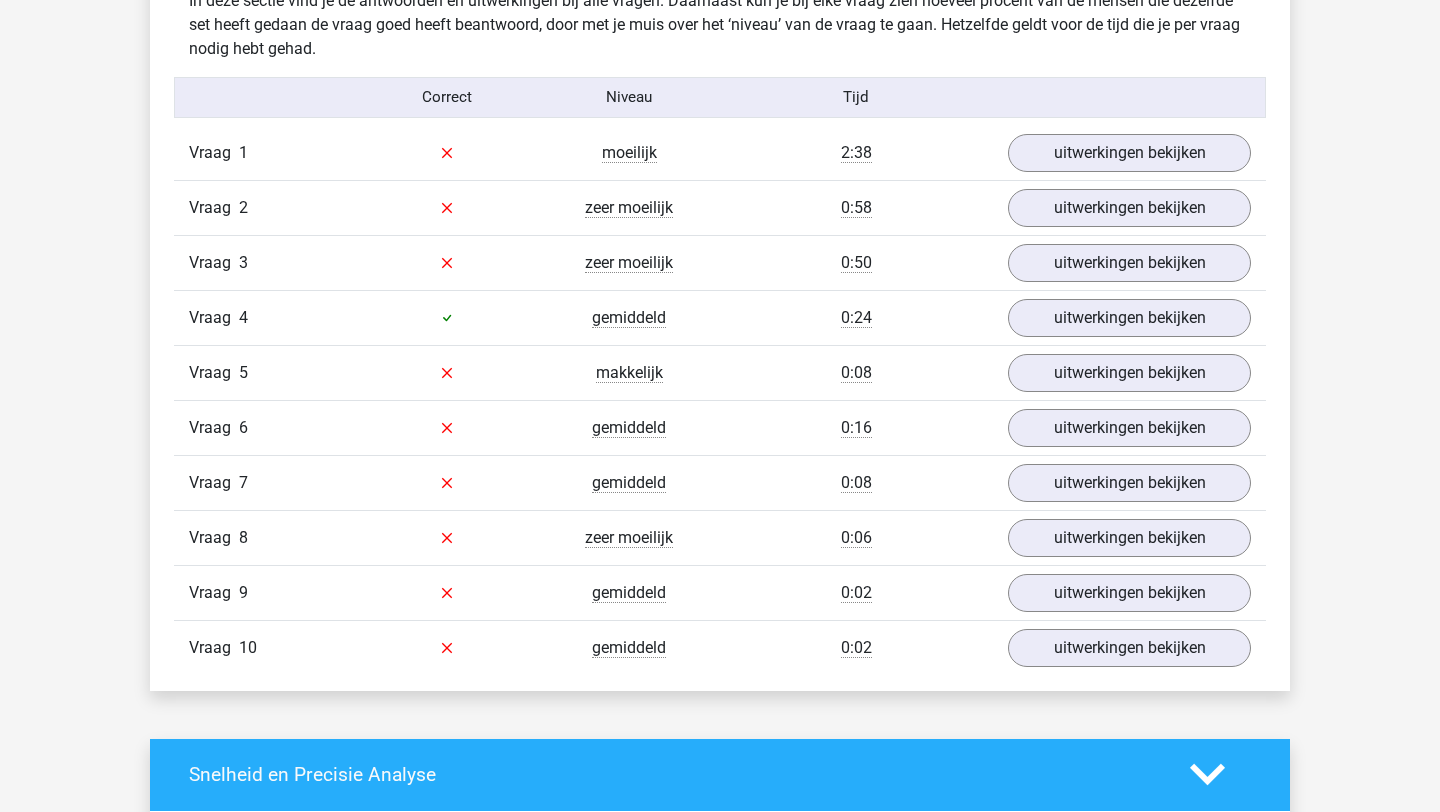 scroll, scrollTop: 1179, scrollLeft: 0, axis: vertical 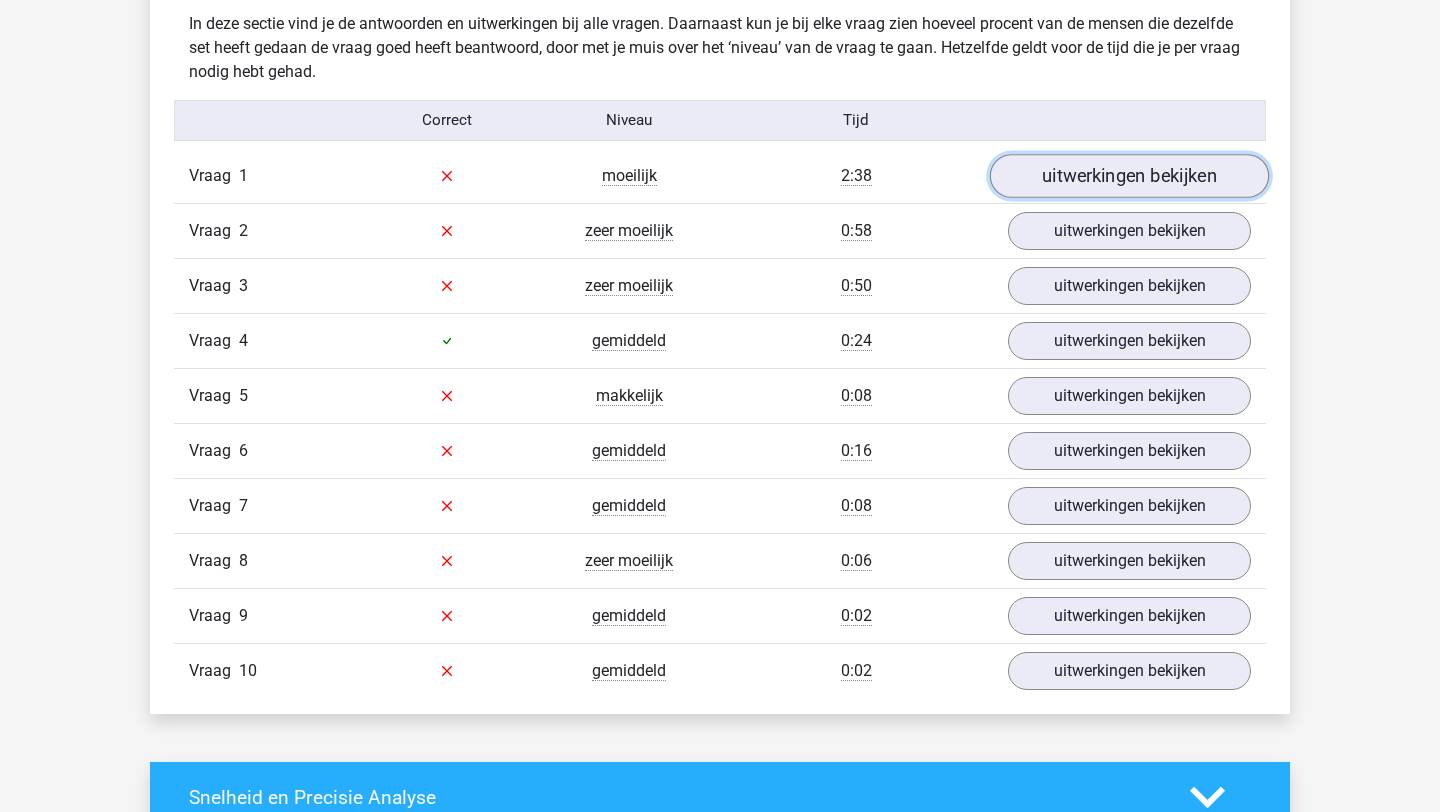click on "uitwerkingen bekijken" at bounding box center (1129, 176) 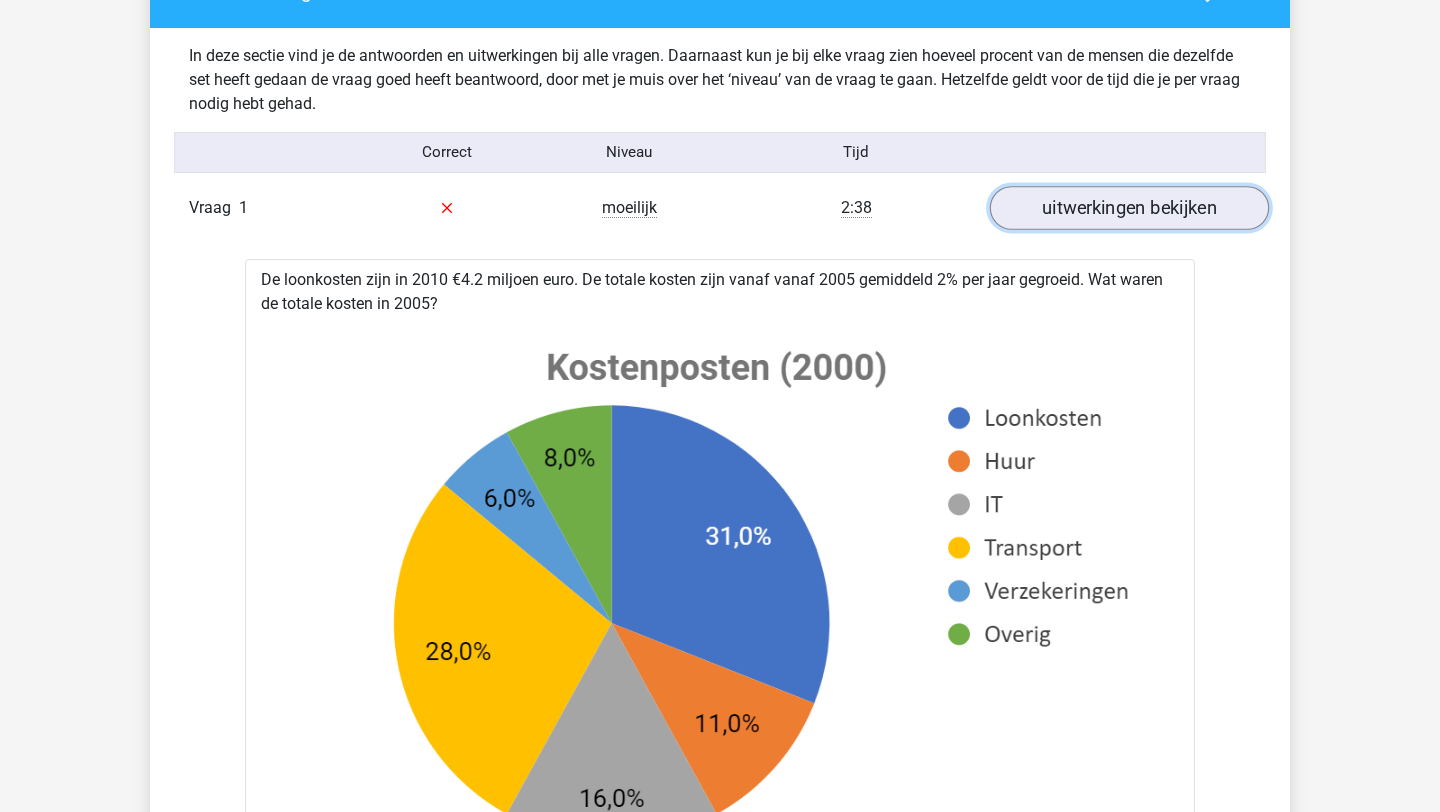 scroll, scrollTop: 1150, scrollLeft: 0, axis: vertical 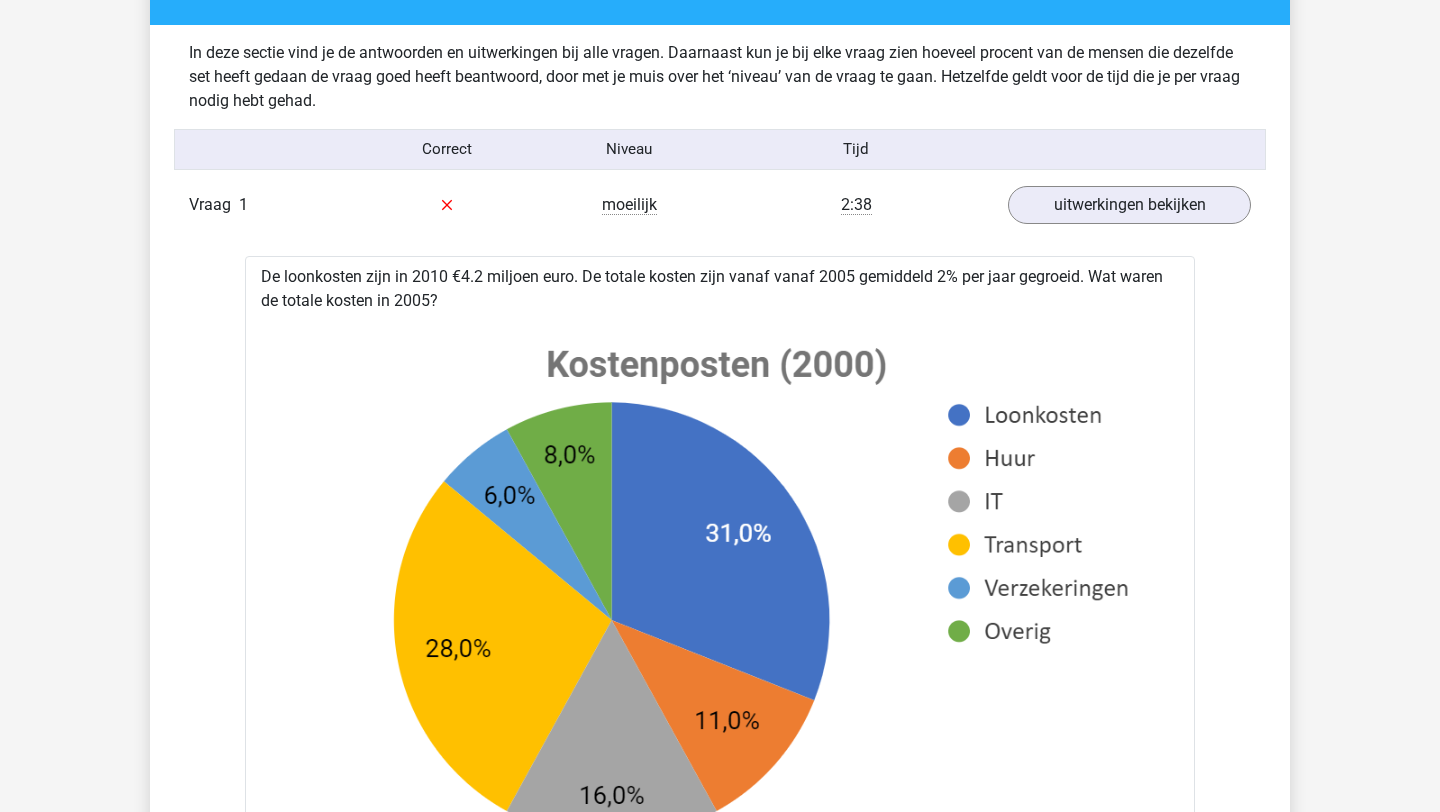 drag, startPoint x: 458, startPoint y: 299, endPoint x: 291, endPoint y: 270, distance: 169.49927 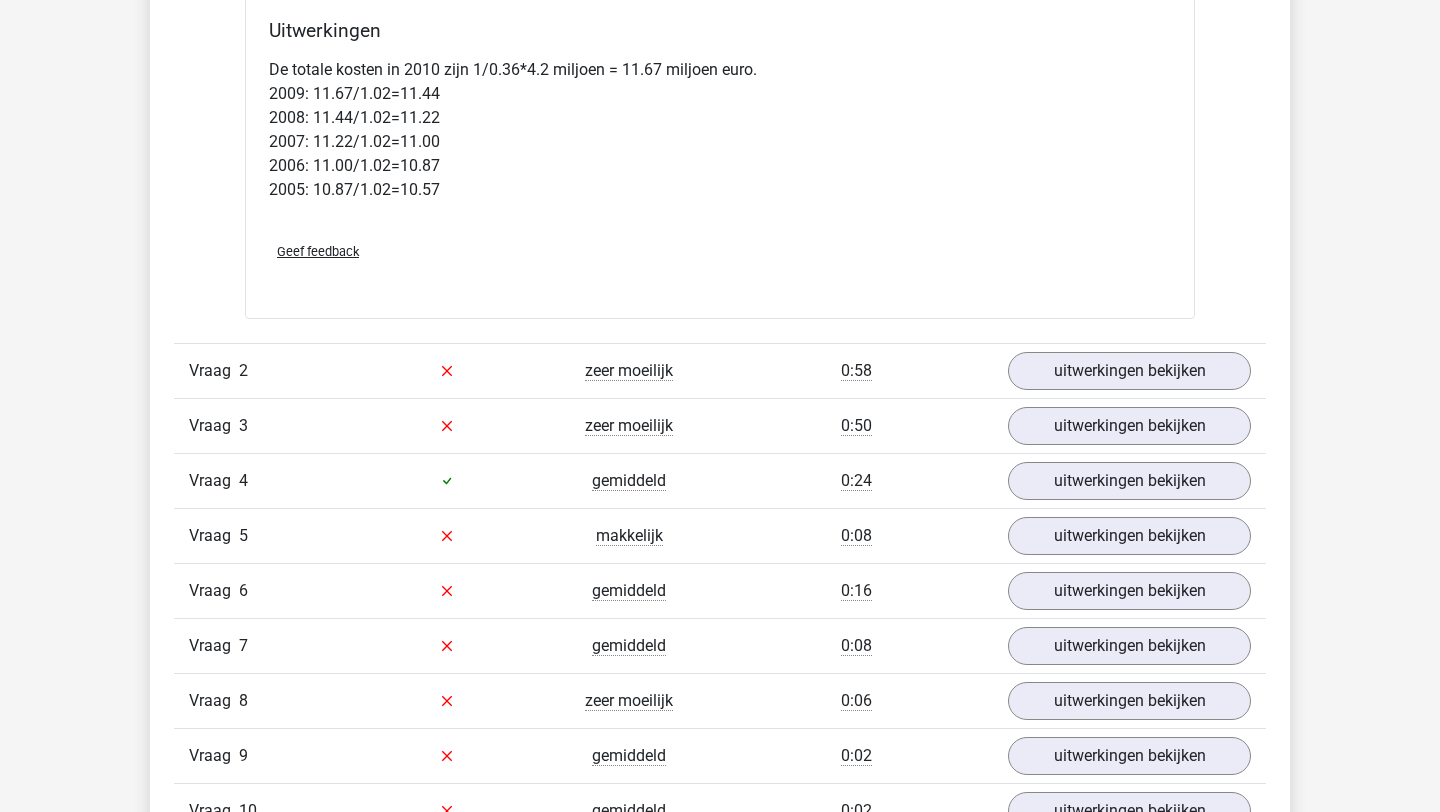 scroll, scrollTop: 2756, scrollLeft: 0, axis: vertical 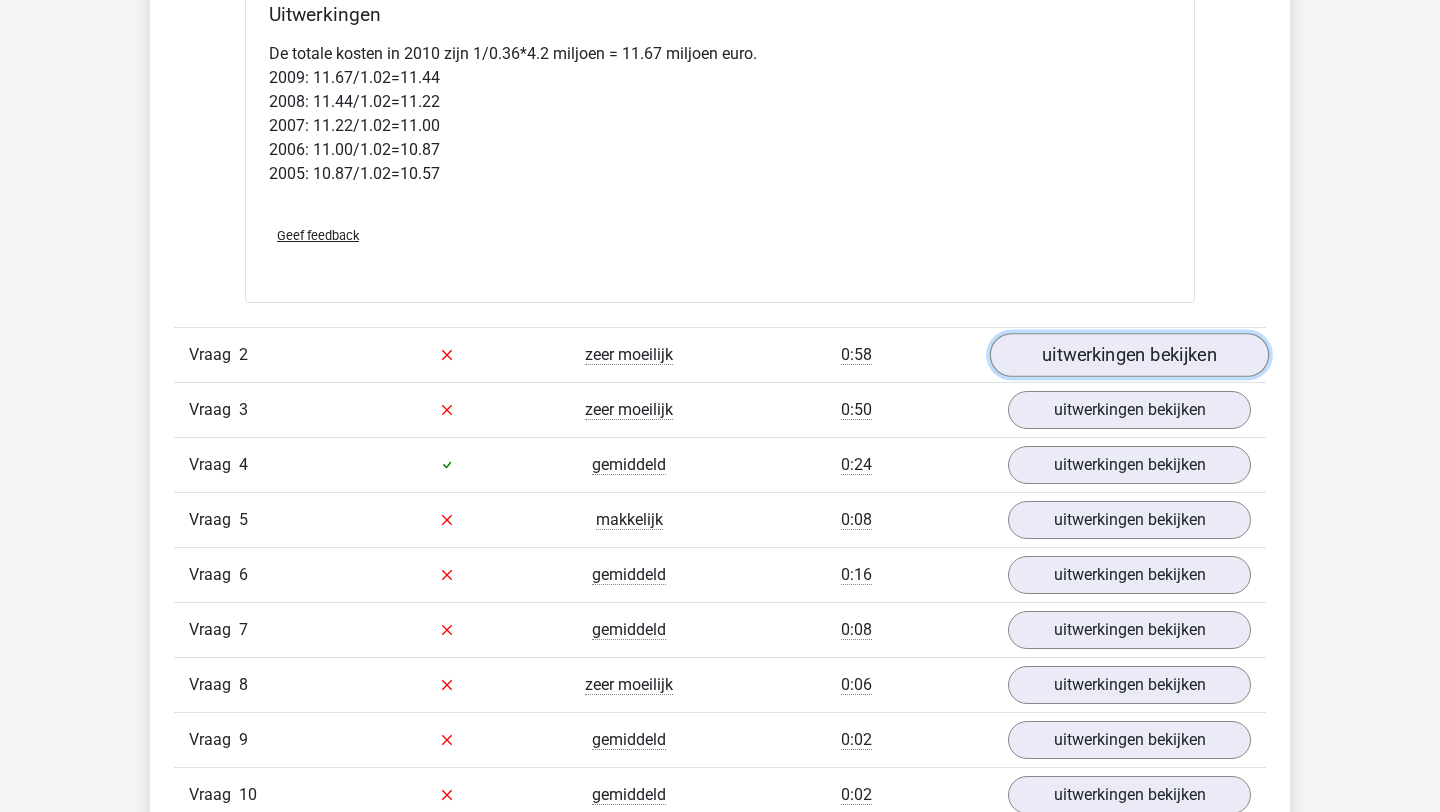 click on "uitwerkingen bekijken" at bounding box center (1129, 355) 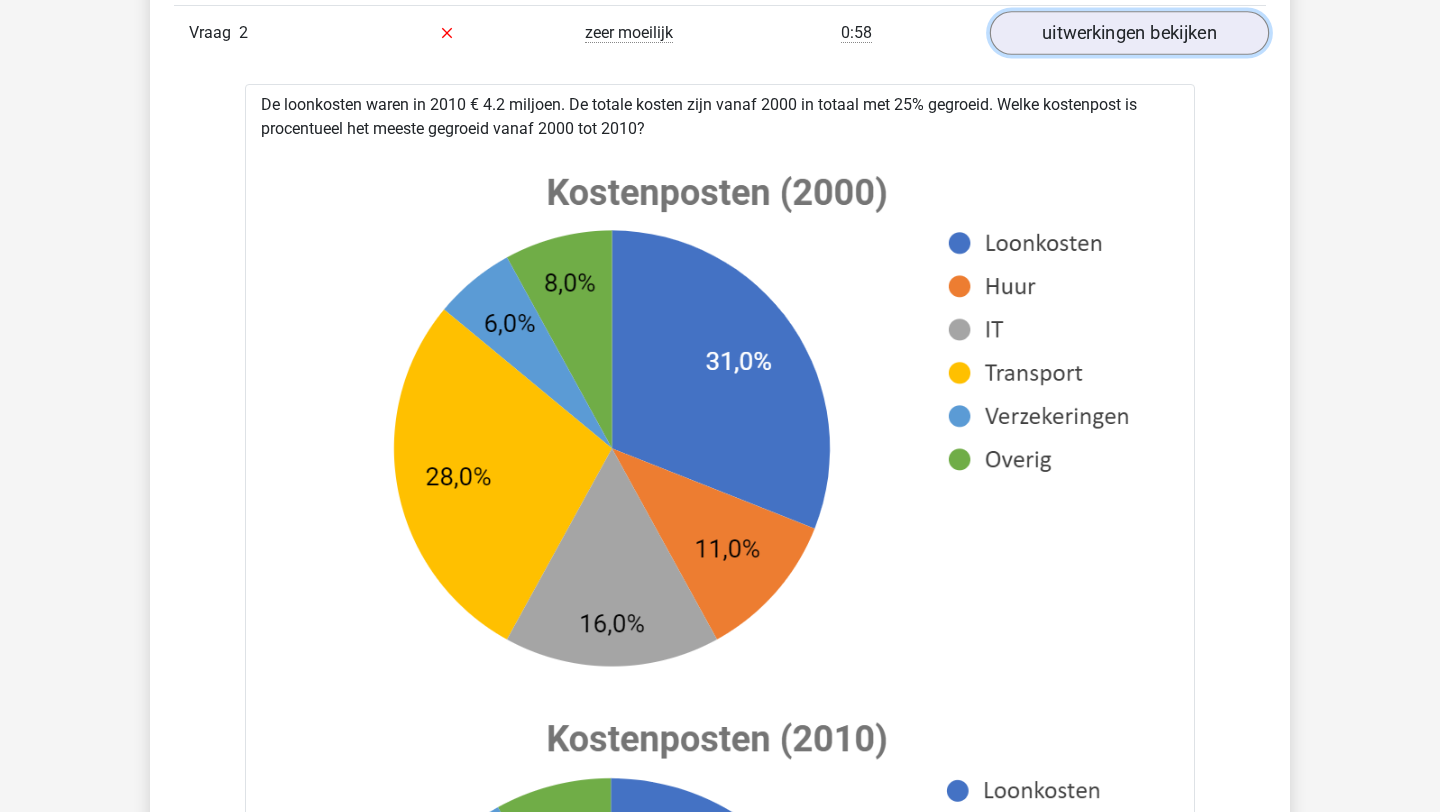 scroll, scrollTop: 3072, scrollLeft: 0, axis: vertical 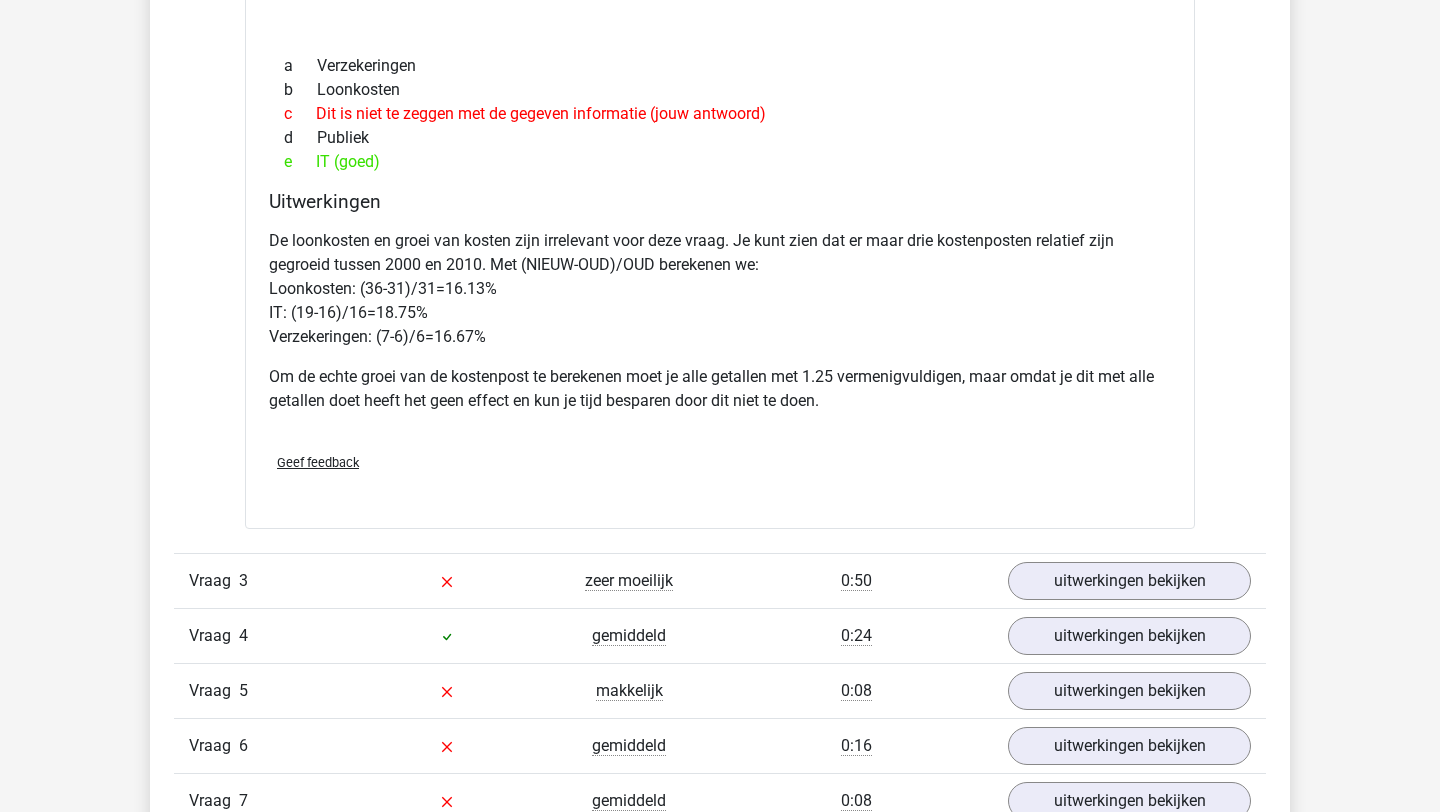 click on "Vraag
3
zeer moeilijk
0:50
uitwerkingen bekijken" at bounding box center (720, 580) 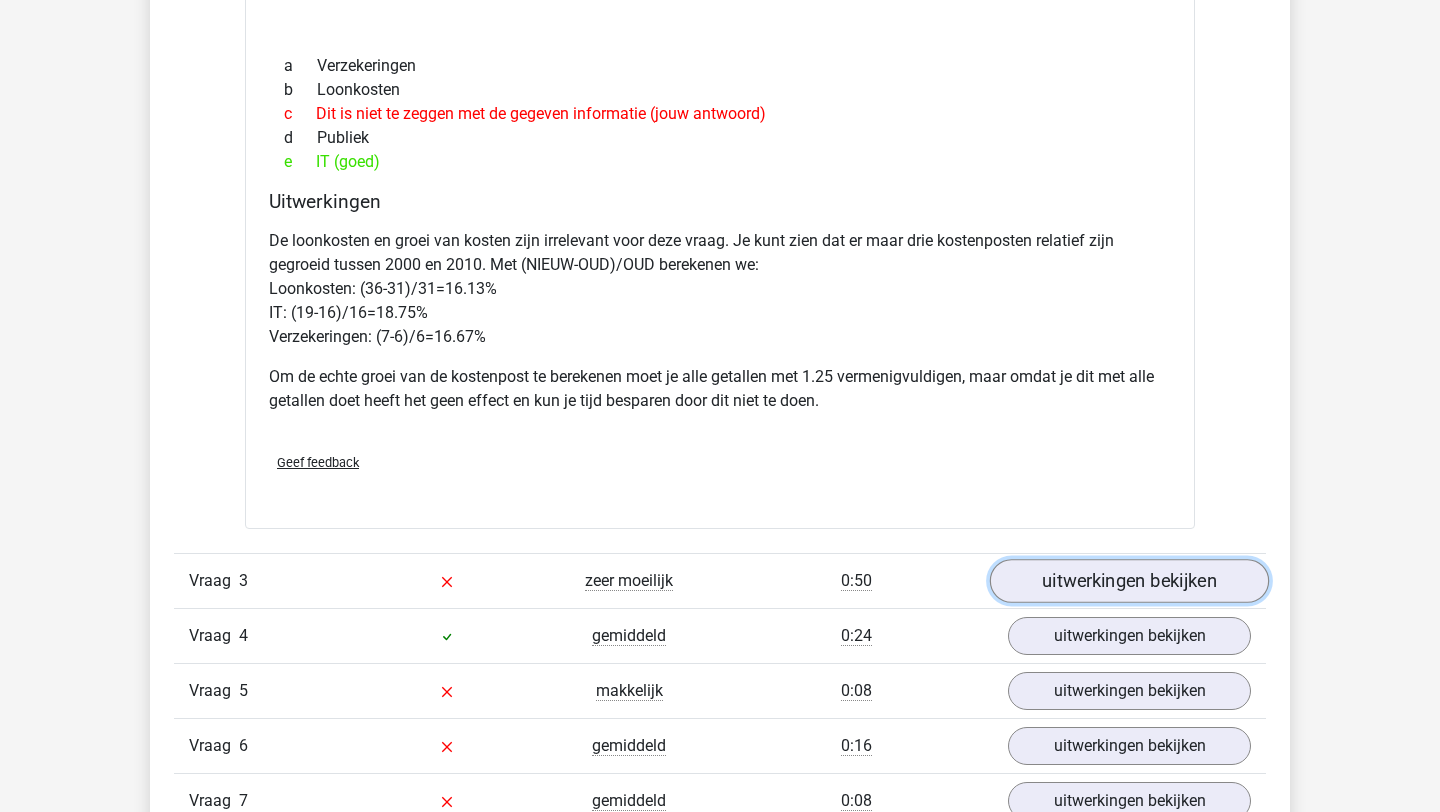 click on "uitwerkingen bekijken" at bounding box center [1129, 581] 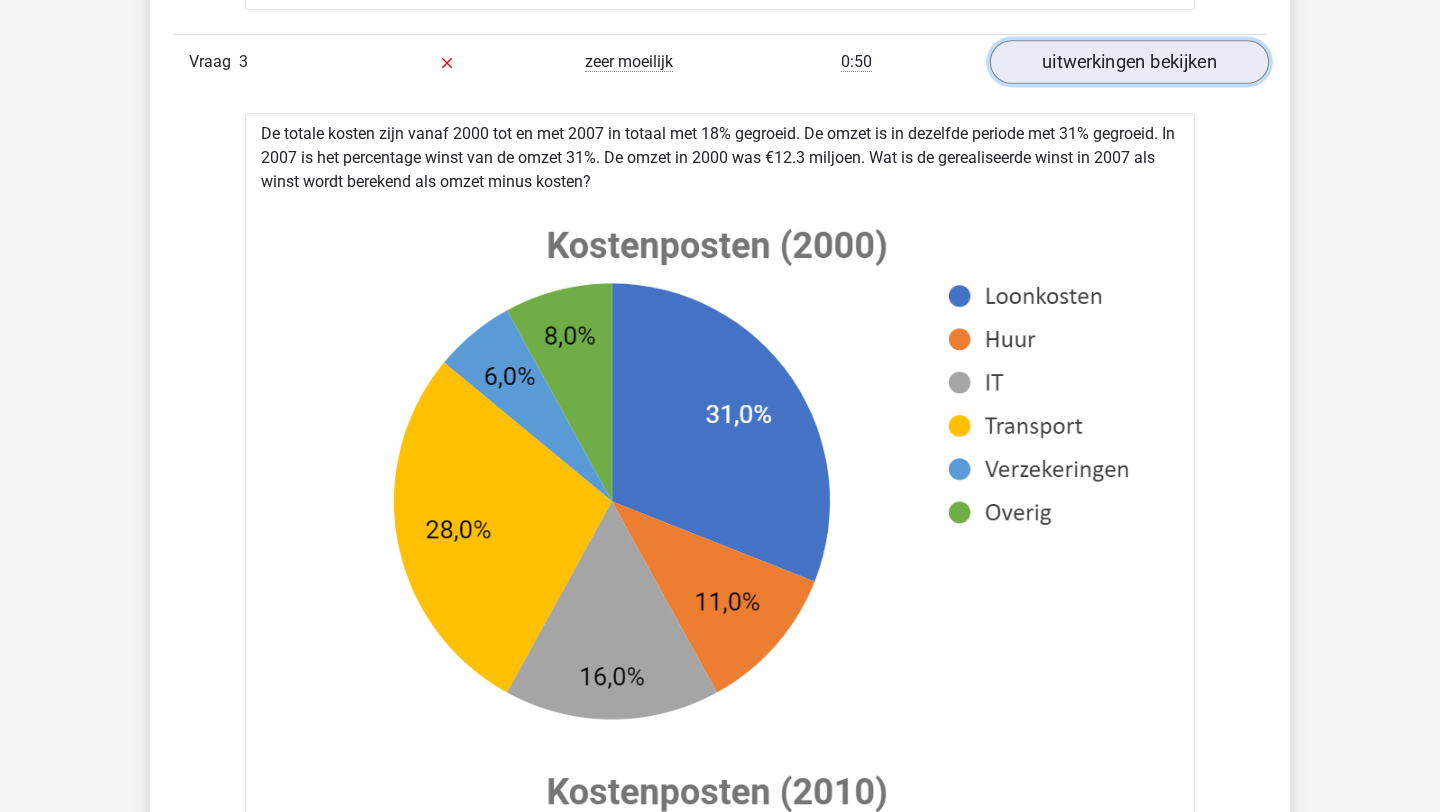 scroll, scrollTop: 4844, scrollLeft: 0, axis: vertical 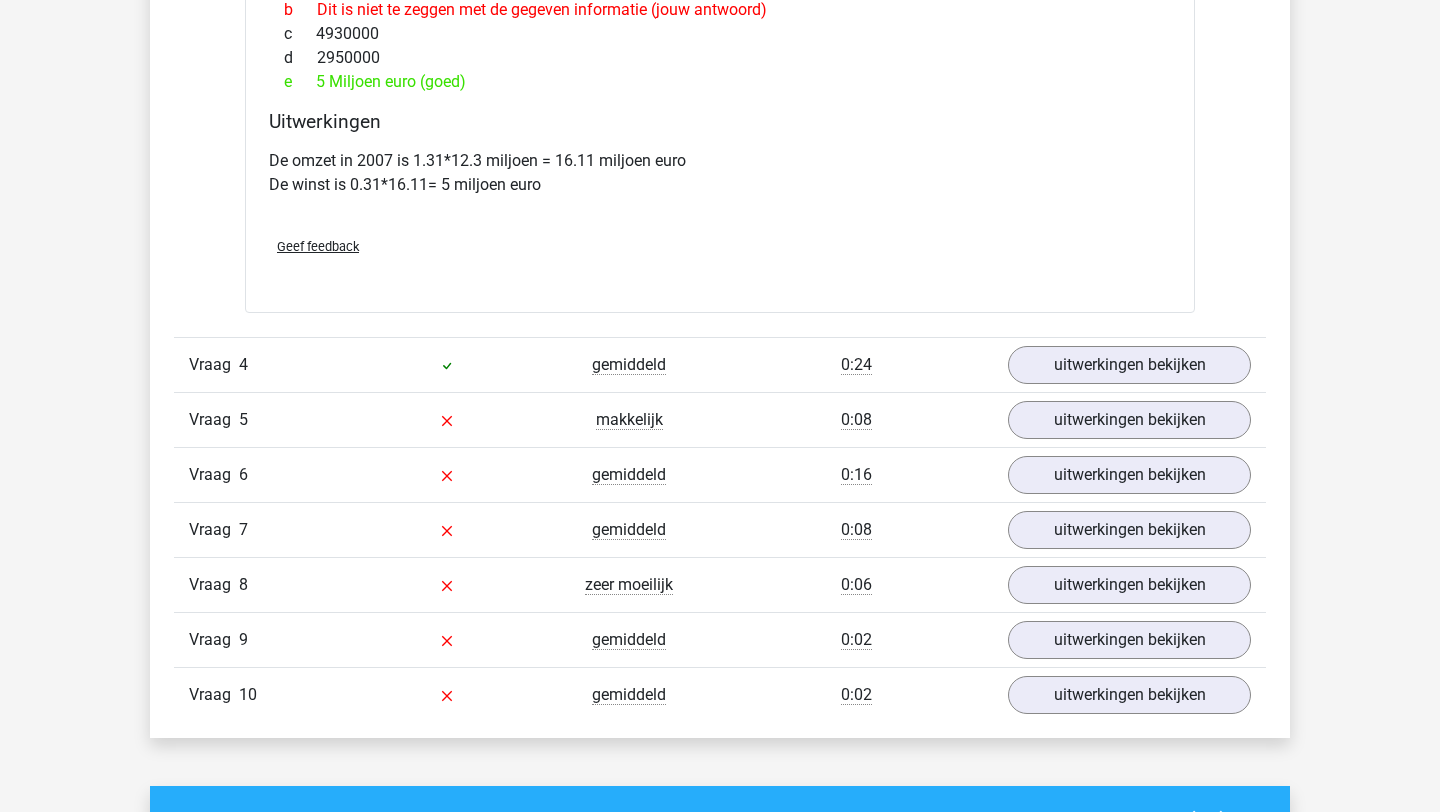click on "Vraag
4
gemiddeld
0:24
uitwerkingen bekijken" at bounding box center [720, 364] 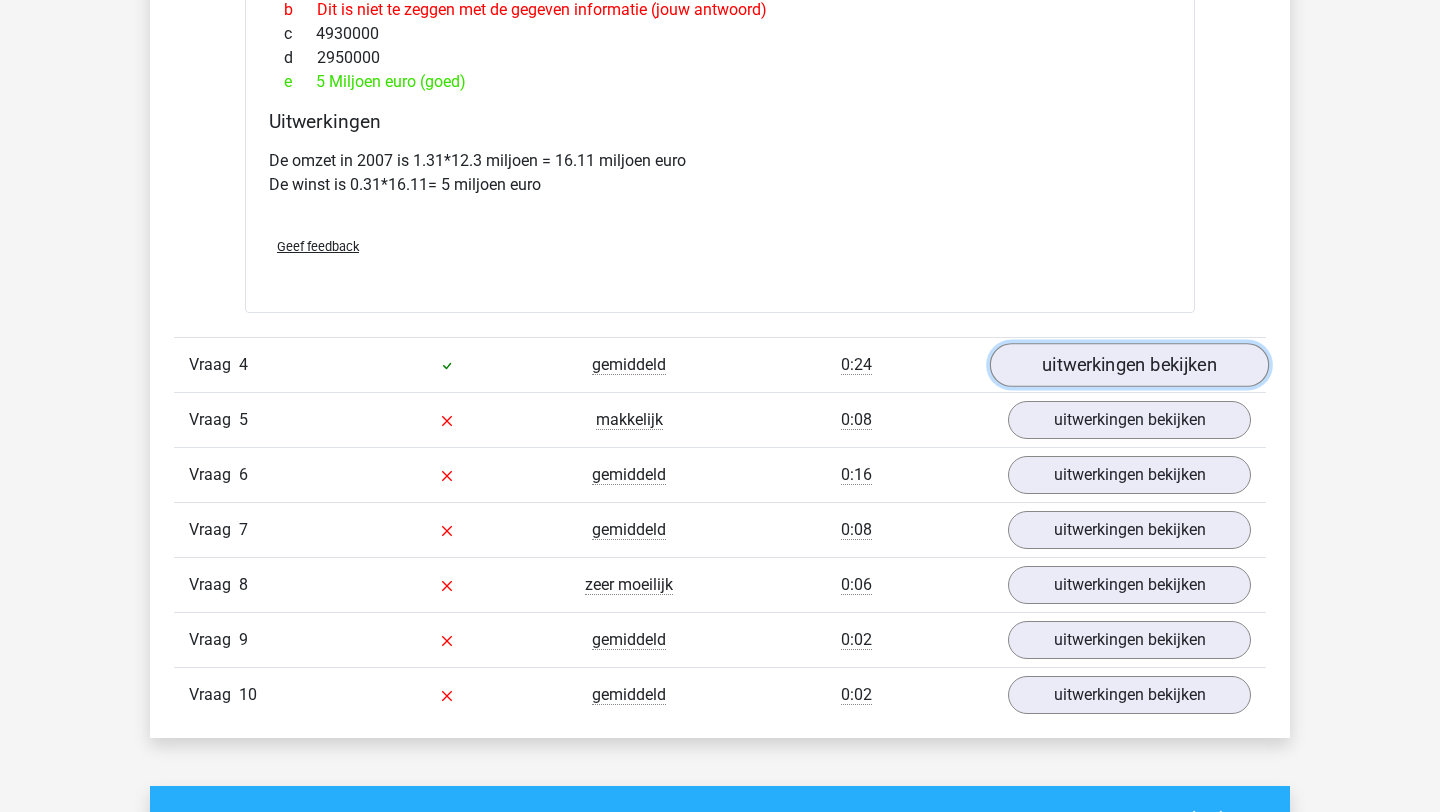 click on "uitwerkingen bekijken" at bounding box center [1129, 365] 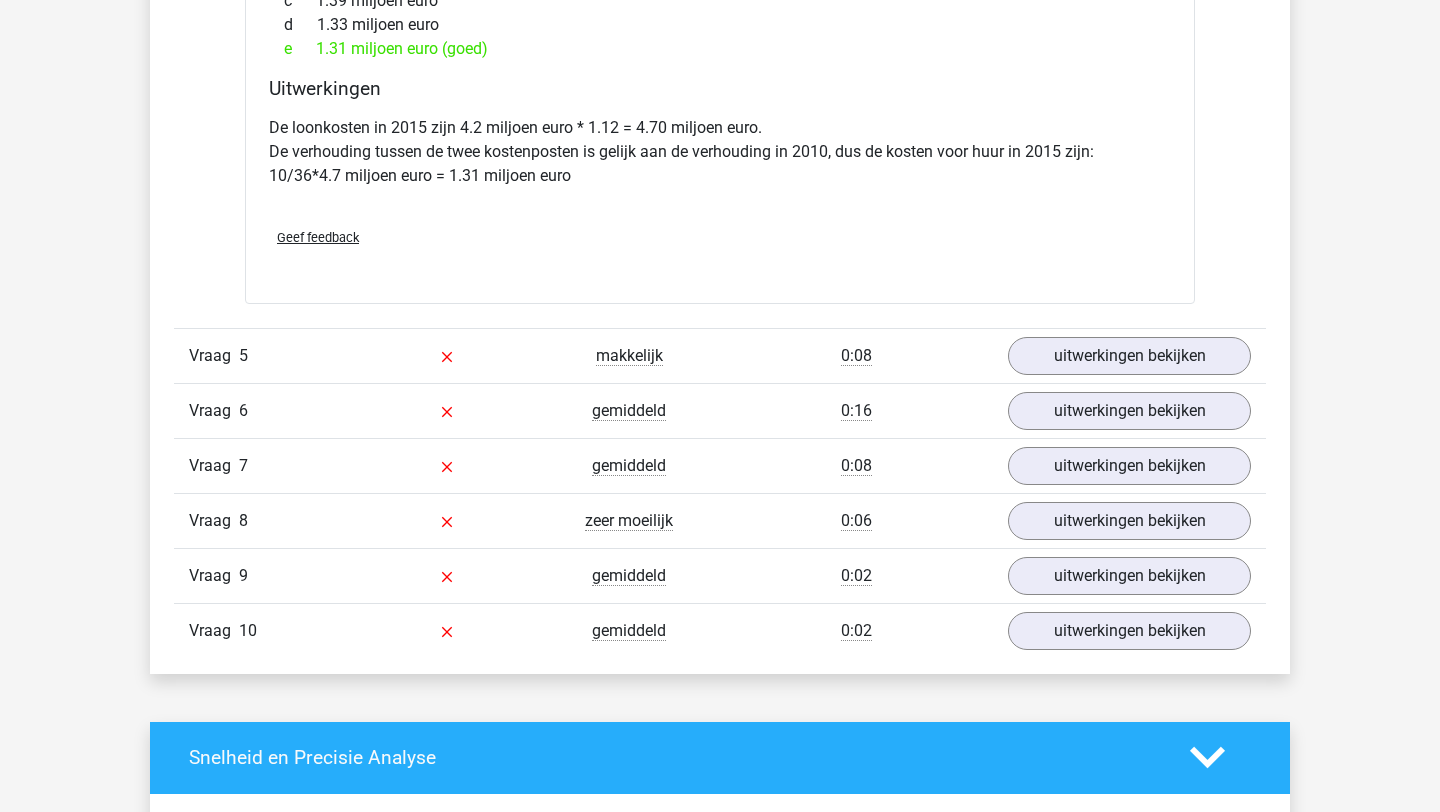 scroll, scrollTop: 7938, scrollLeft: 0, axis: vertical 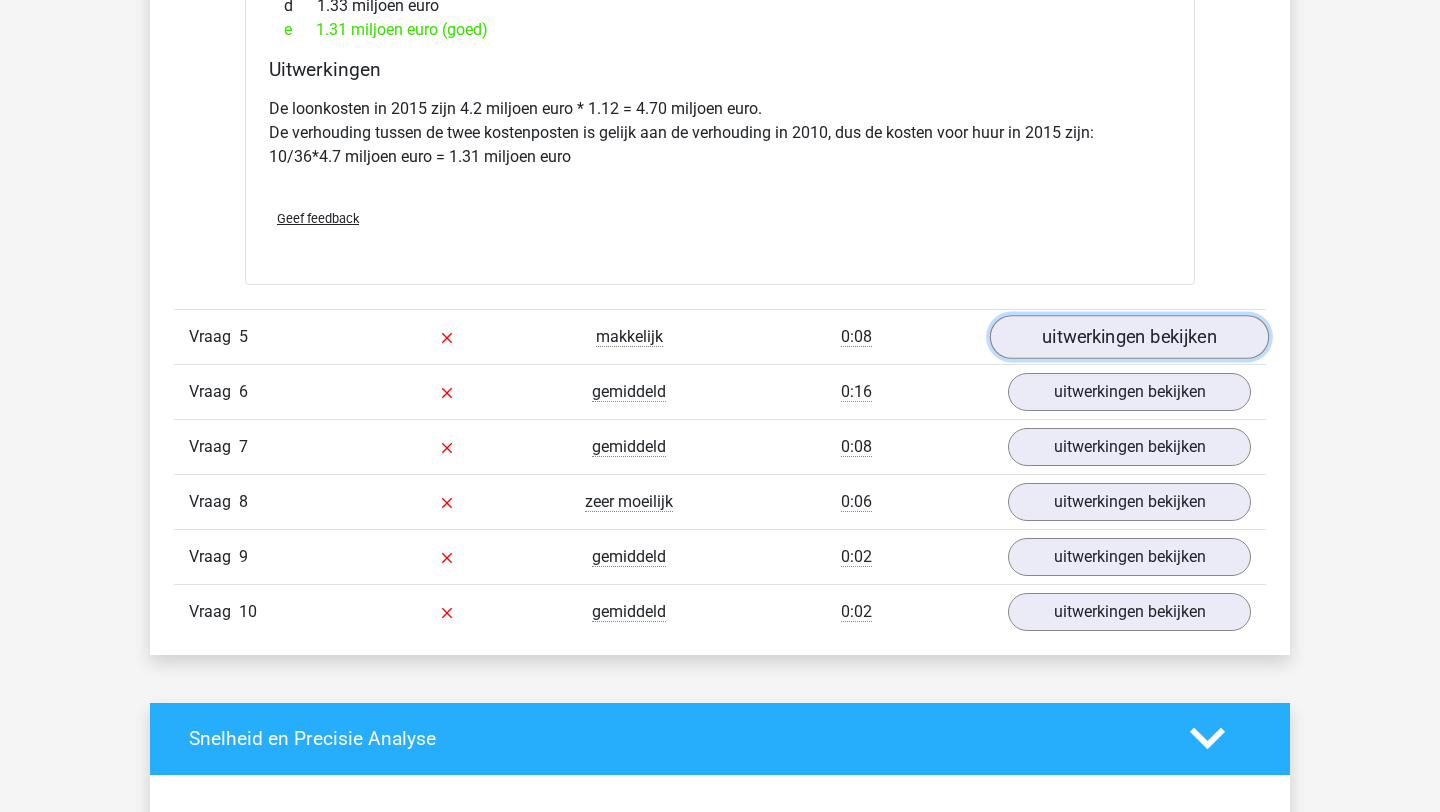 click on "uitwerkingen bekijken" at bounding box center (1129, 337) 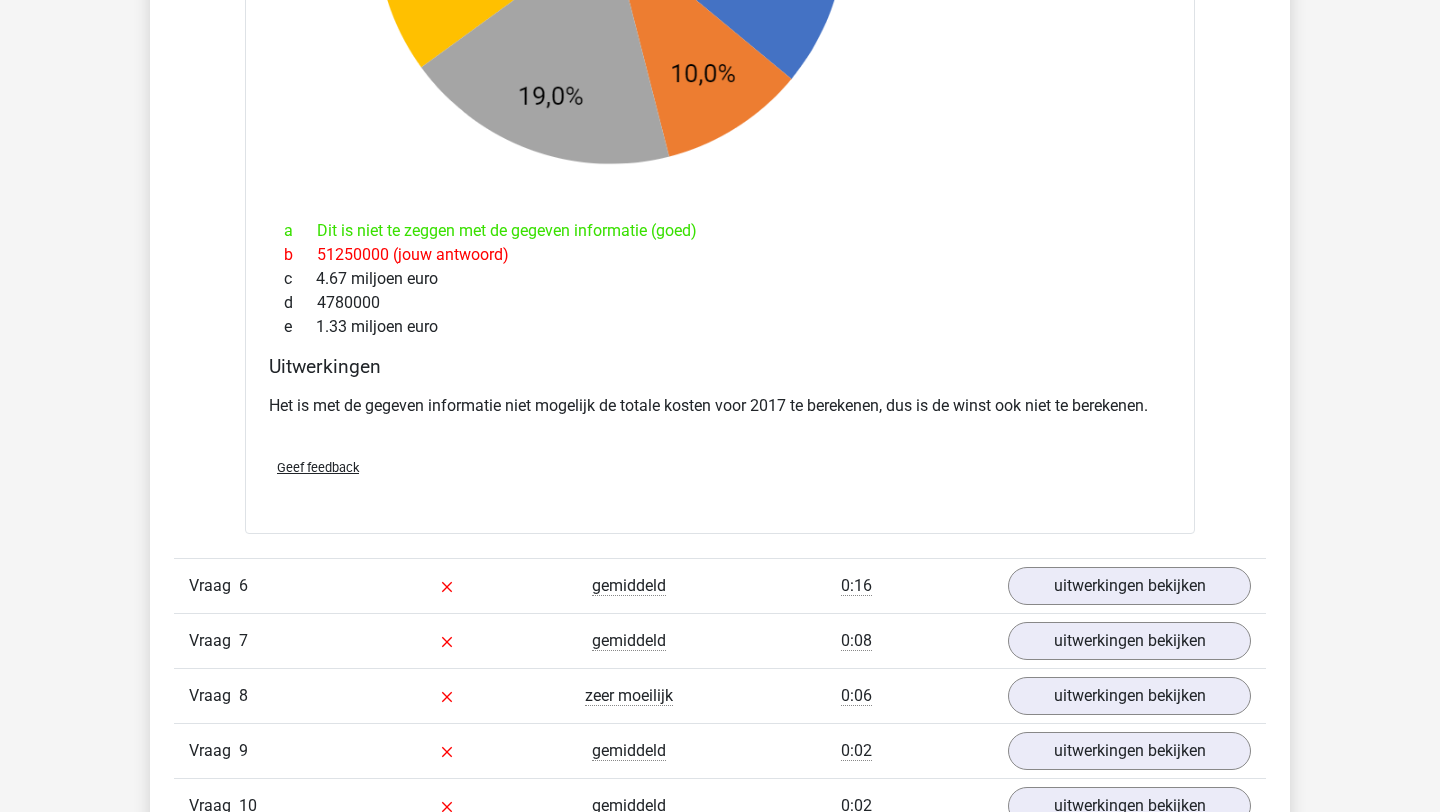 scroll, scrollTop: 9386, scrollLeft: 0, axis: vertical 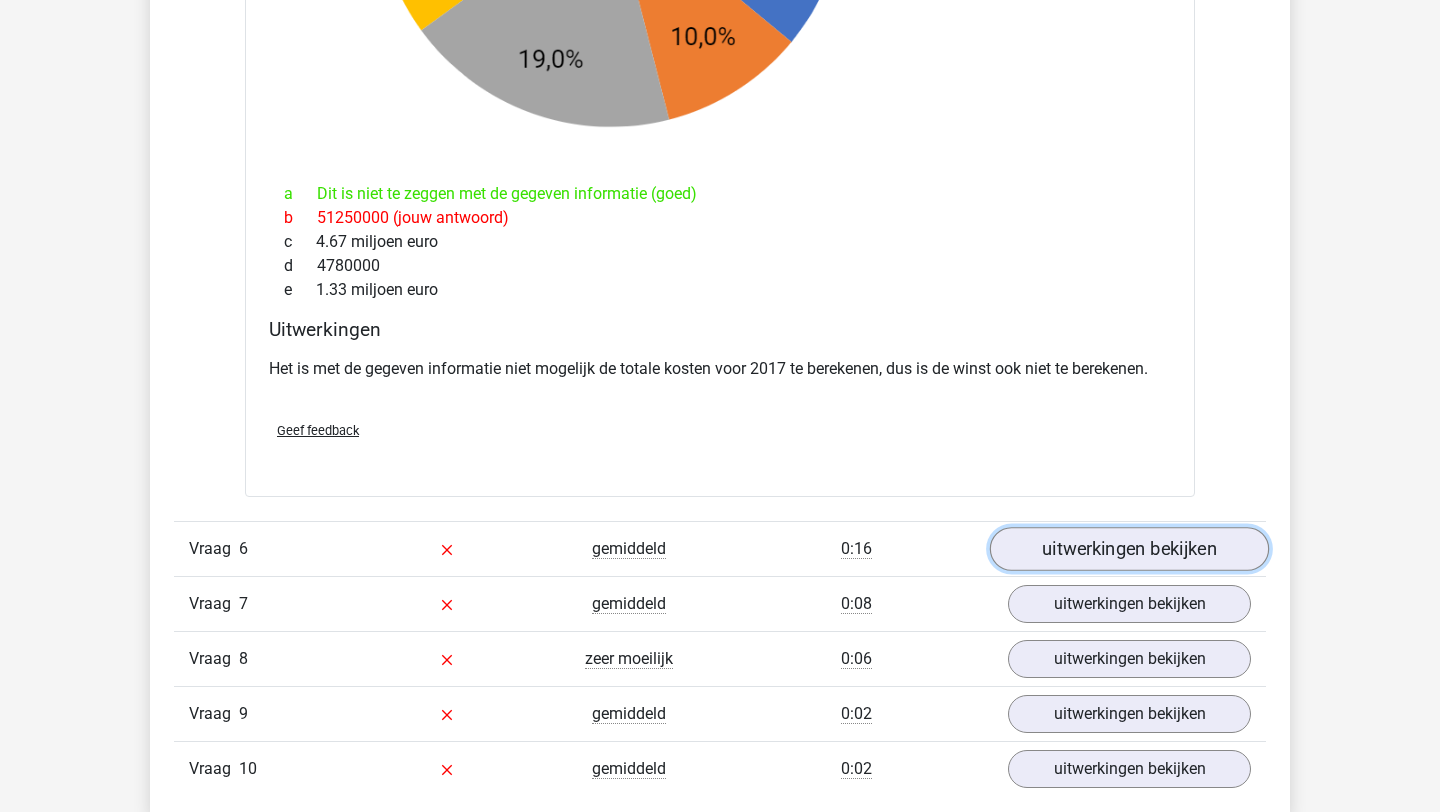 click on "uitwerkingen bekijken" at bounding box center [1129, 549] 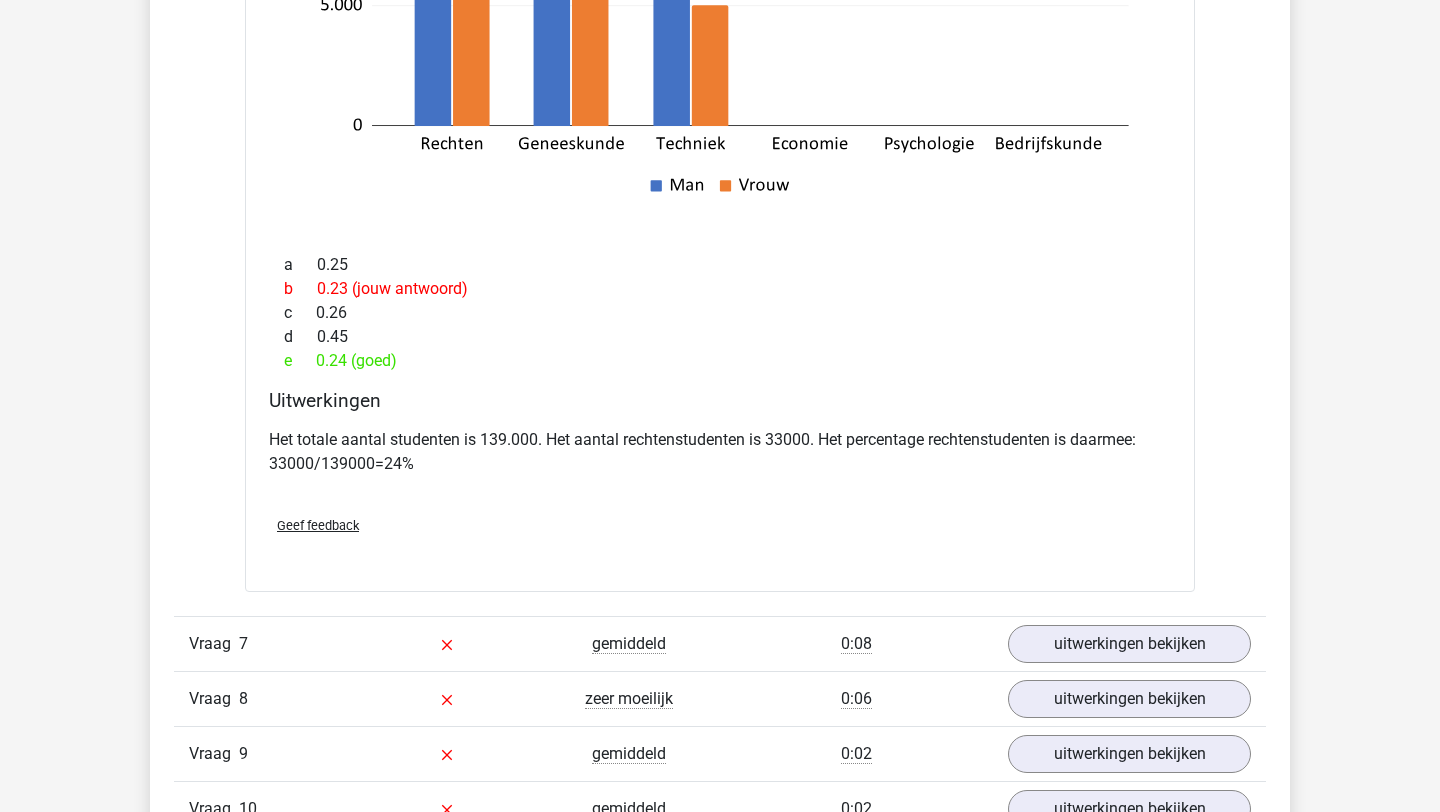 scroll, scrollTop: 10679, scrollLeft: 0, axis: vertical 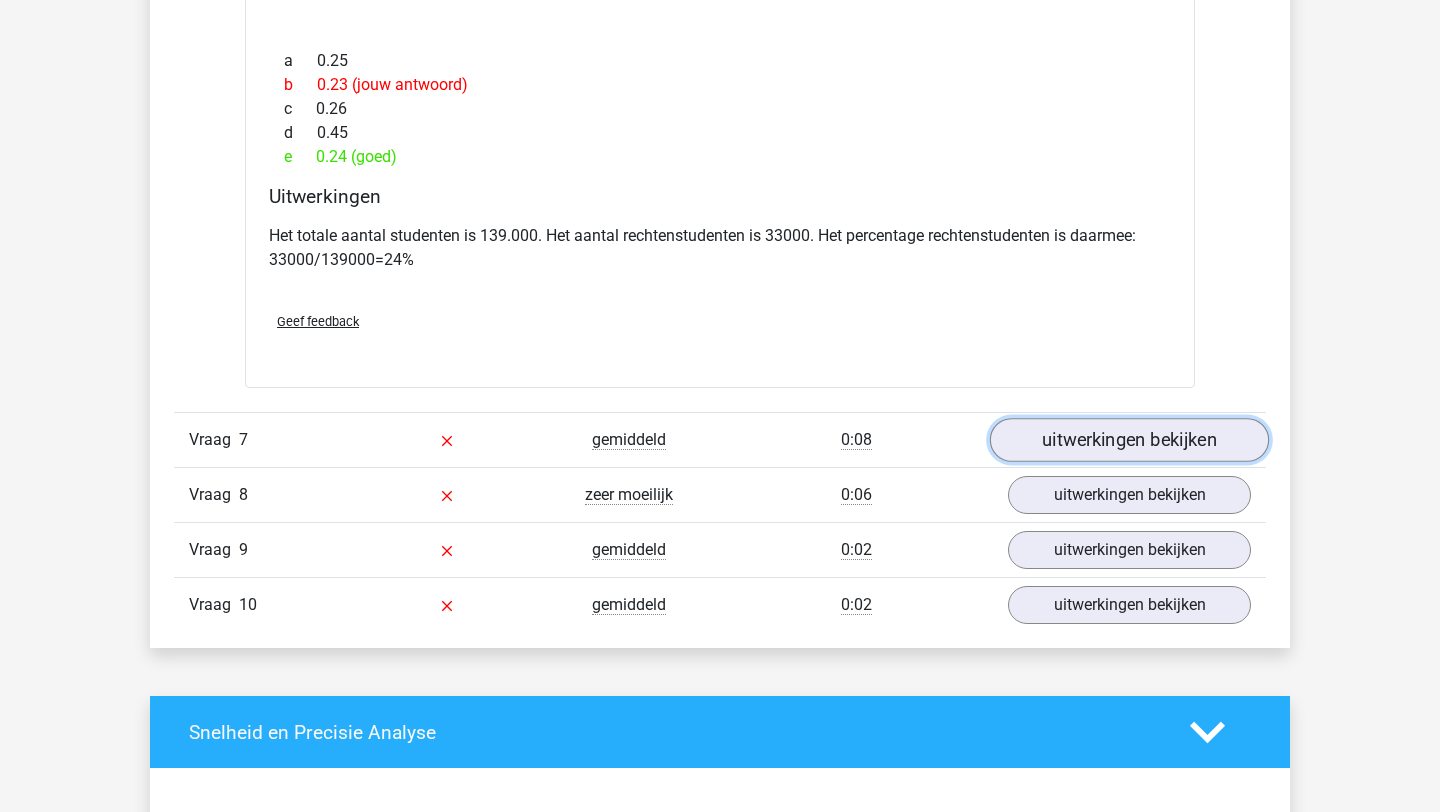 click on "uitwerkingen bekijken" at bounding box center [1129, 440] 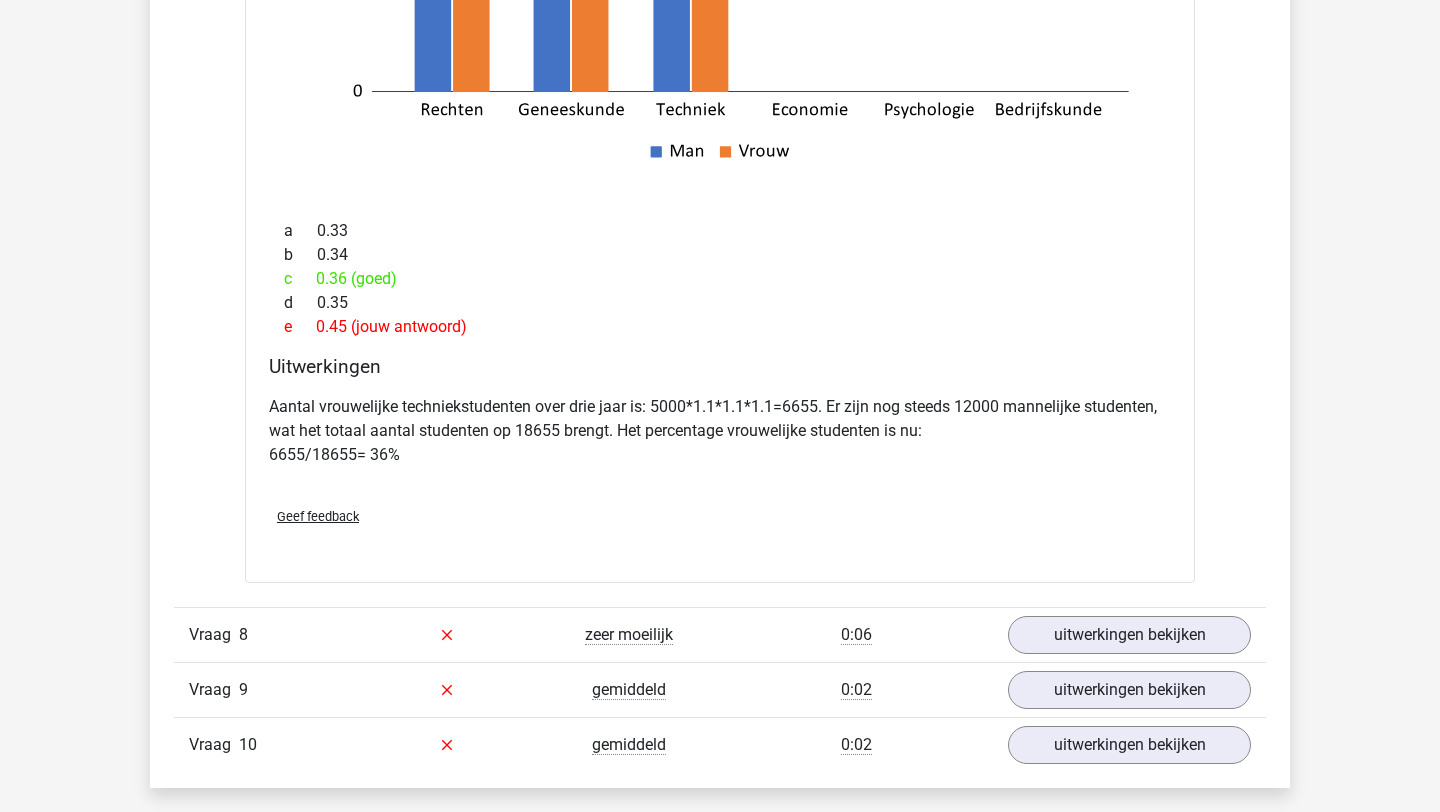 scroll, scrollTop: 11738, scrollLeft: 0, axis: vertical 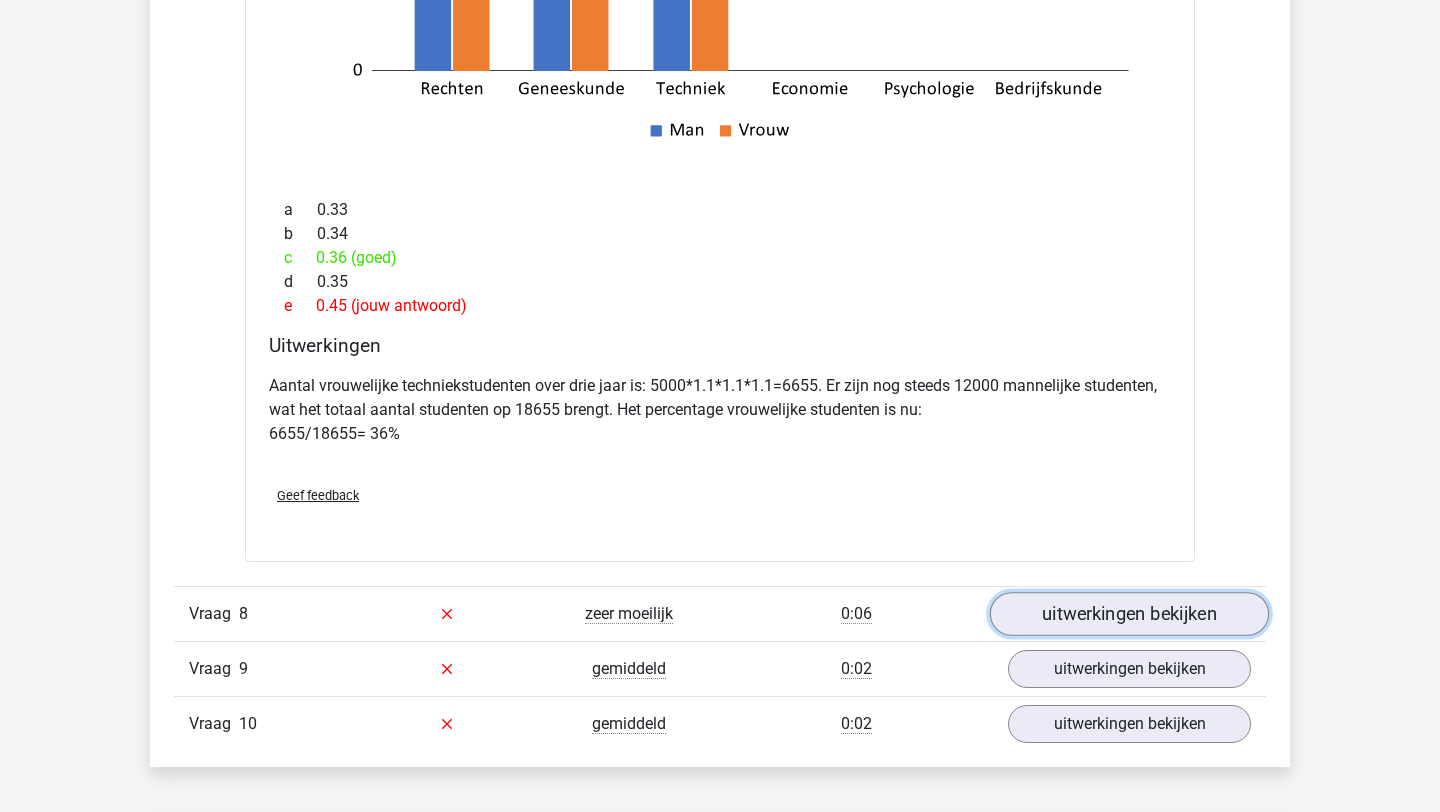 click on "uitwerkingen bekijken" at bounding box center [1129, 614] 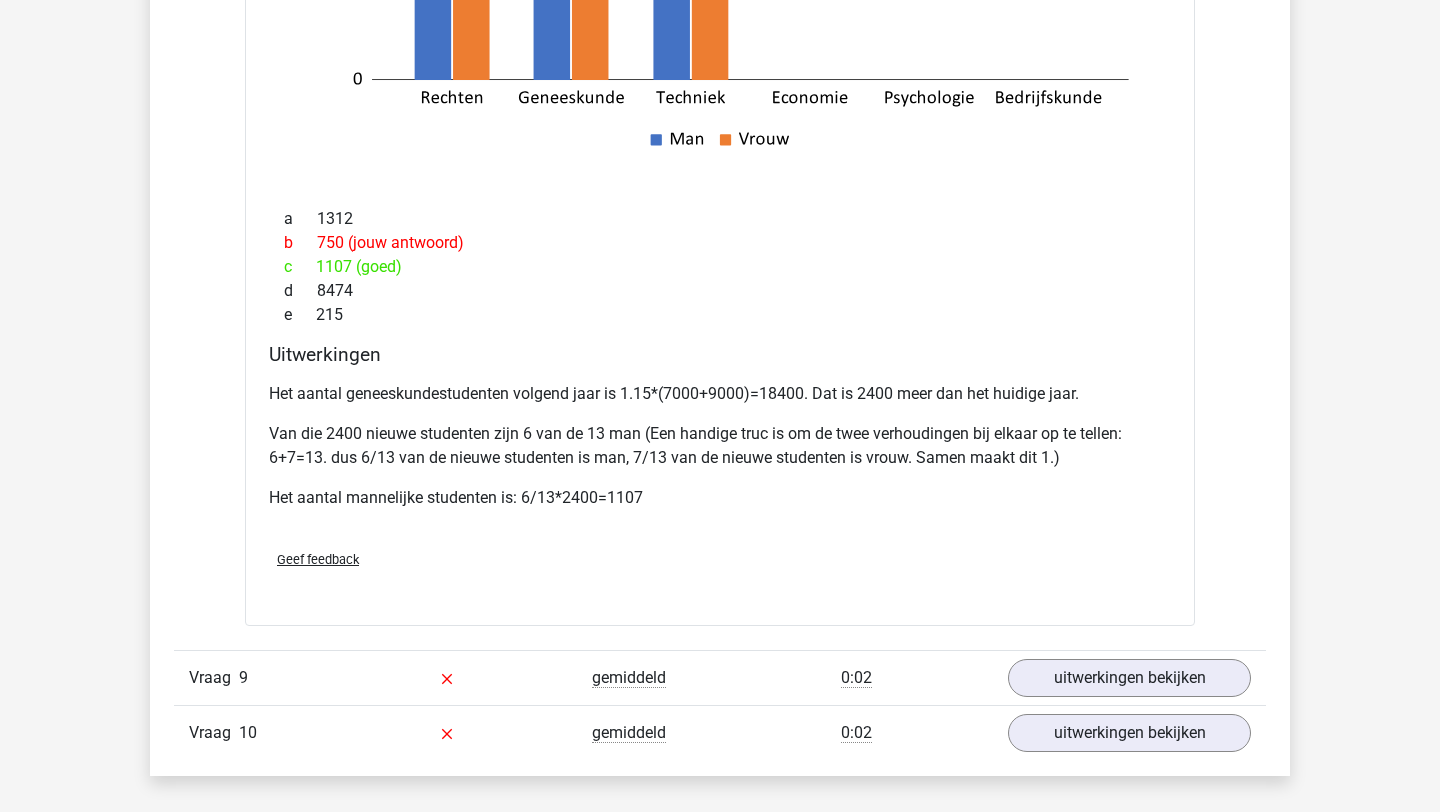 scroll, scrollTop: 12965, scrollLeft: 0, axis: vertical 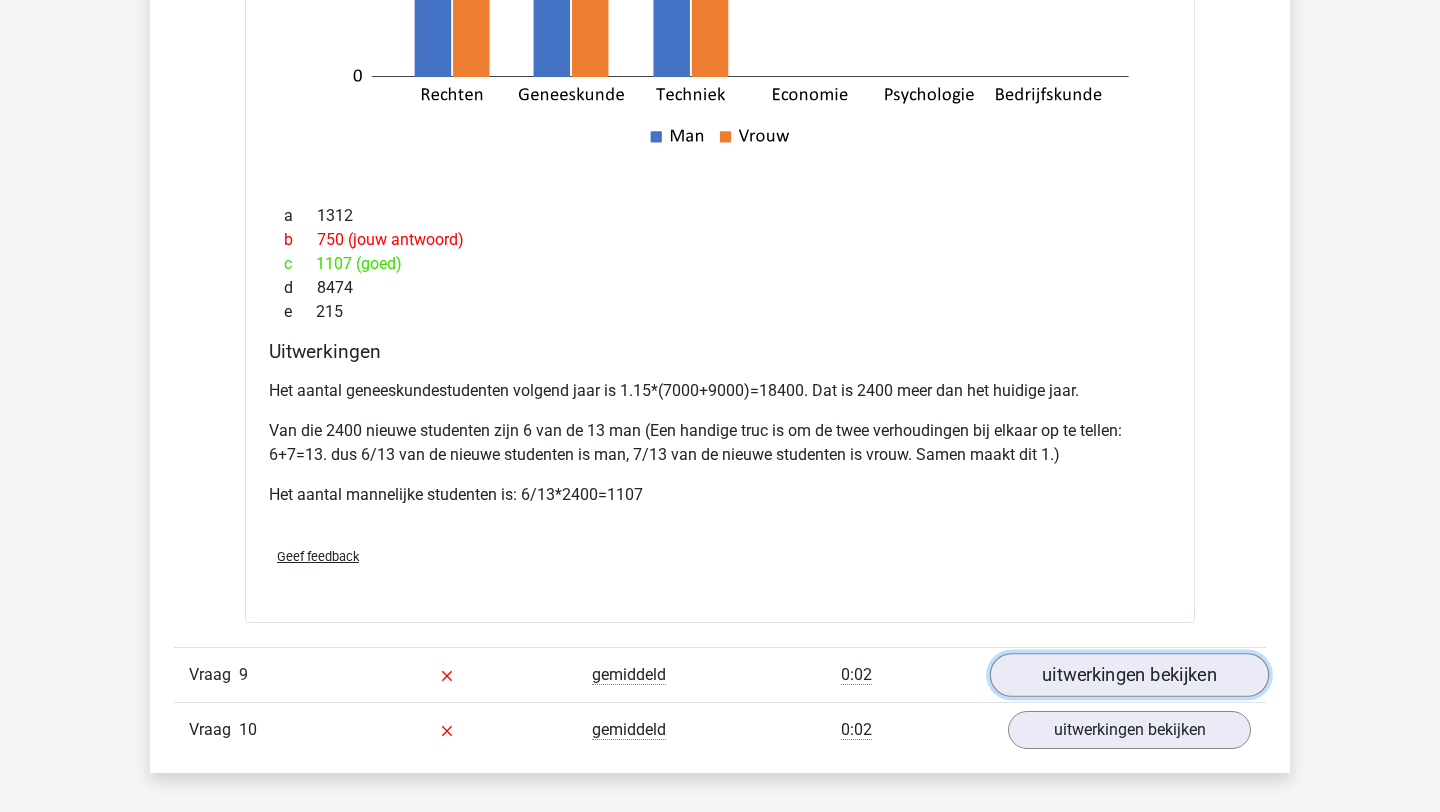 click on "uitwerkingen bekijken" at bounding box center [1129, 675] 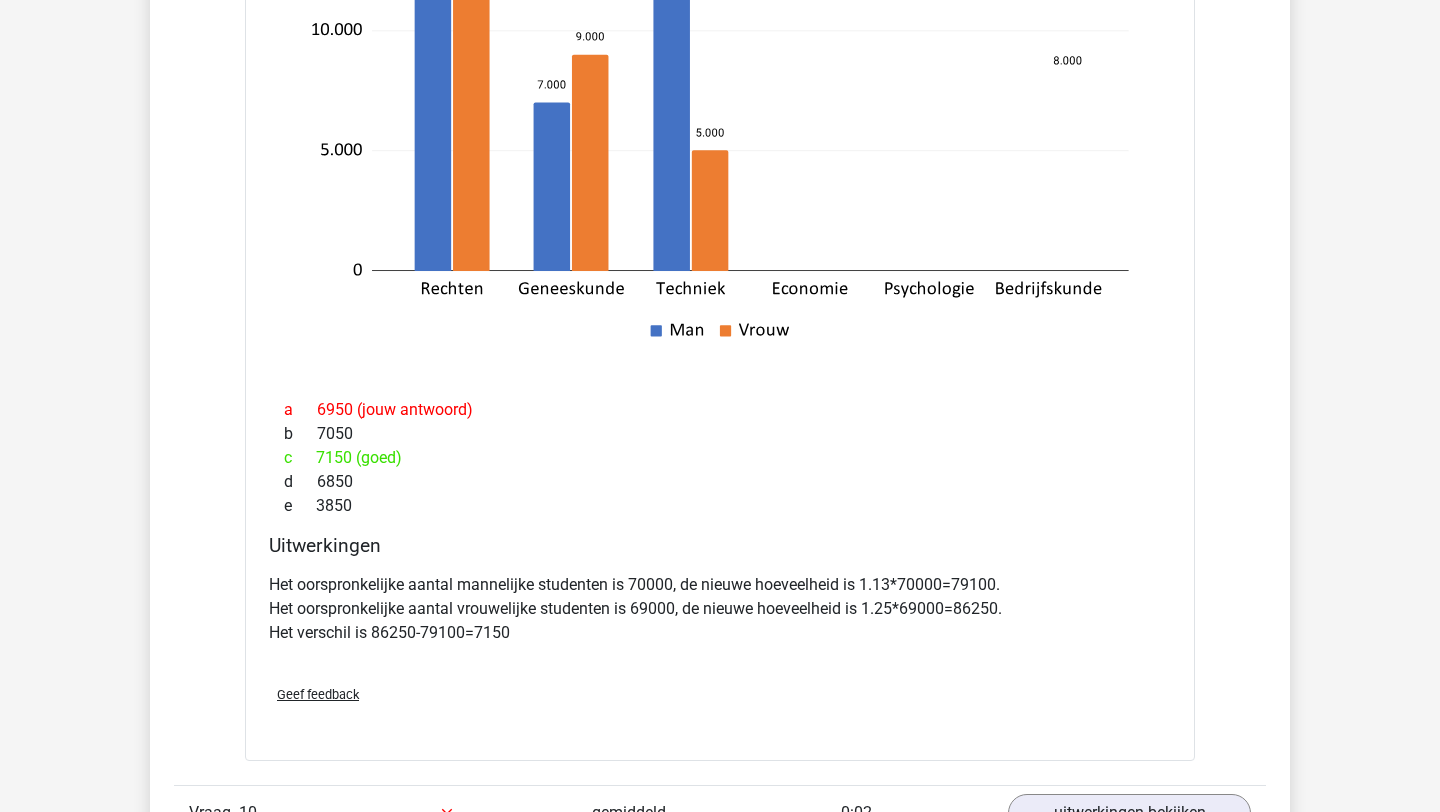 scroll, scrollTop: 14062, scrollLeft: 0, axis: vertical 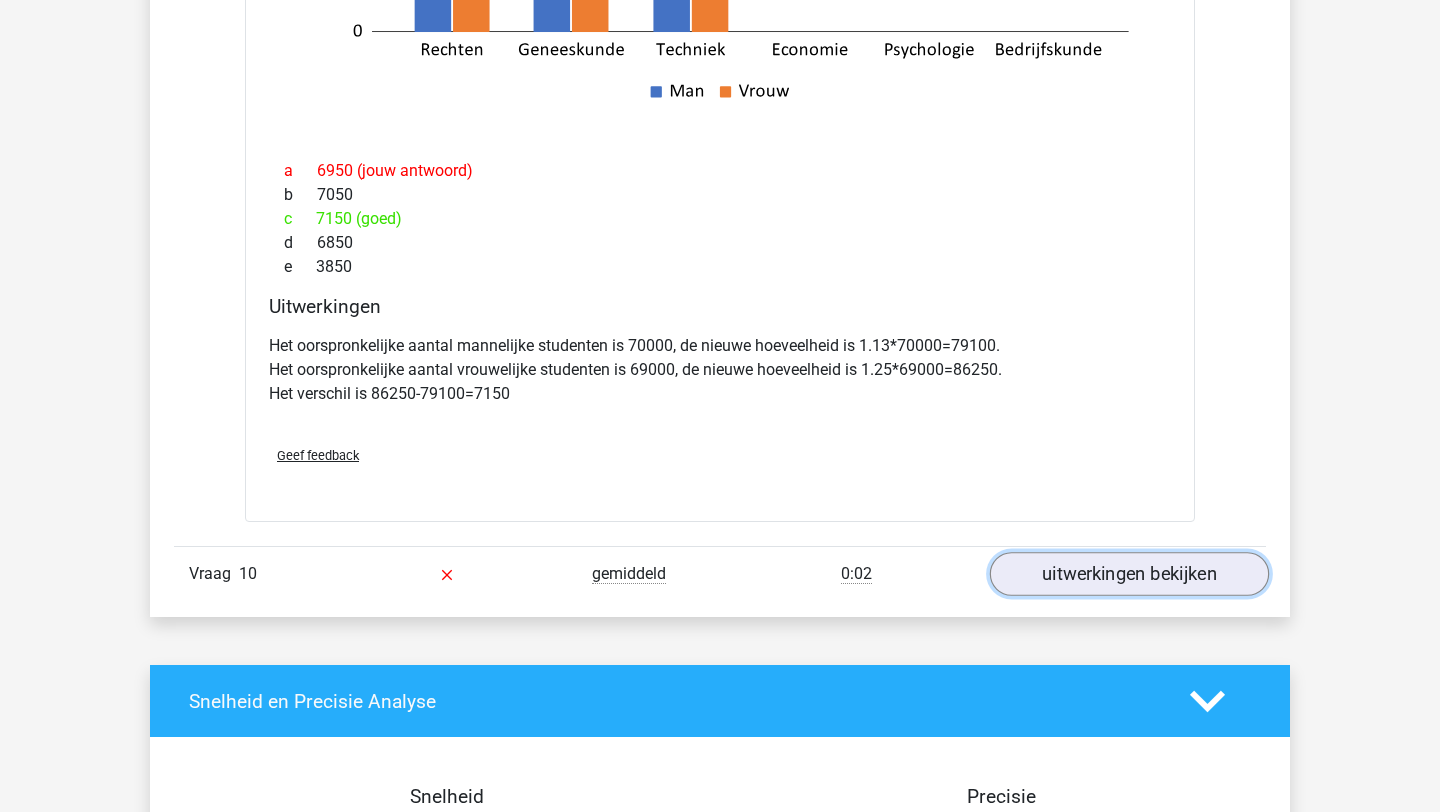 click on "uitwerkingen bekijken" at bounding box center [1129, 575] 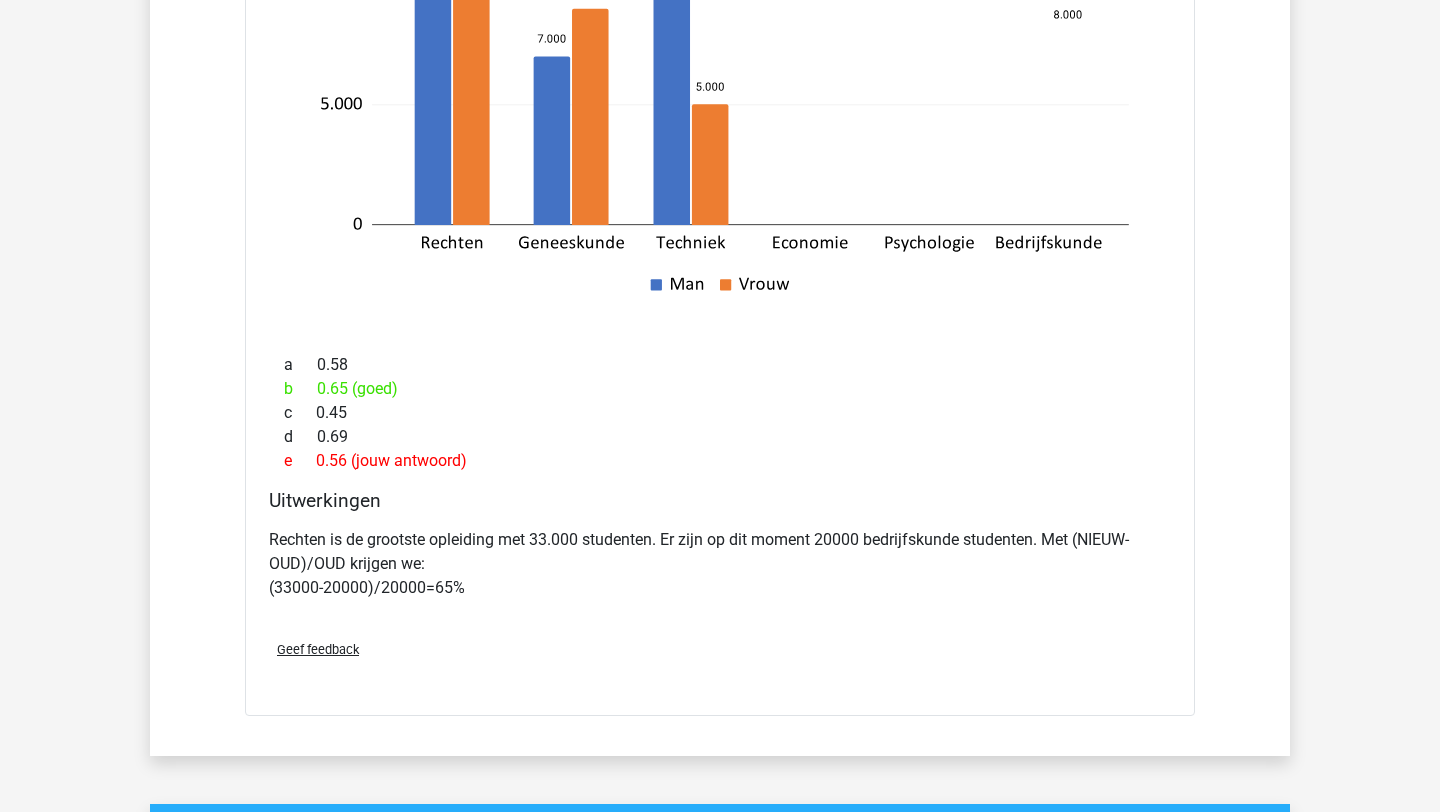 scroll, scrollTop: 15537, scrollLeft: 0, axis: vertical 